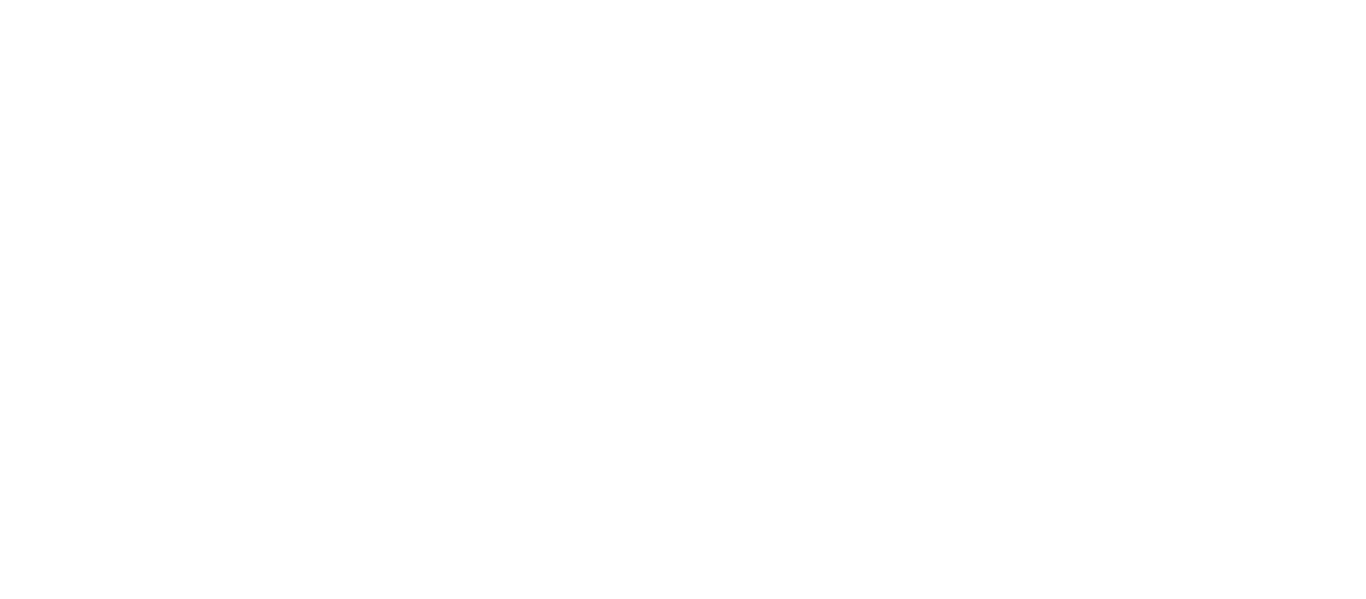scroll, scrollTop: 0, scrollLeft: 0, axis: both 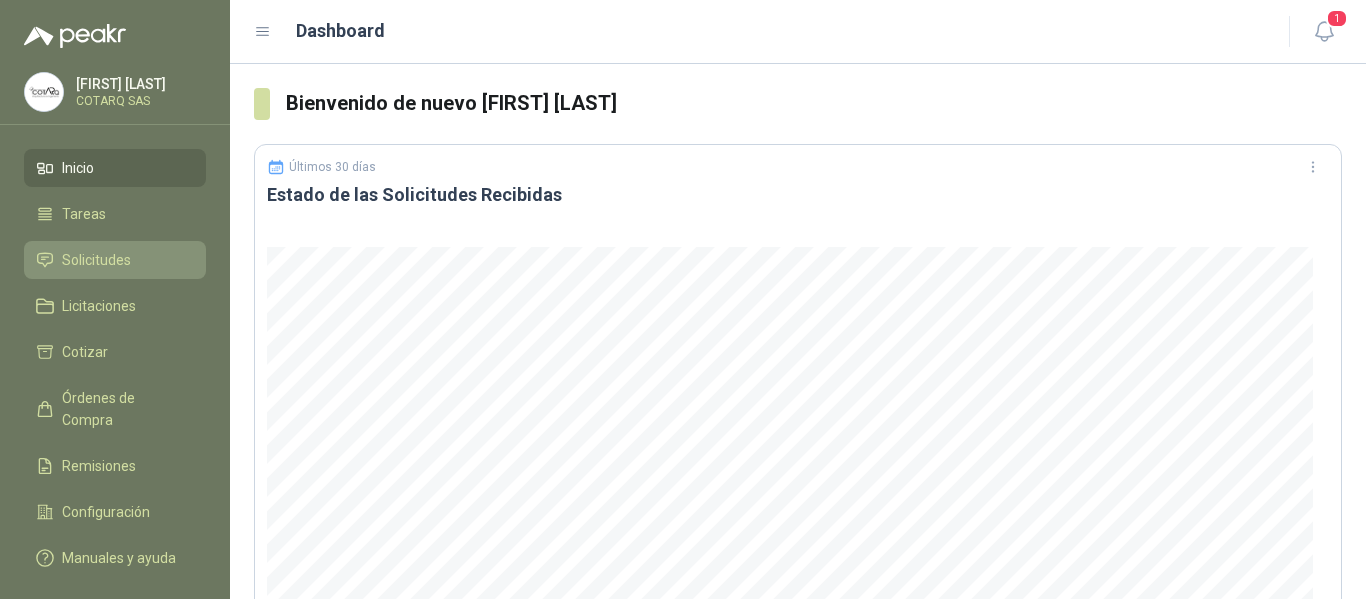 click on "Solicitudes" at bounding box center (115, 260) 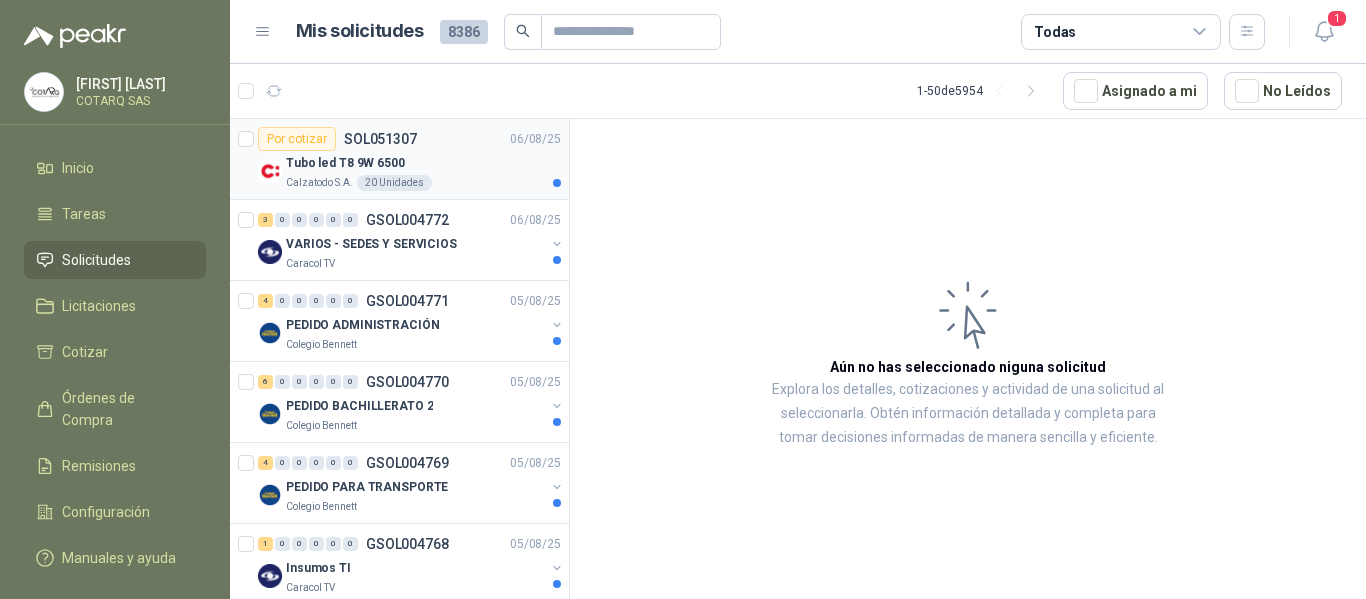 click on "Tubo led T8 9W 6500" at bounding box center (423, 163) 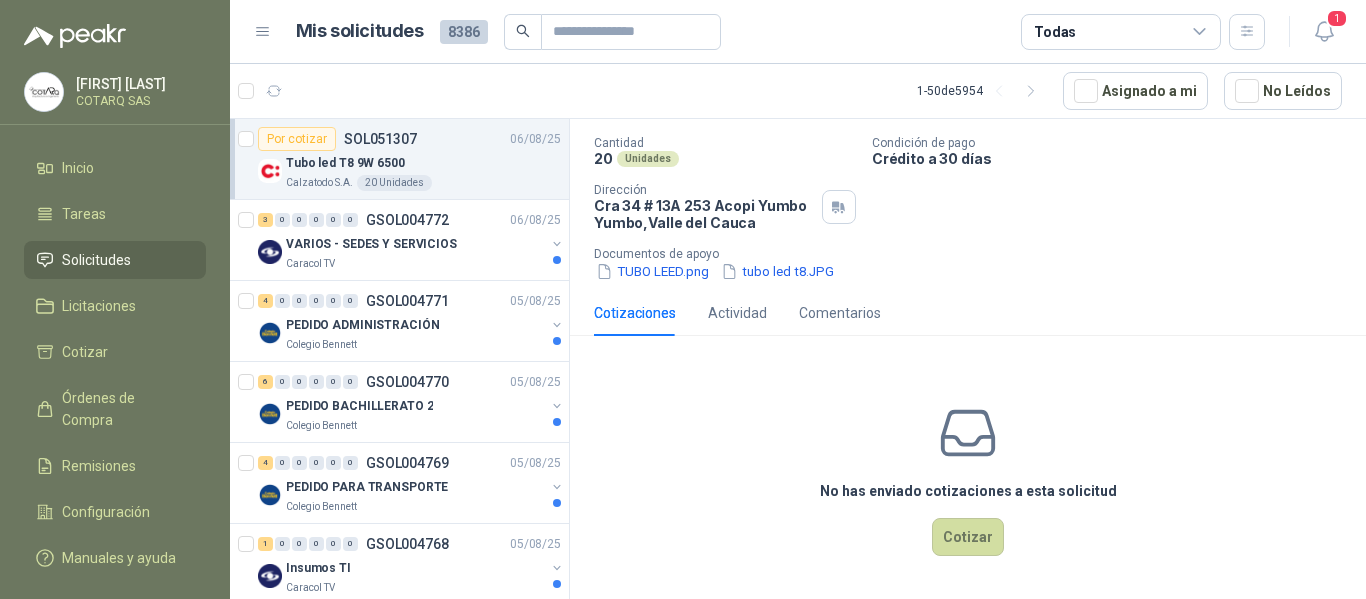 scroll, scrollTop: 0, scrollLeft: 0, axis: both 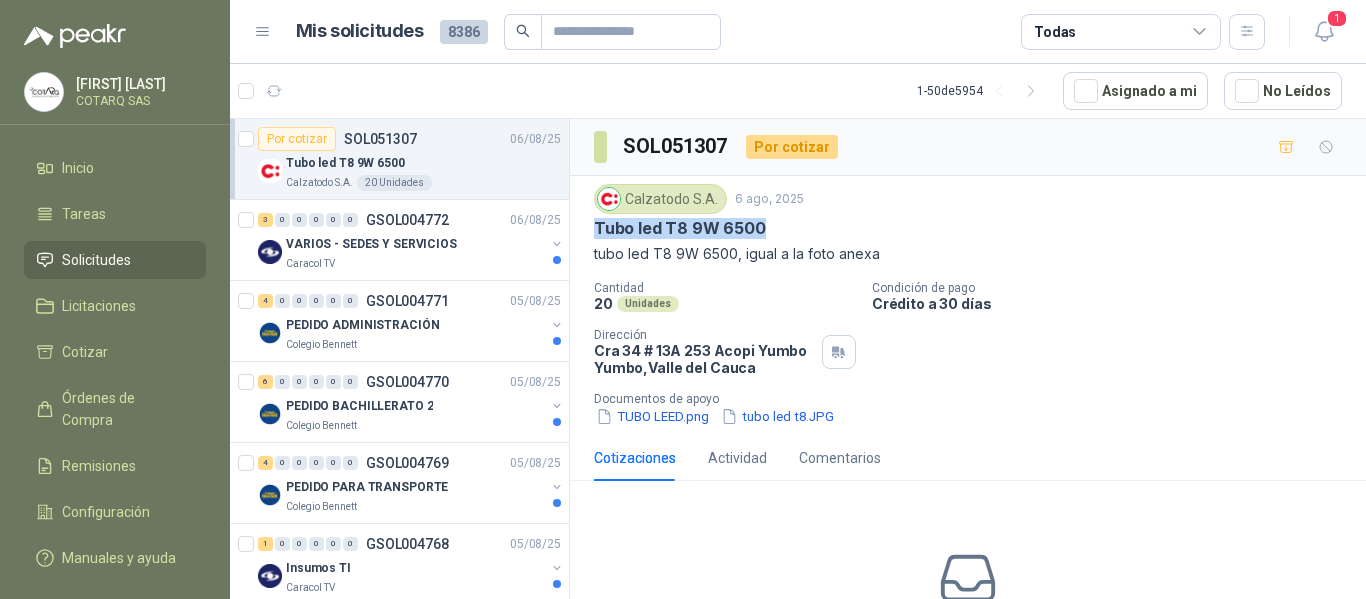 drag, startPoint x: 594, startPoint y: 223, endPoint x: 811, endPoint y: 234, distance: 217.27863 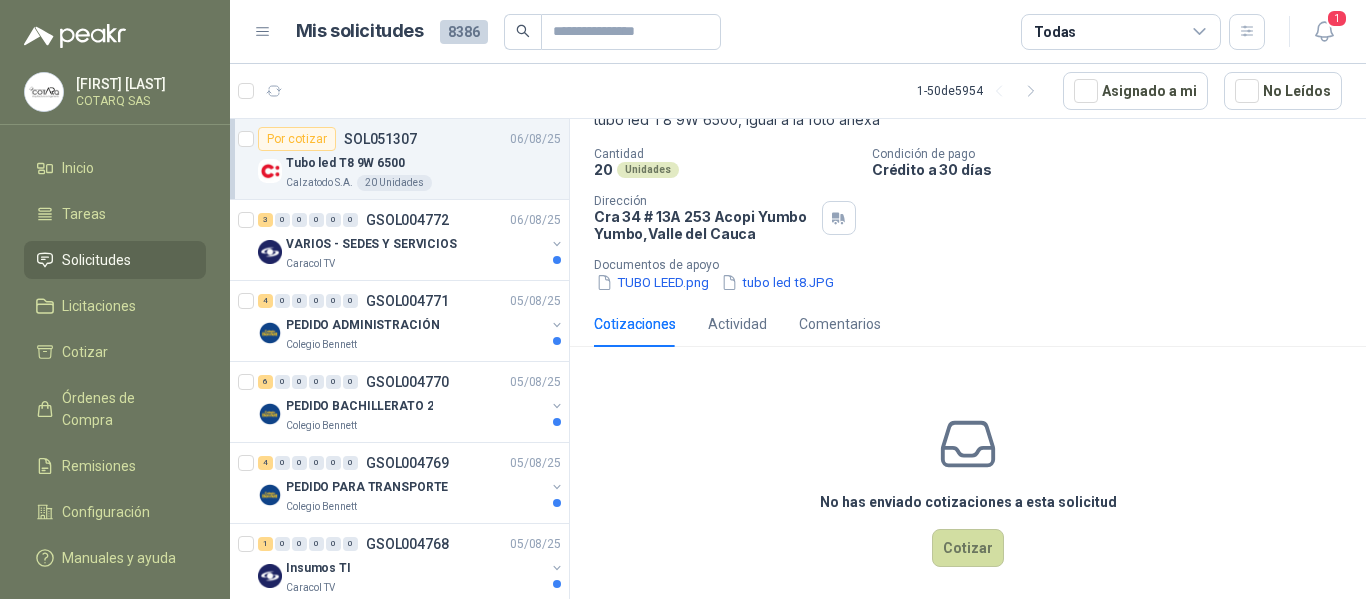 scroll, scrollTop: 146, scrollLeft: 0, axis: vertical 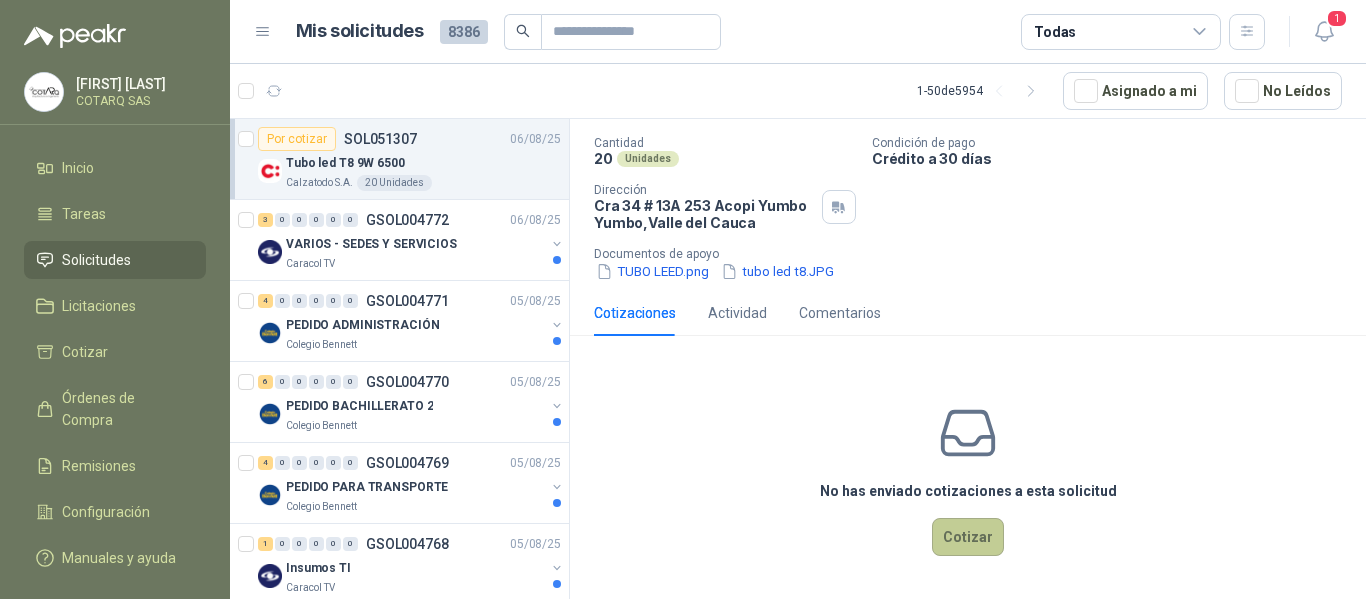 click on "Cotizar" at bounding box center (968, 537) 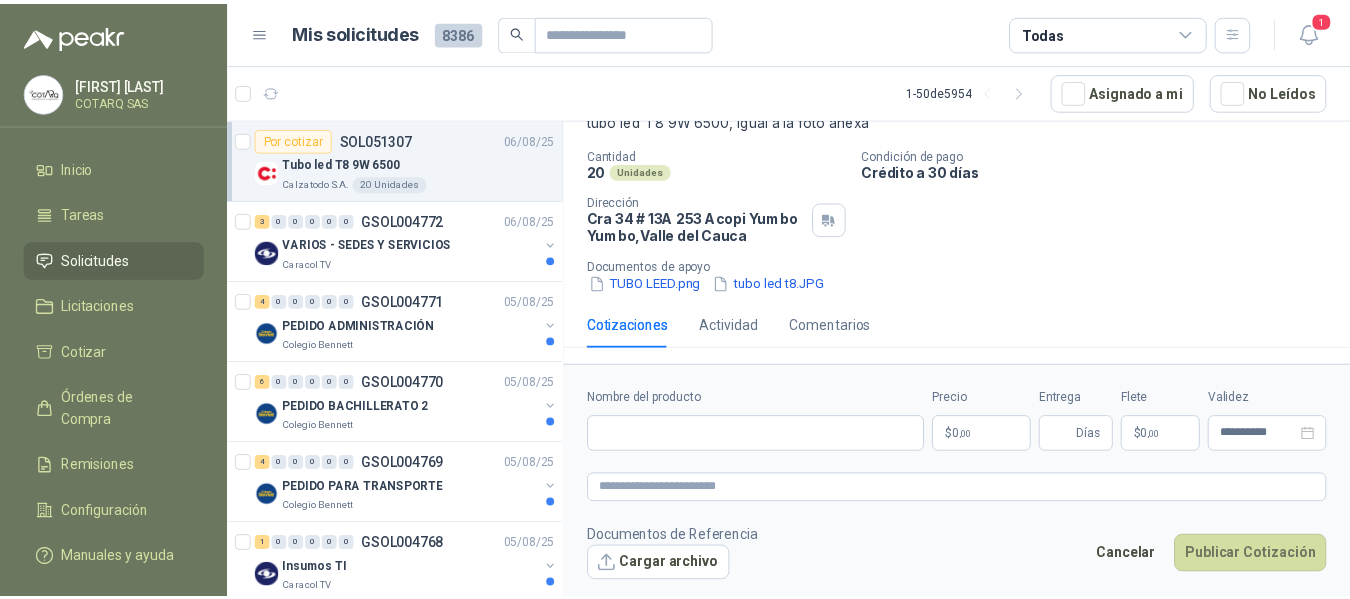 scroll, scrollTop: 133, scrollLeft: 0, axis: vertical 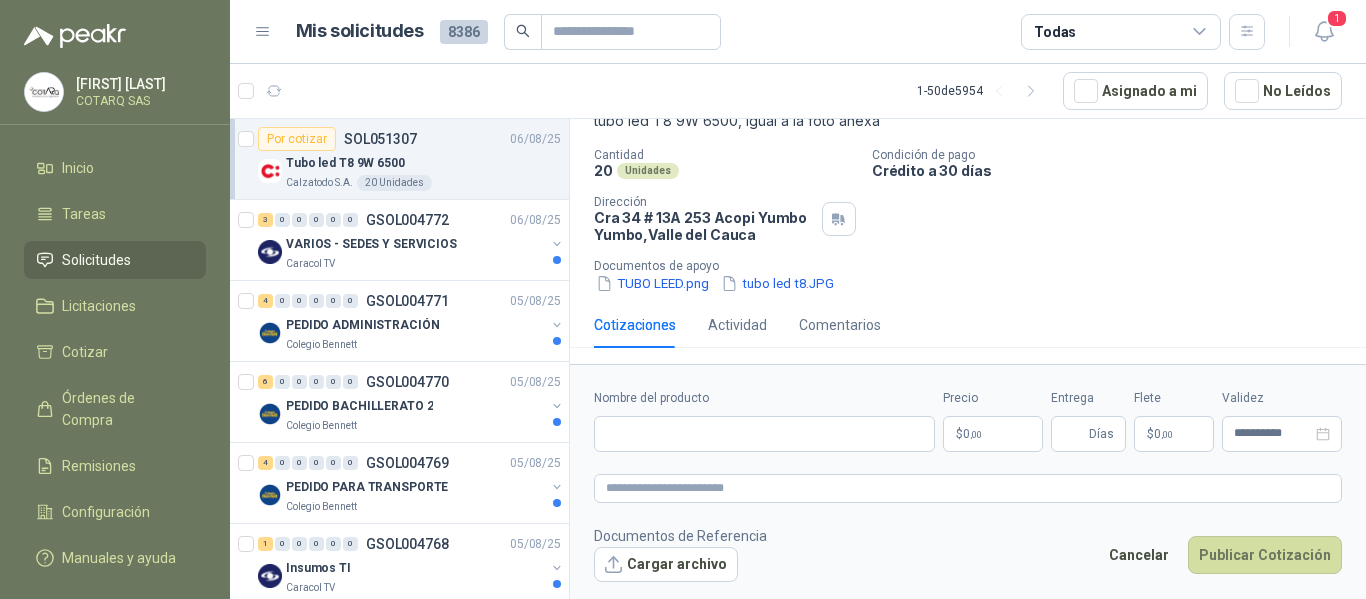 type 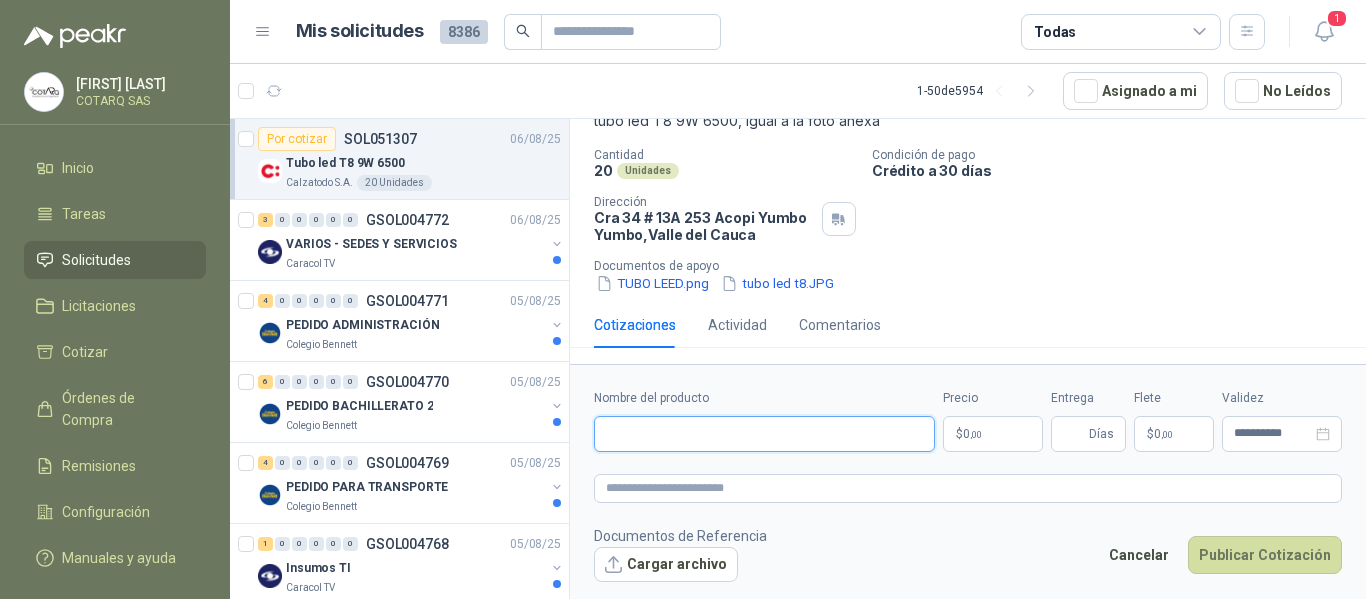 click on "Nombre del producto" at bounding box center [764, 434] 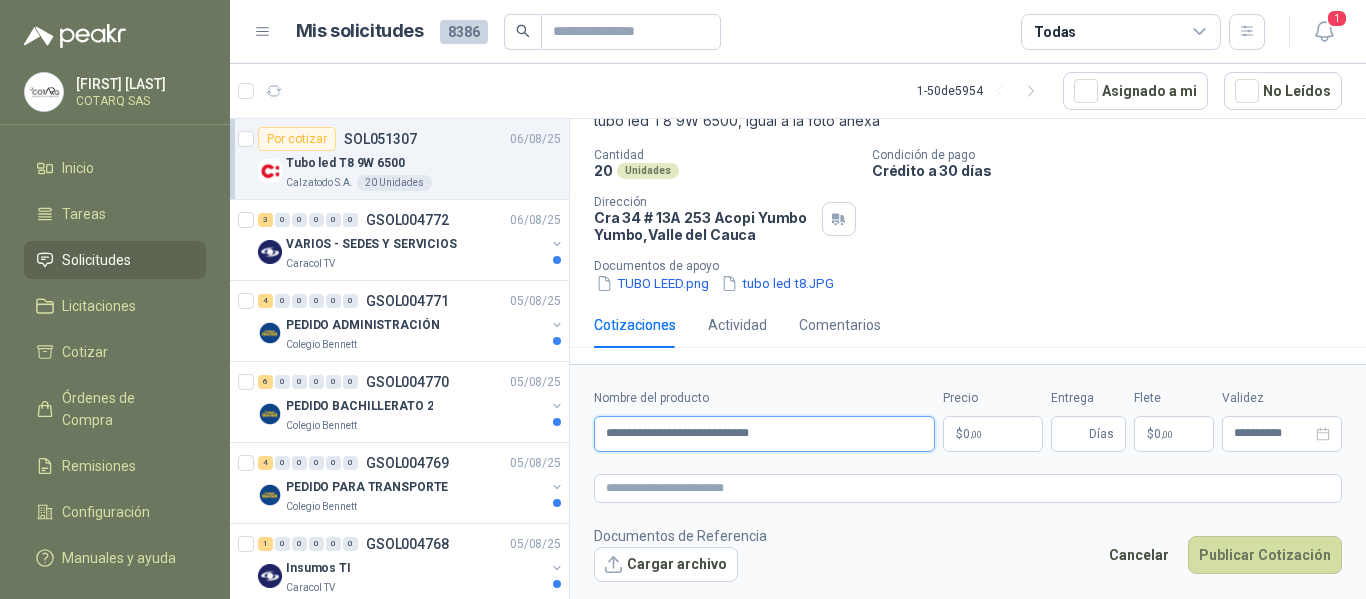 type on "**********" 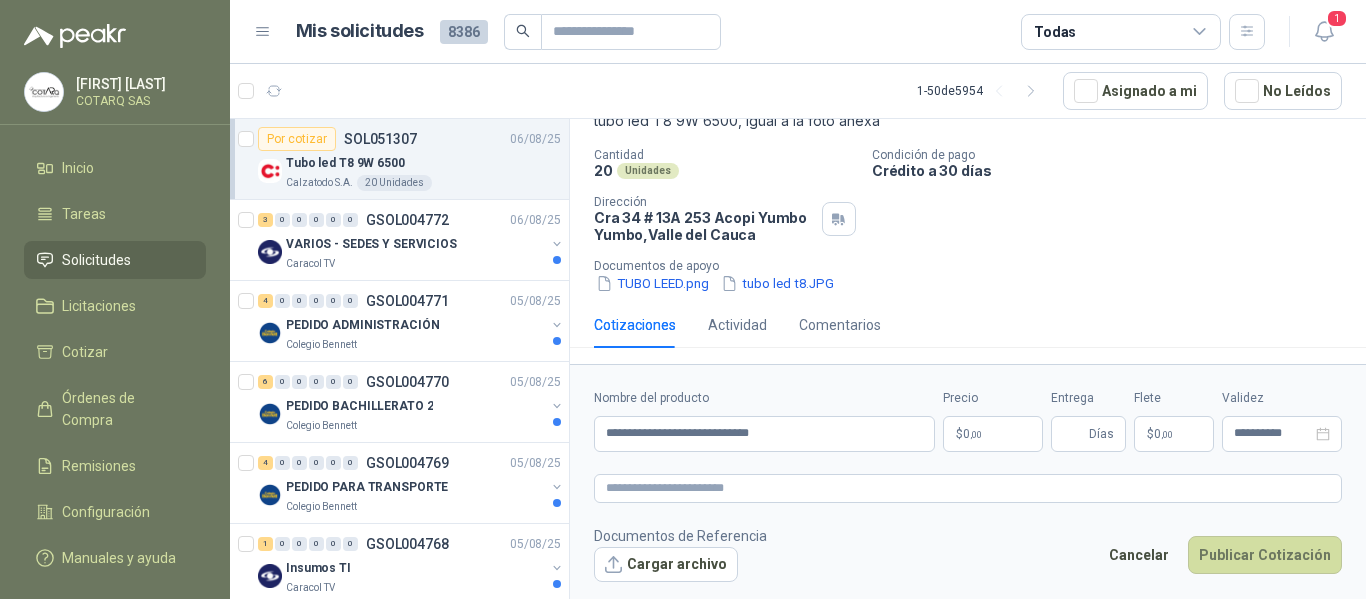click on "$  0 ,00" at bounding box center [993, 434] 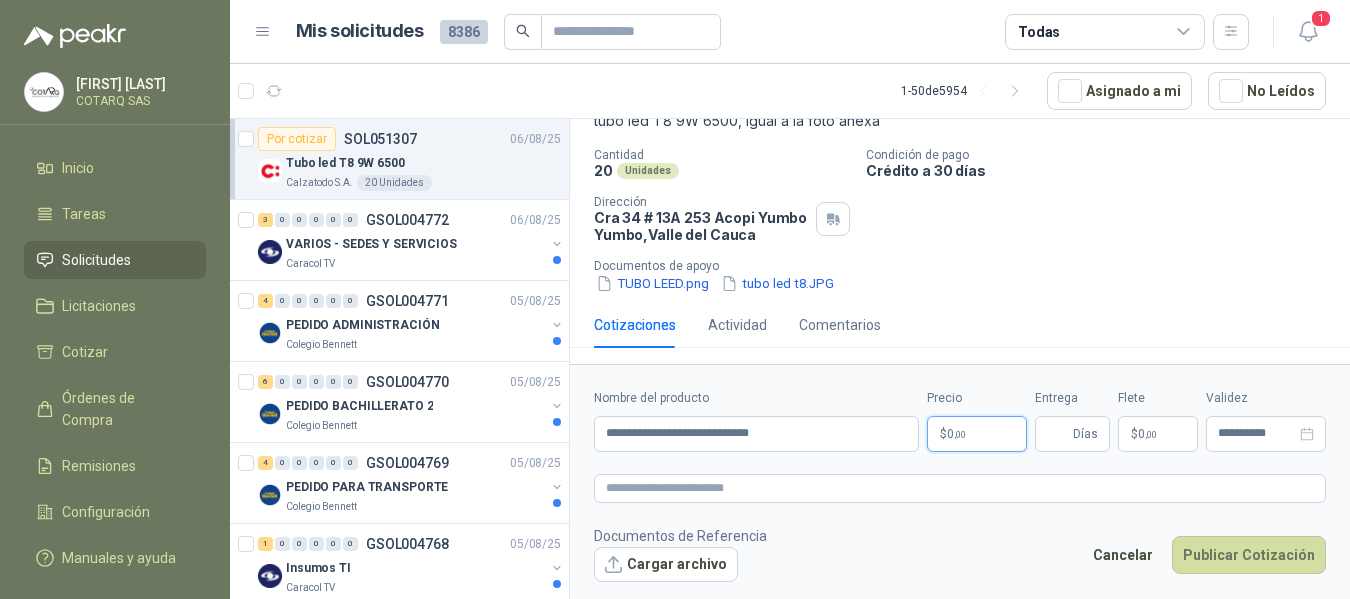 type 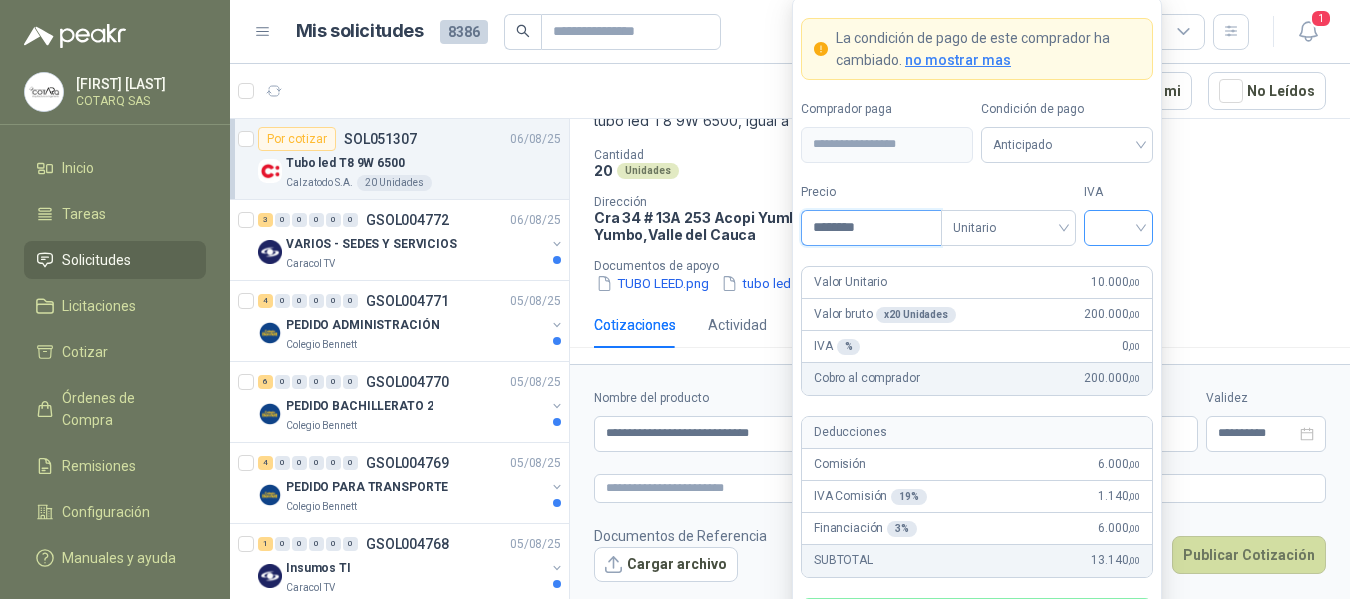 type on "********" 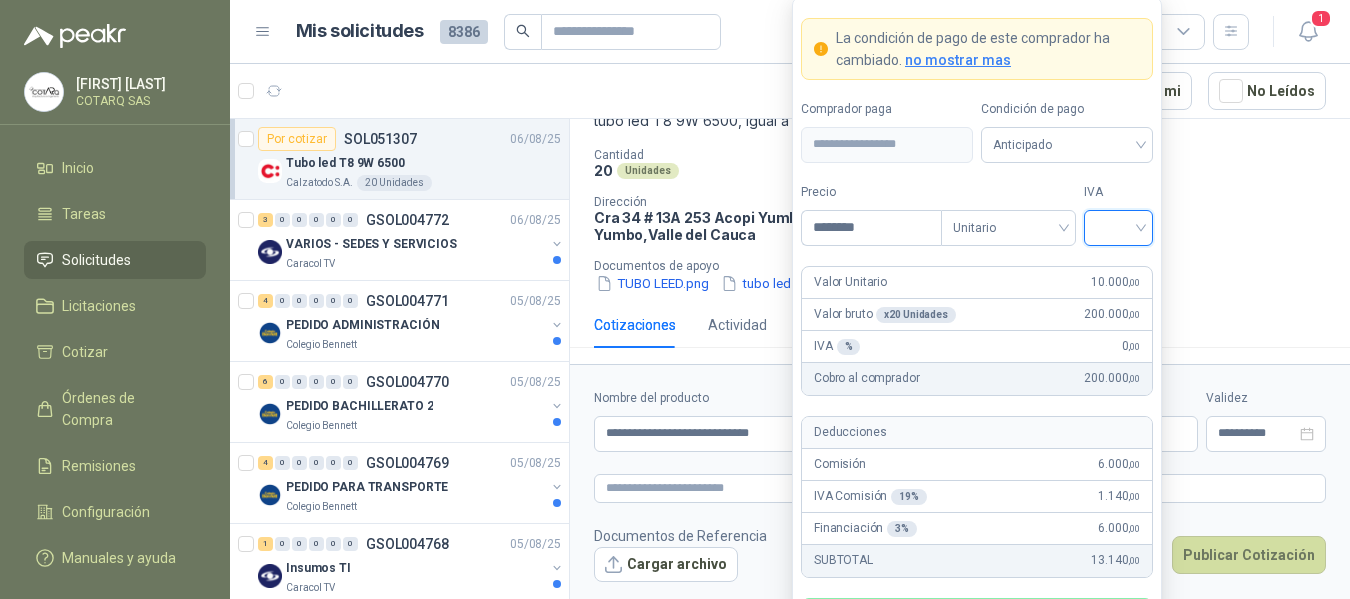 click at bounding box center (1118, 226) 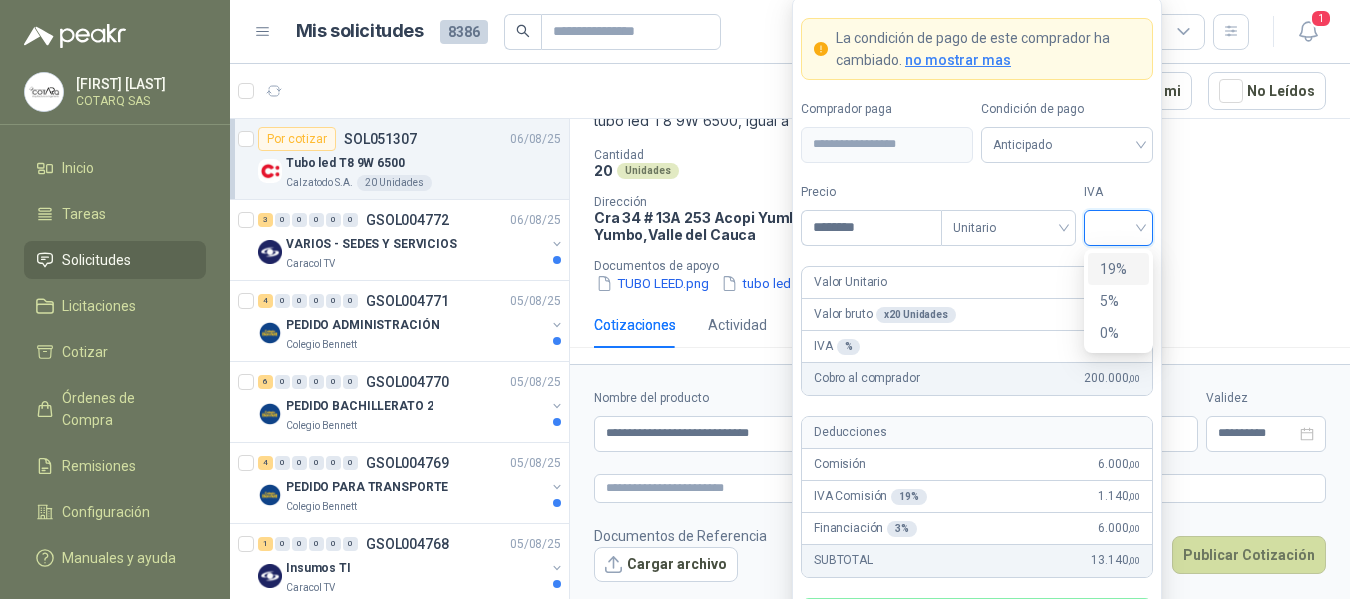 click on "19%" at bounding box center (1118, 269) 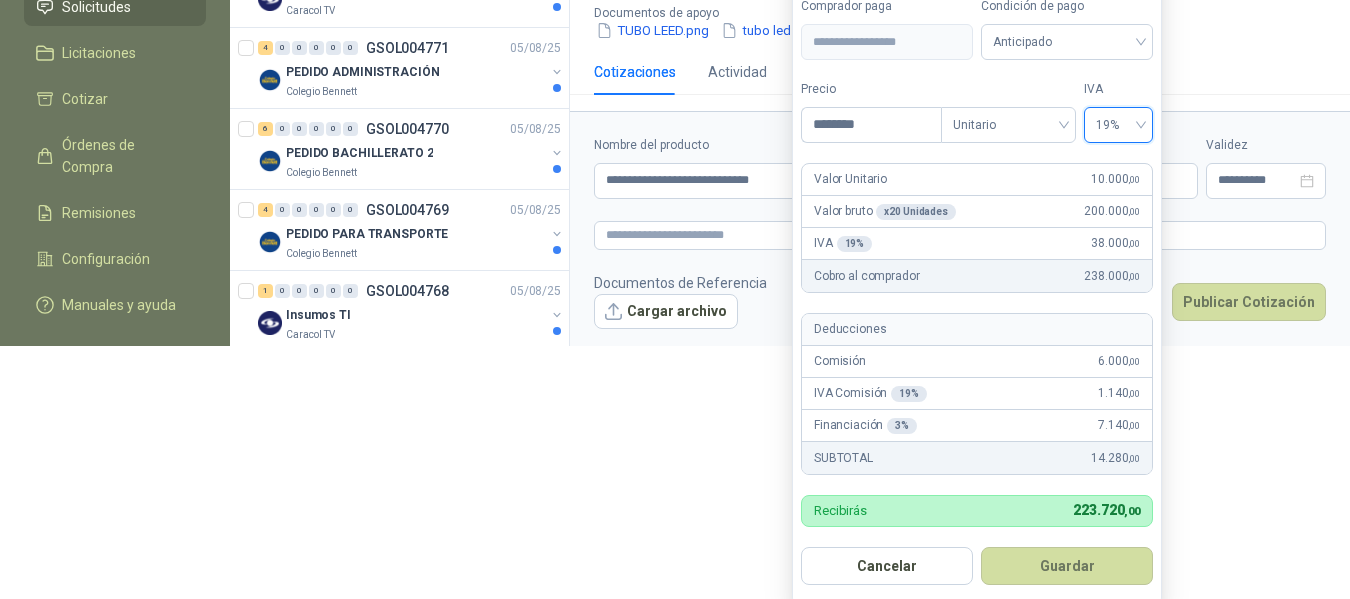 scroll, scrollTop: 257, scrollLeft: 0, axis: vertical 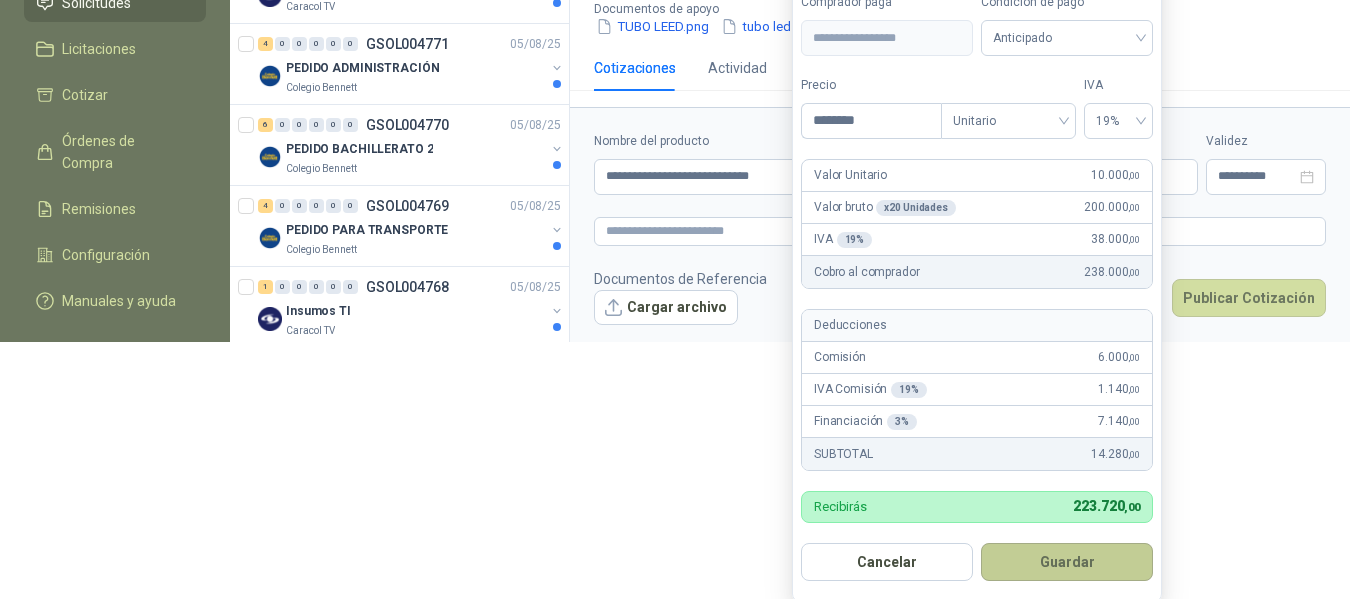 click on "Guardar" at bounding box center [1067, 562] 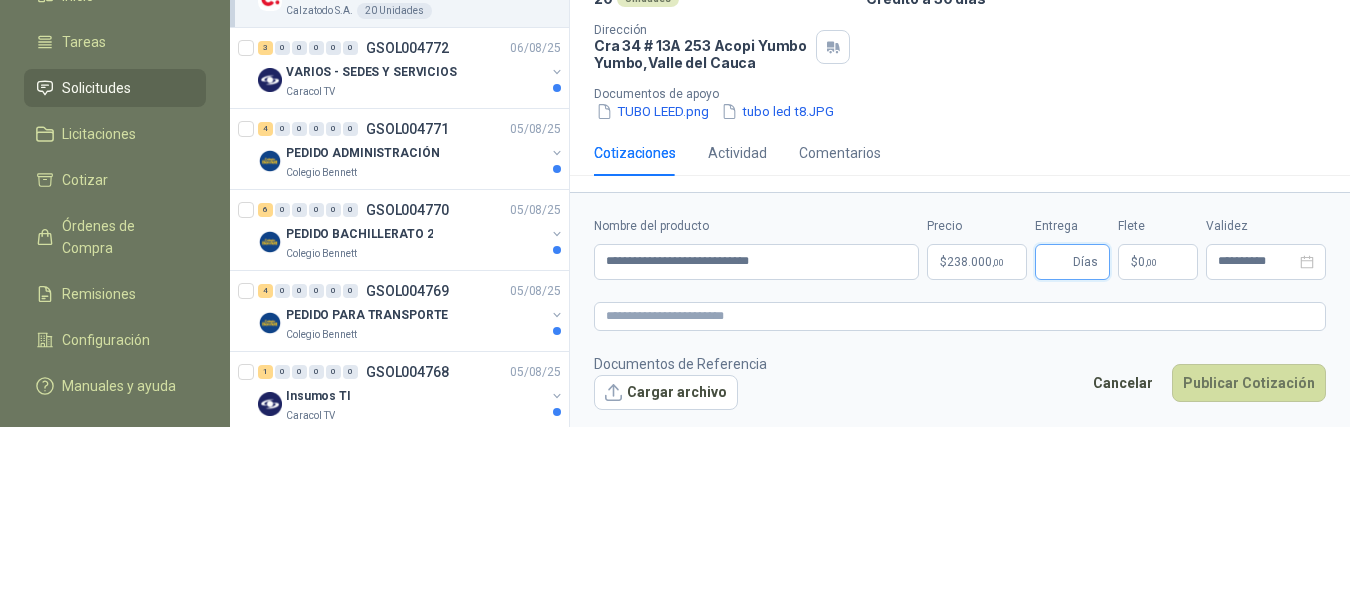 scroll, scrollTop: 177, scrollLeft: 0, axis: vertical 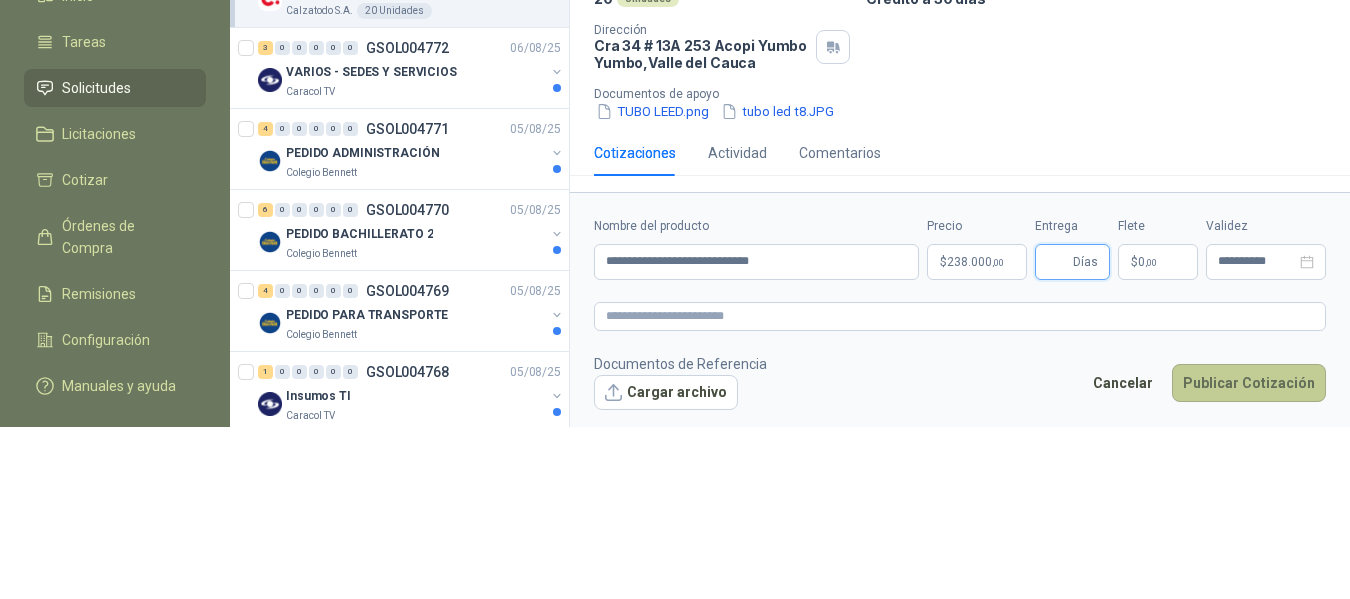 type 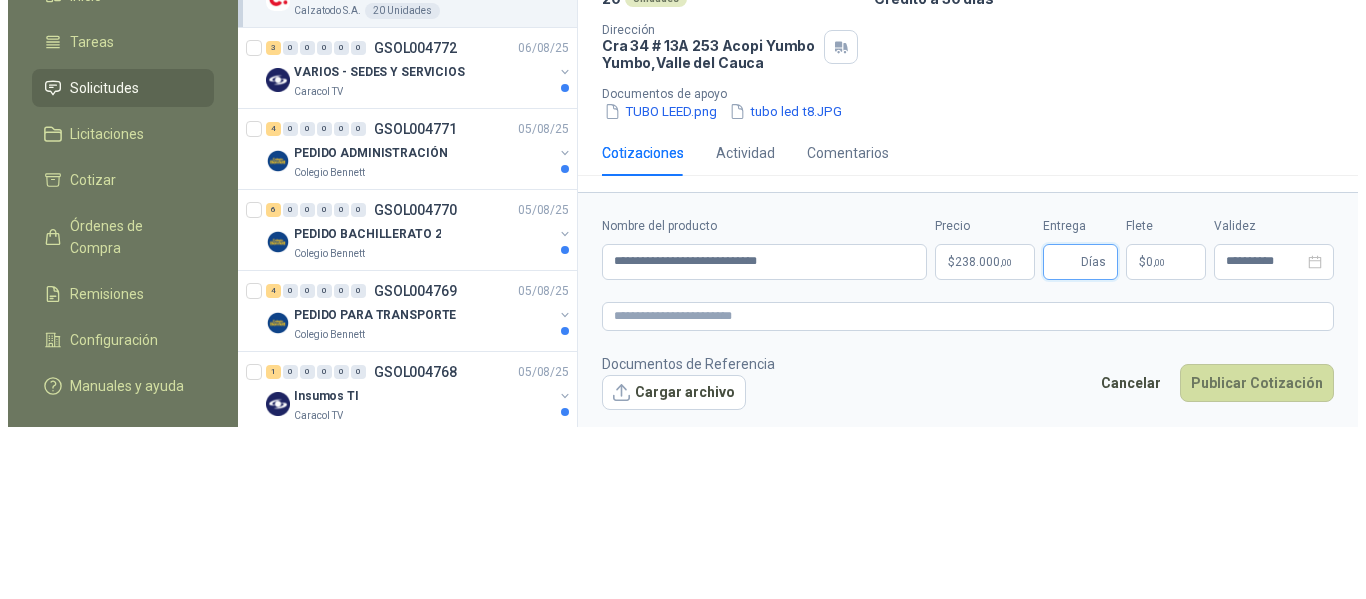 scroll, scrollTop: 0, scrollLeft: 0, axis: both 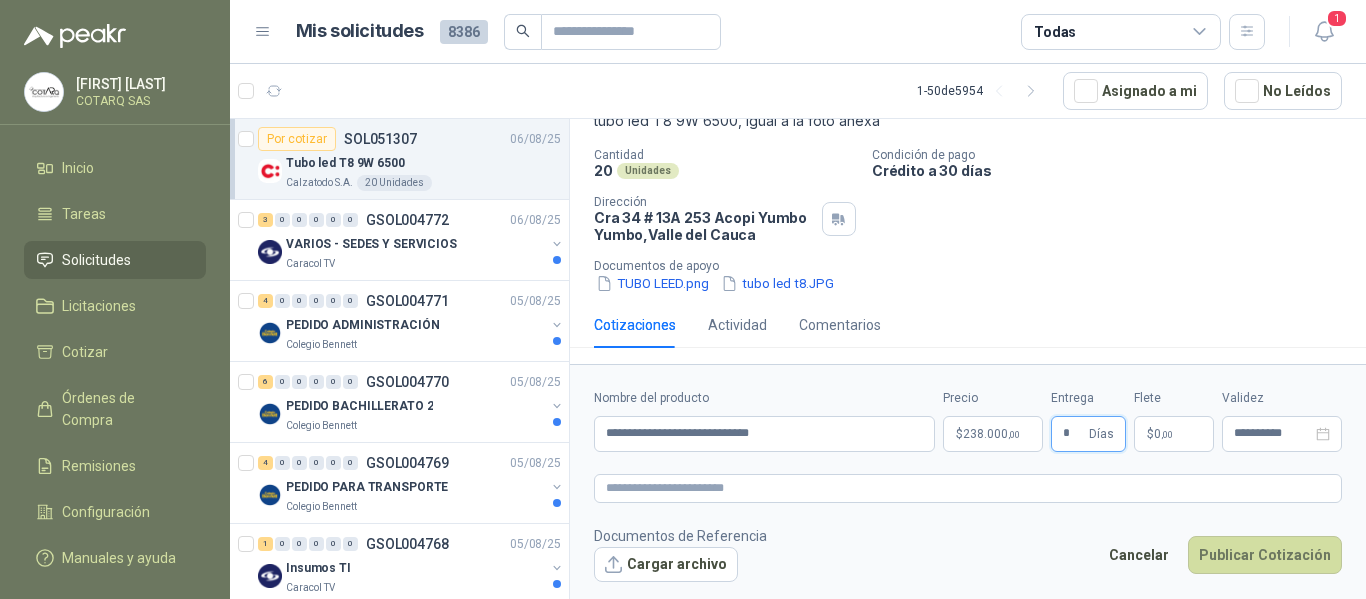 type on "*" 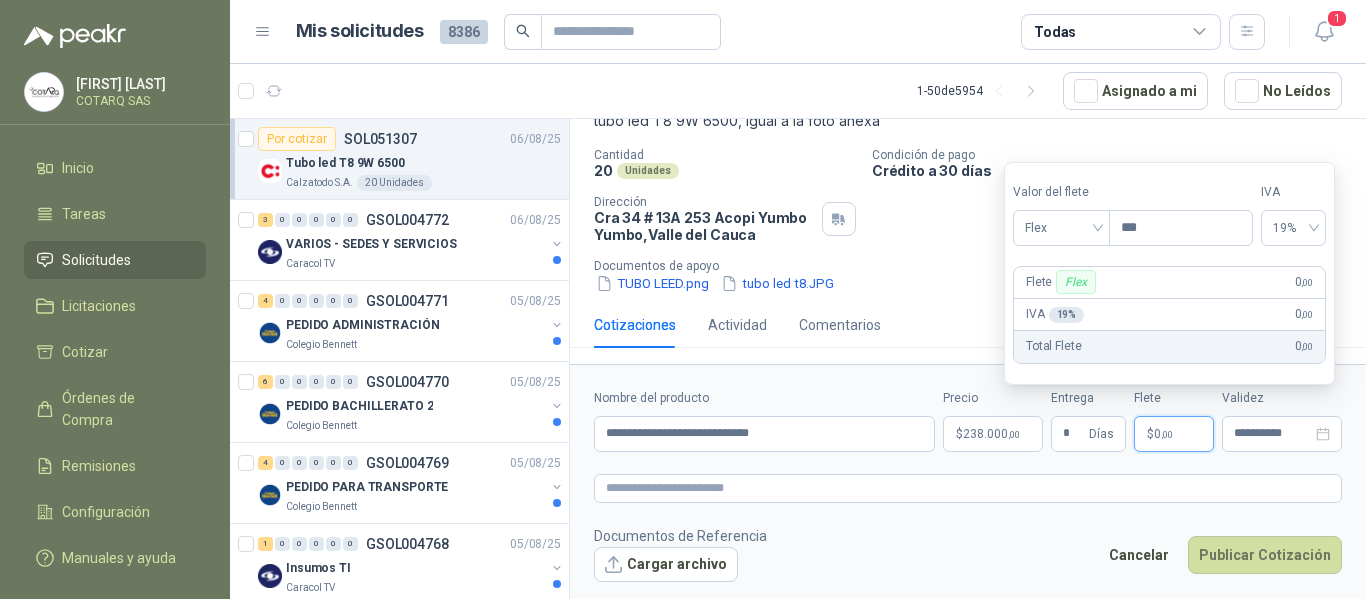 click on ",00" at bounding box center [1167, 434] 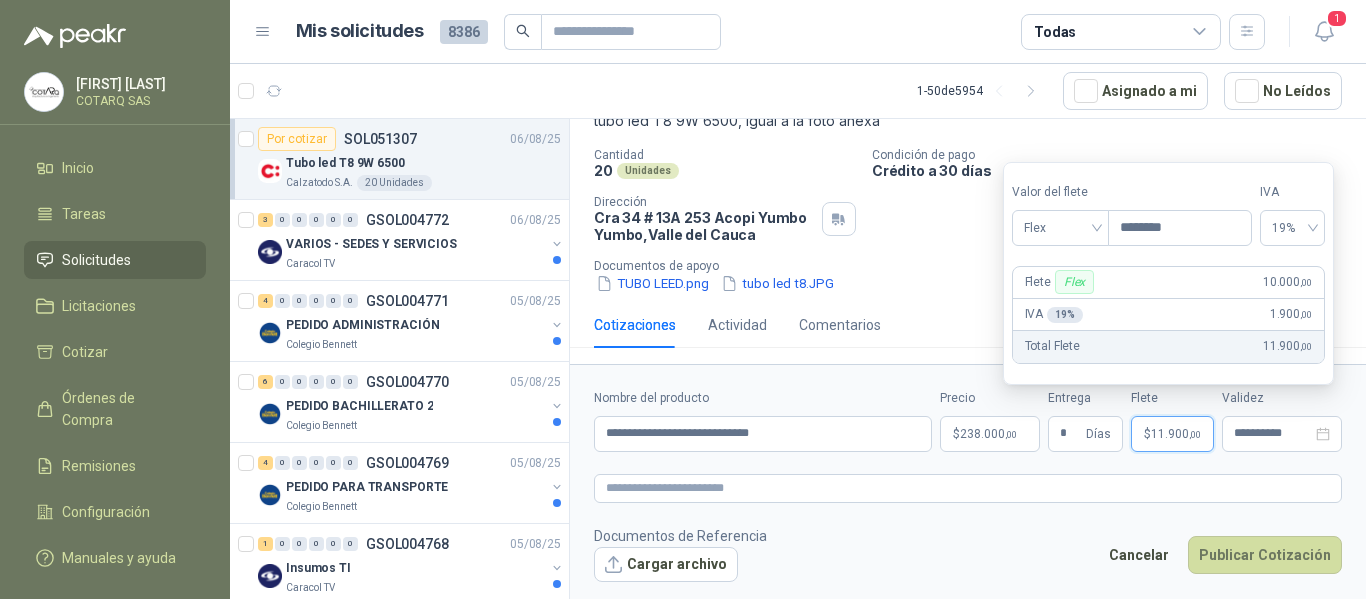 type on "********" 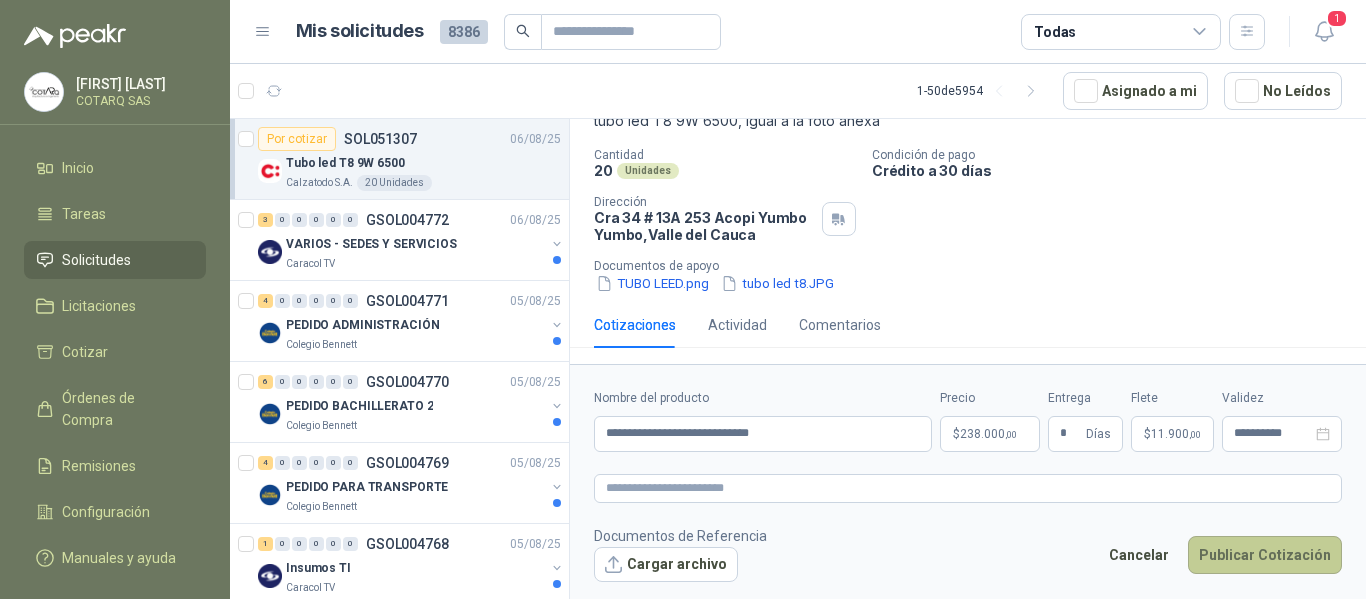 click on "Publicar Cotización" at bounding box center (1265, 555) 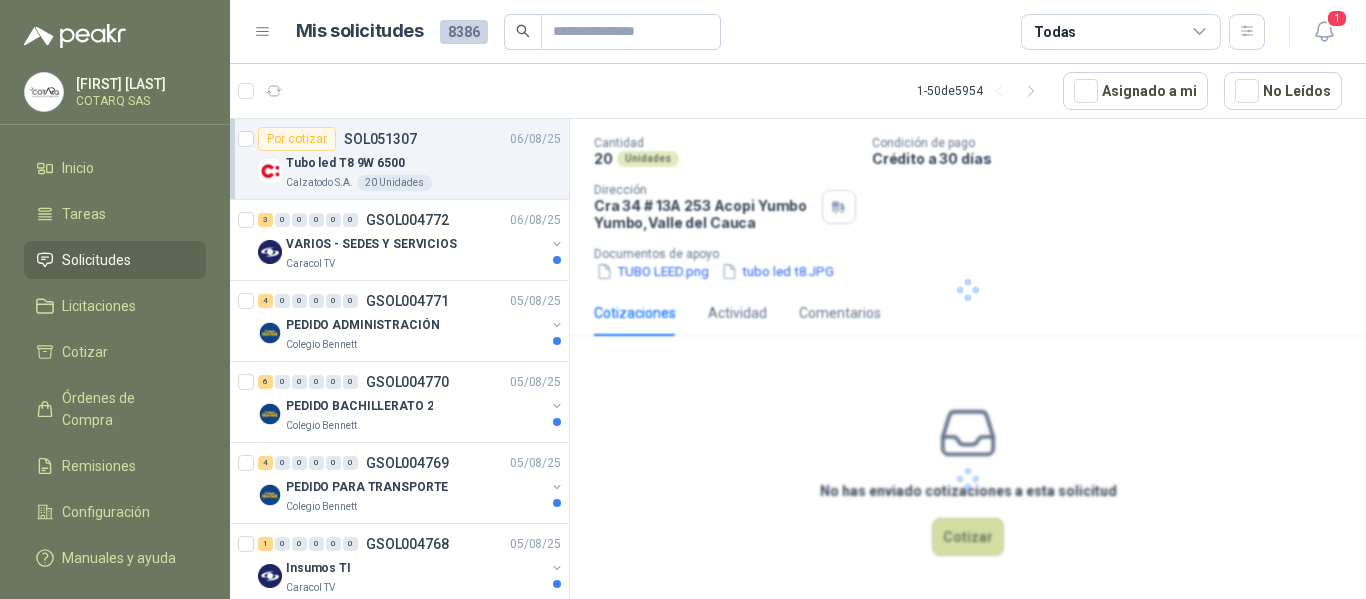 scroll, scrollTop: 24, scrollLeft: 0, axis: vertical 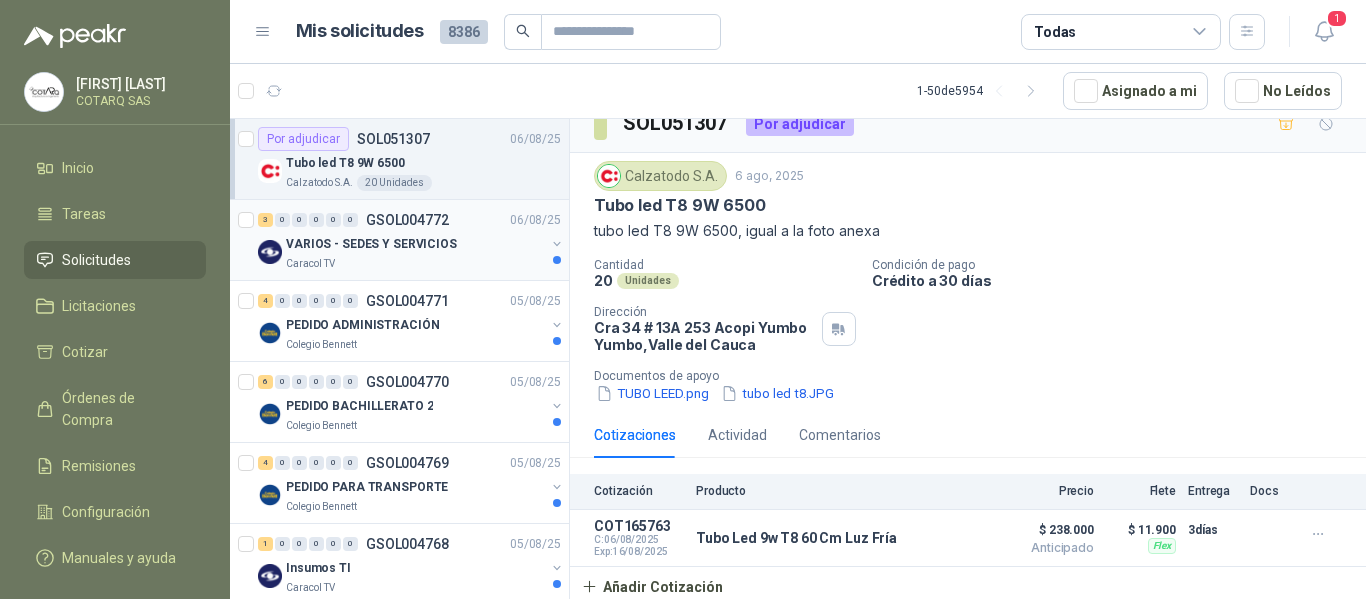 click on "VARIOS - SEDES Y SERVICIOS" at bounding box center (371, 244) 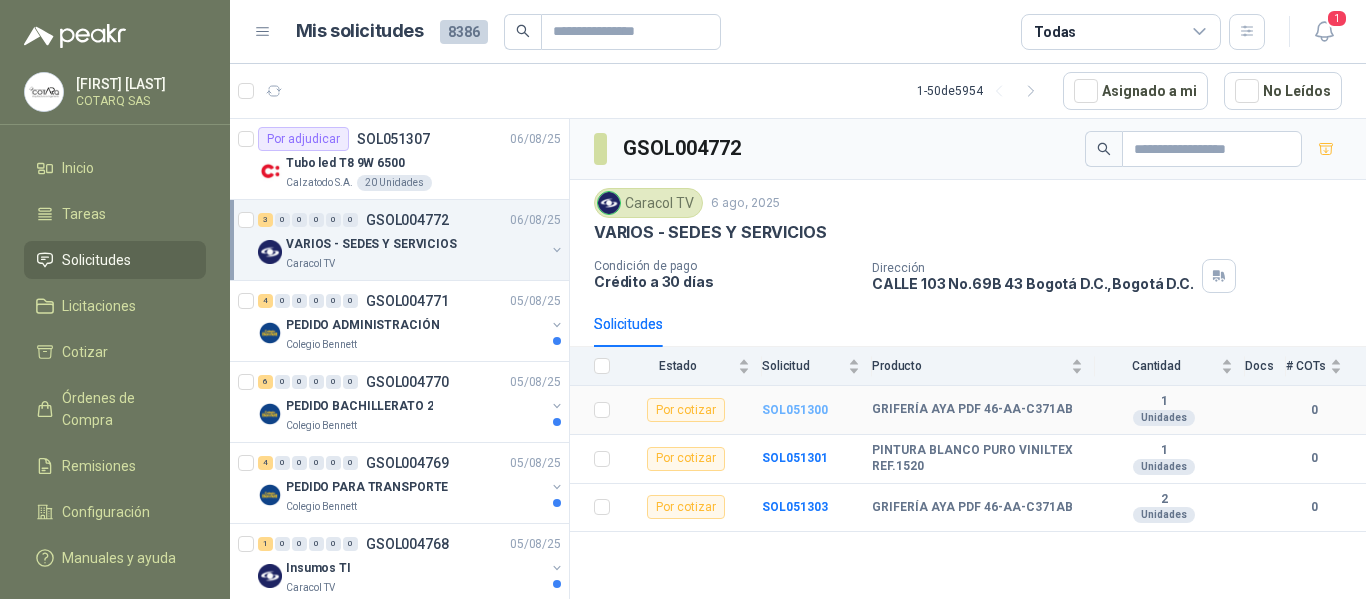 click on "SOL051300" at bounding box center [795, 410] 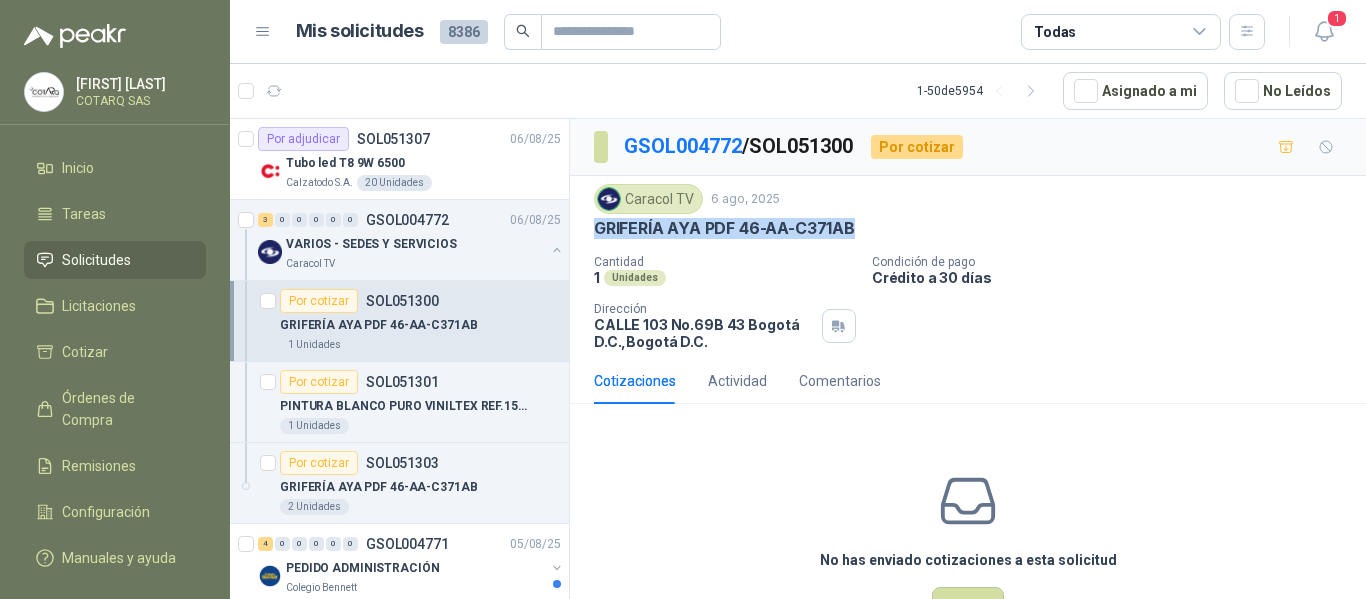 drag, startPoint x: 591, startPoint y: 225, endPoint x: 892, endPoint y: 229, distance: 301.02658 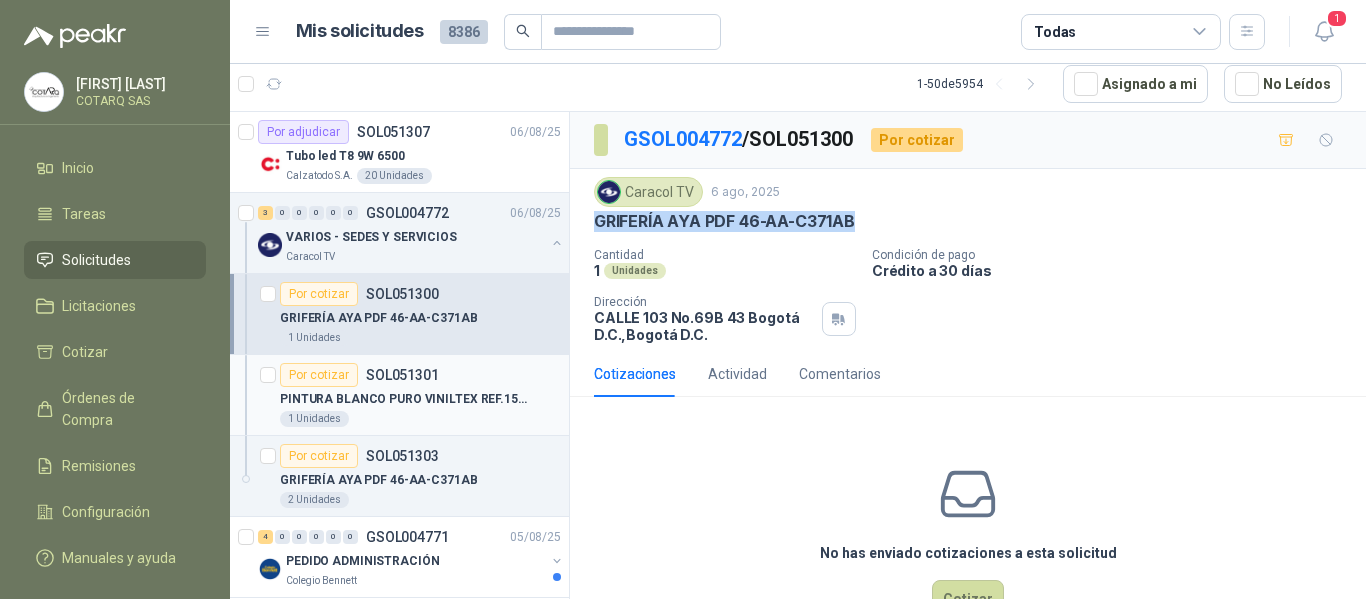click on "PINTURA BLANCO PURO VINILTEX REF.1520" at bounding box center (404, 399) 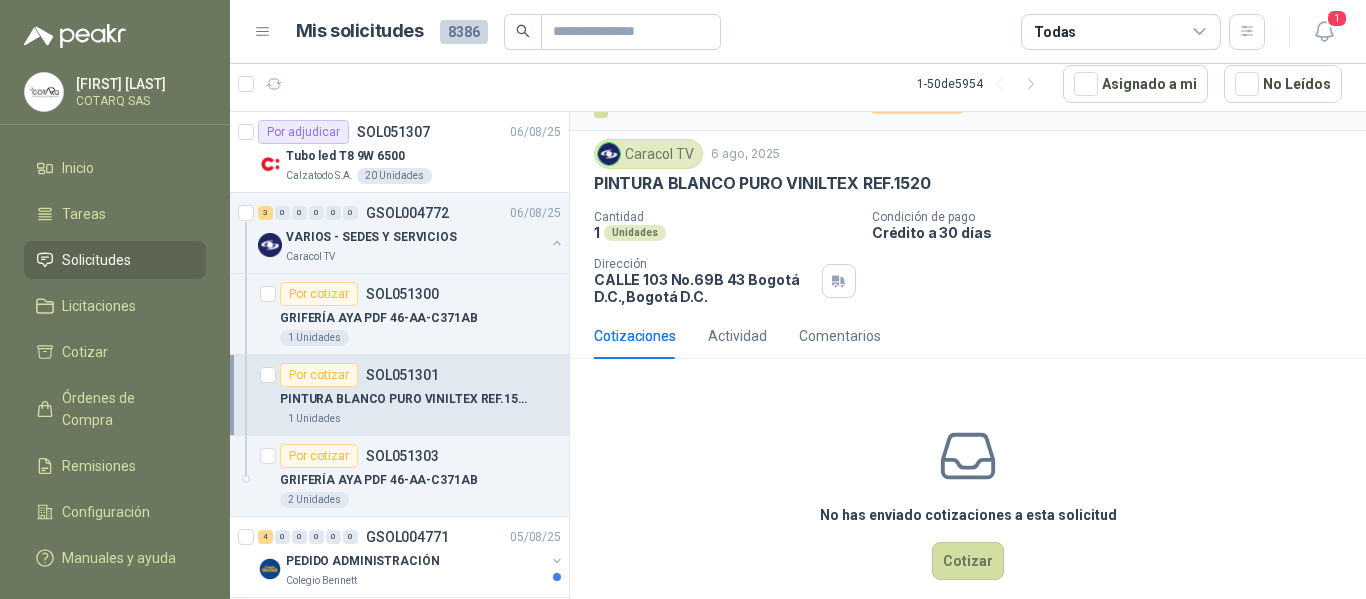 scroll, scrollTop: 70, scrollLeft: 0, axis: vertical 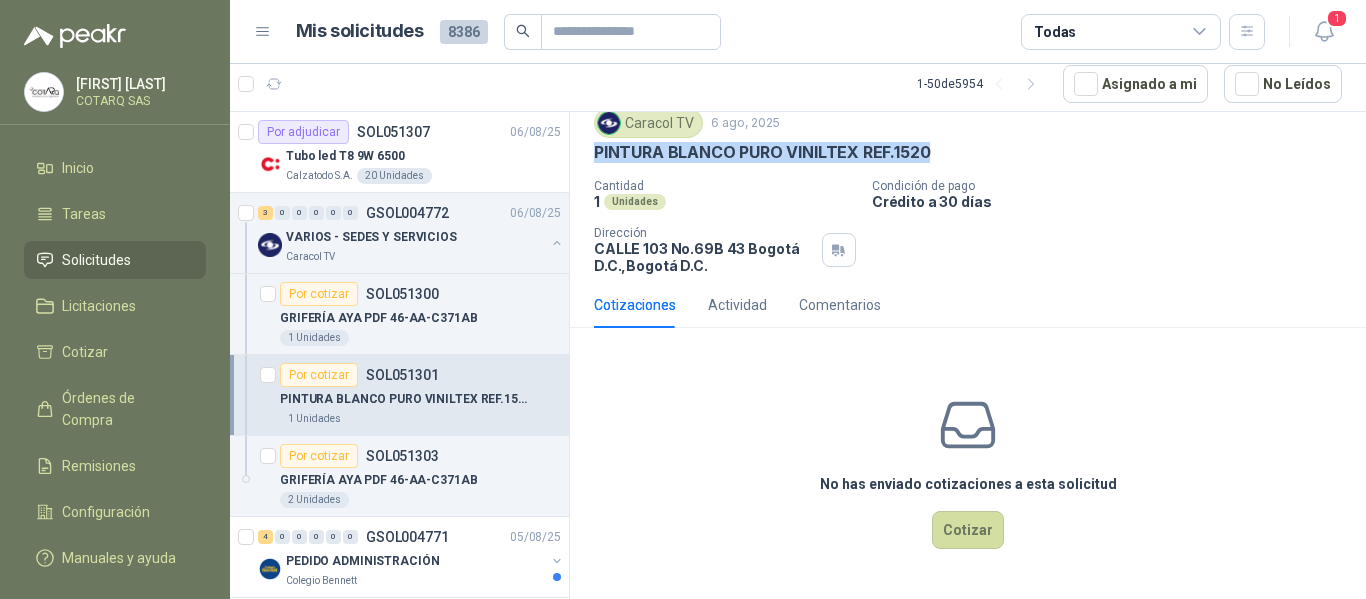 drag, startPoint x: 595, startPoint y: 147, endPoint x: 1023, endPoint y: 153, distance: 428.04205 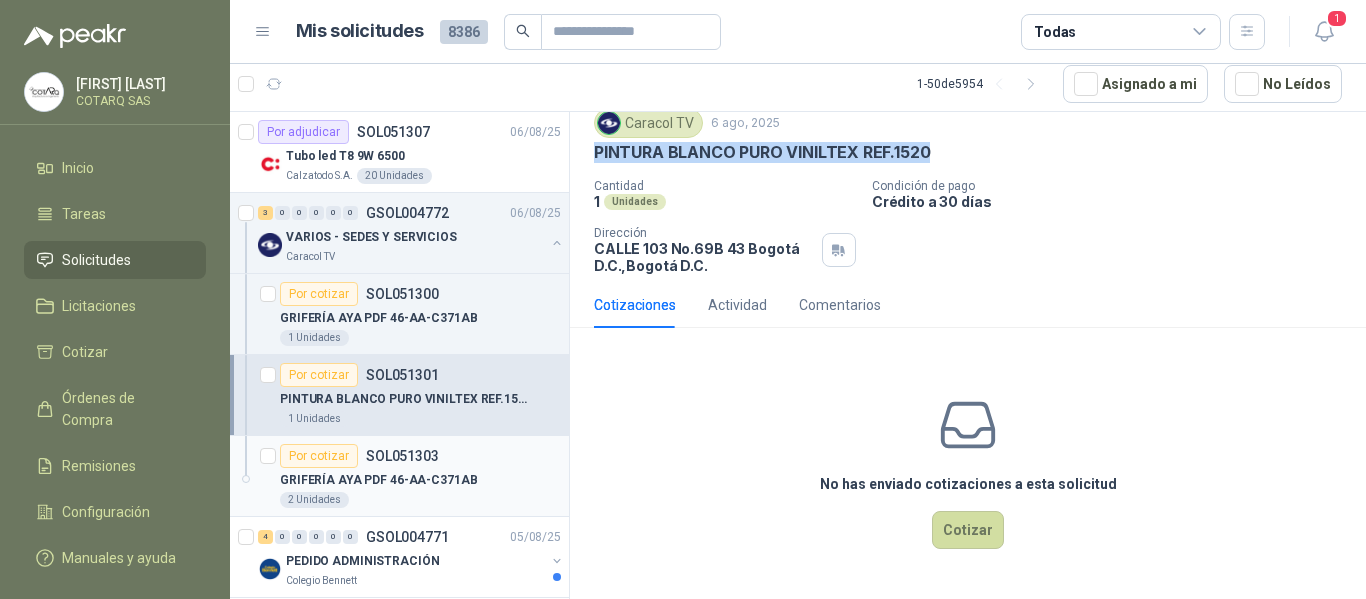 click on "GRIFERÍA AYA PDF 46-AA-C371AB" at bounding box center (379, 480) 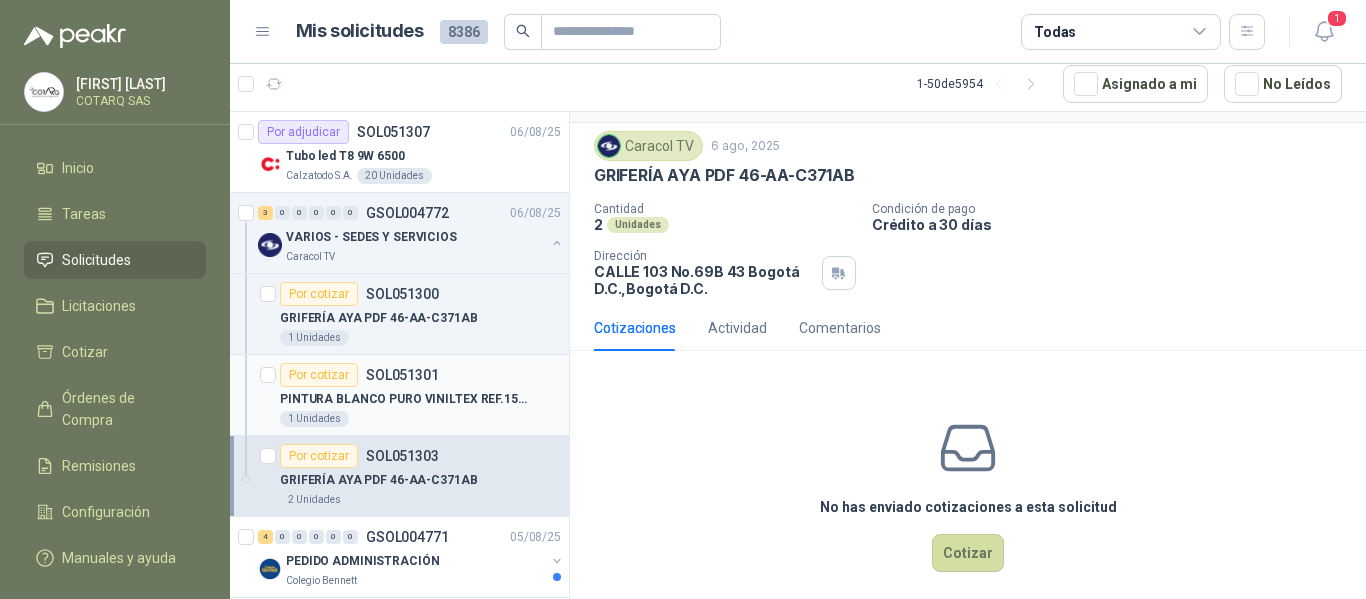 scroll, scrollTop: 70, scrollLeft: 0, axis: vertical 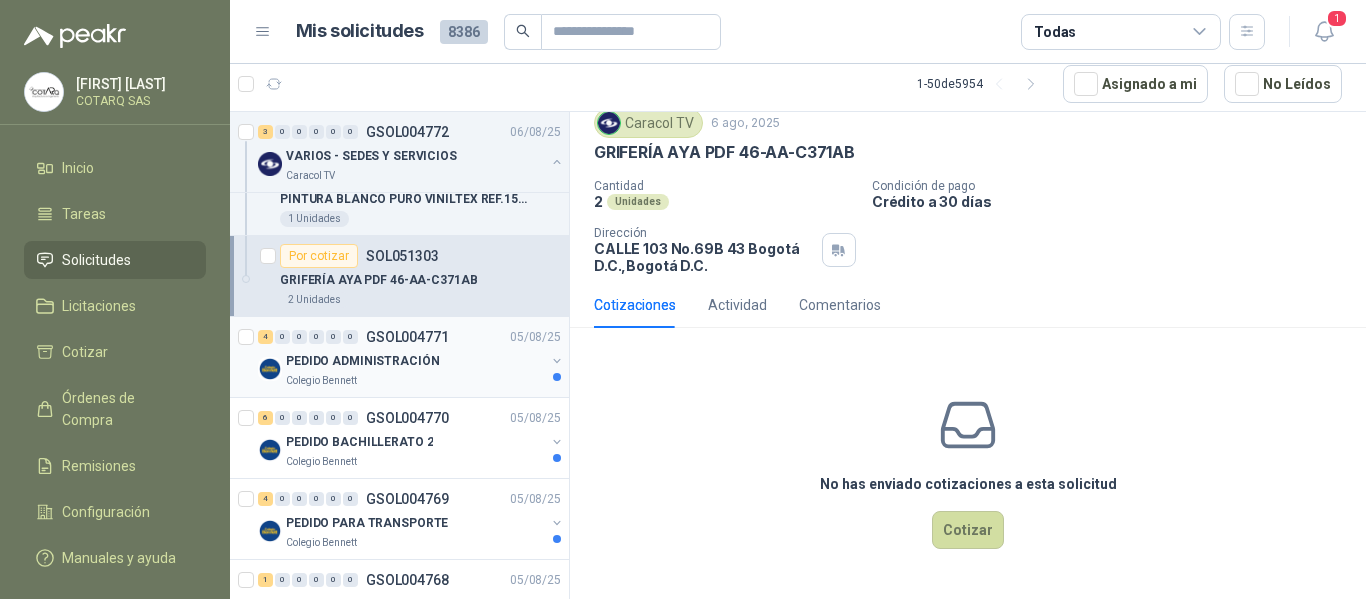 click on "Colegio Bennett" at bounding box center (415, 381) 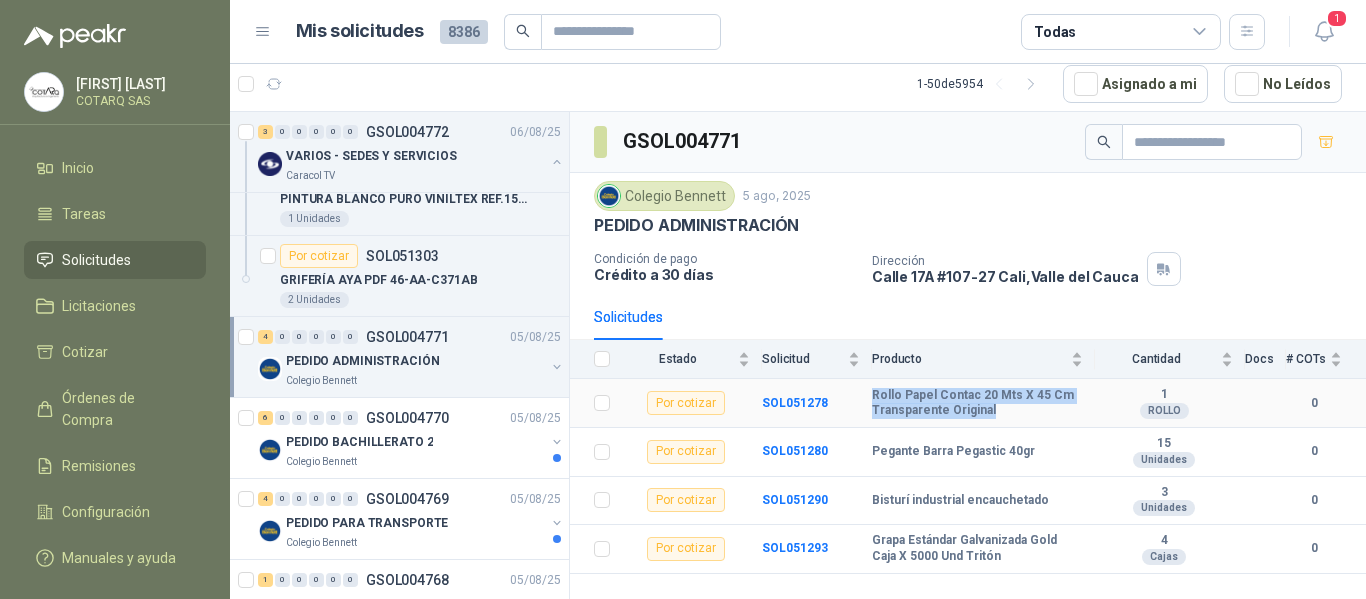 drag, startPoint x: 873, startPoint y: 397, endPoint x: 1004, endPoint y: 422, distance: 133.36417 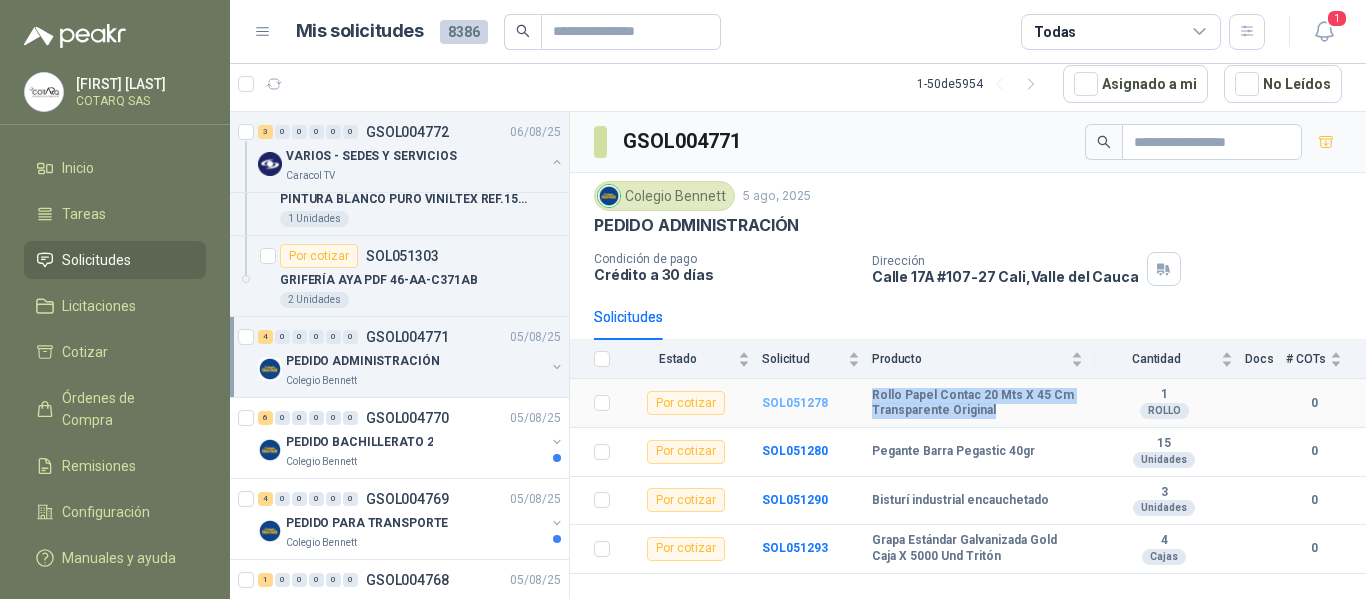 click on "SOL051278" at bounding box center [795, 403] 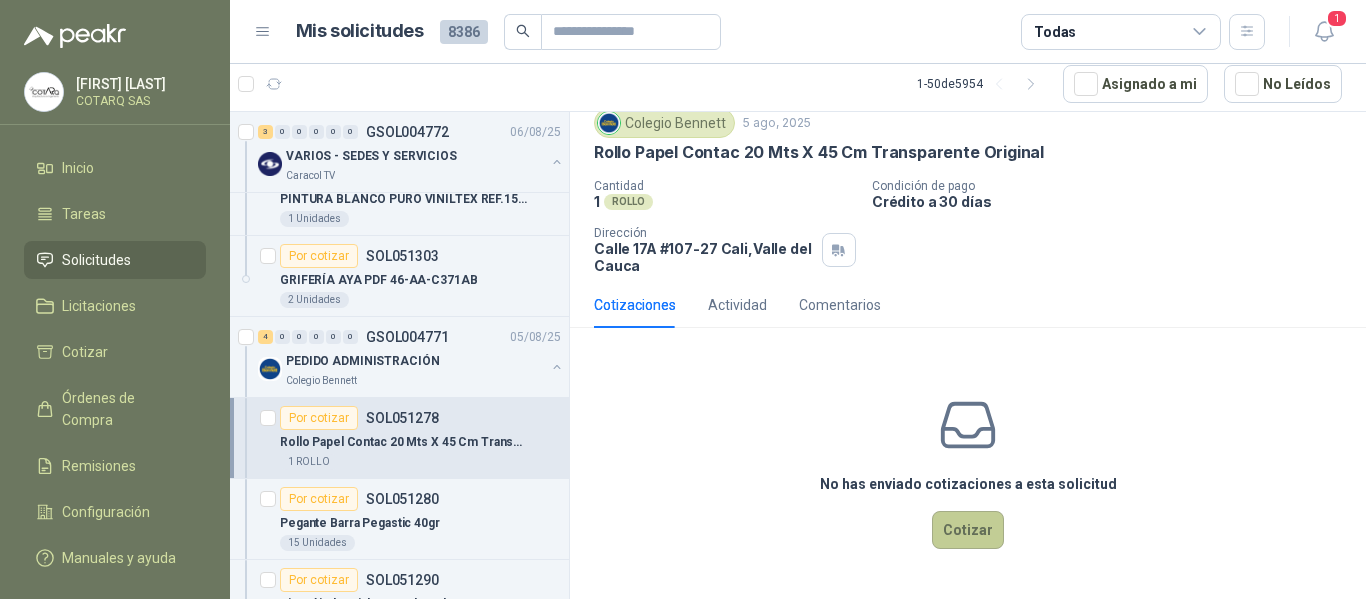 click on "Cotizar" at bounding box center (968, 530) 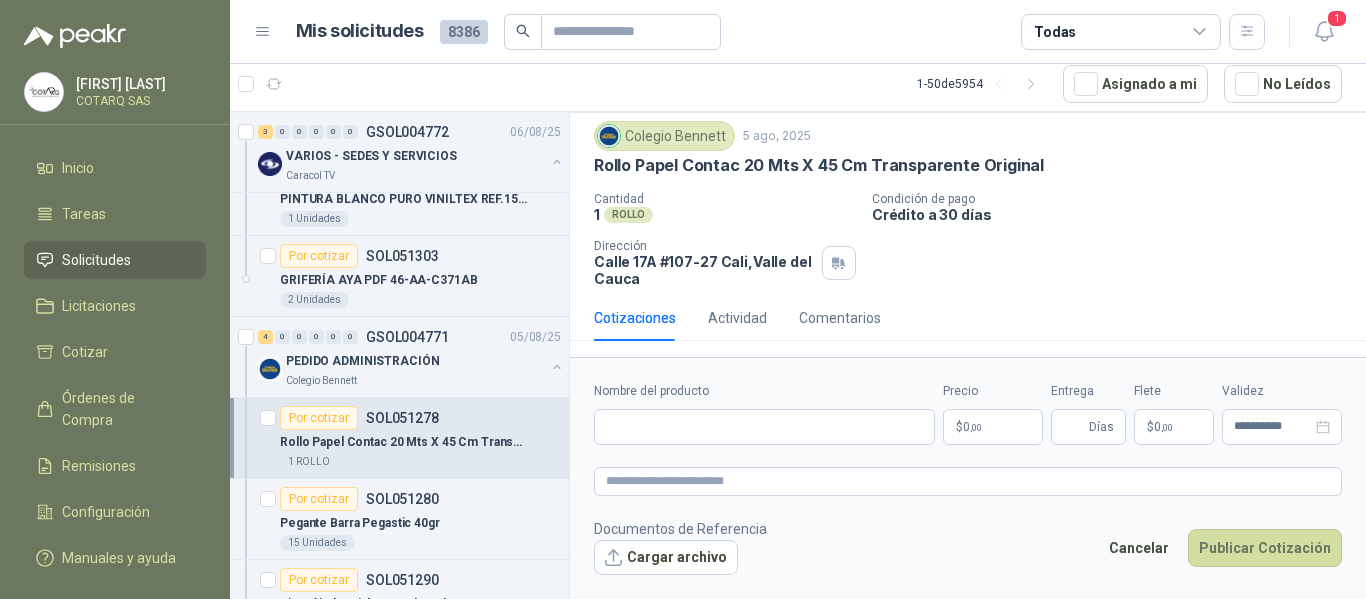 type 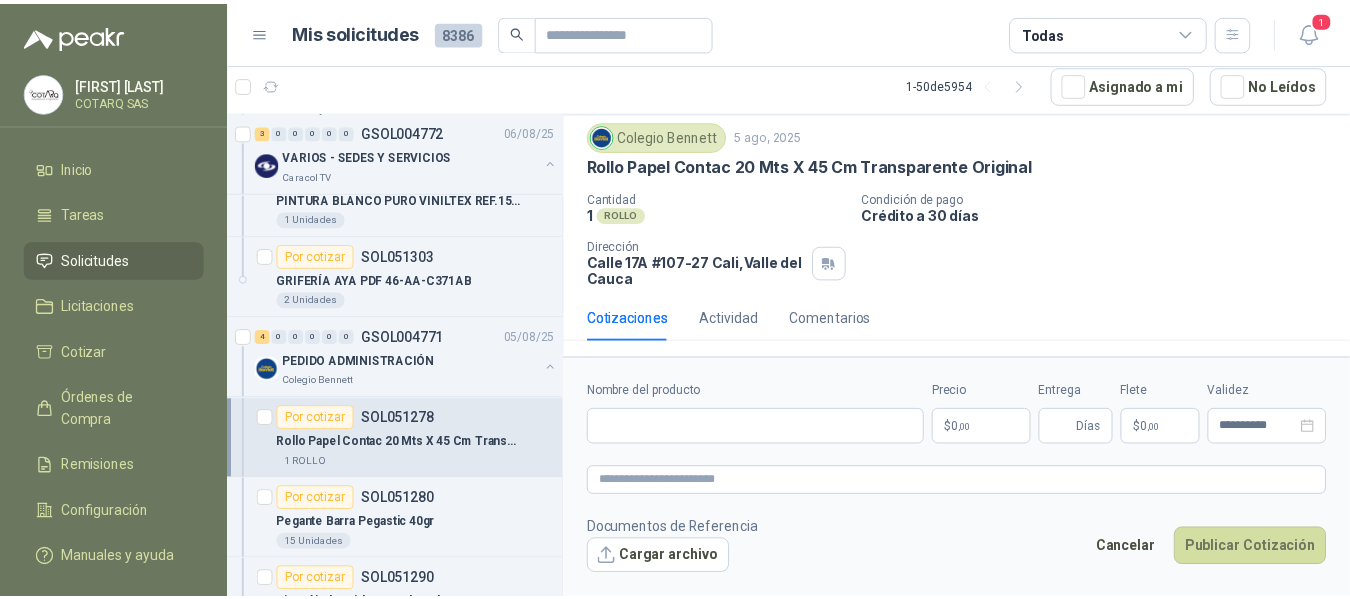scroll, scrollTop: 56, scrollLeft: 0, axis: vertical 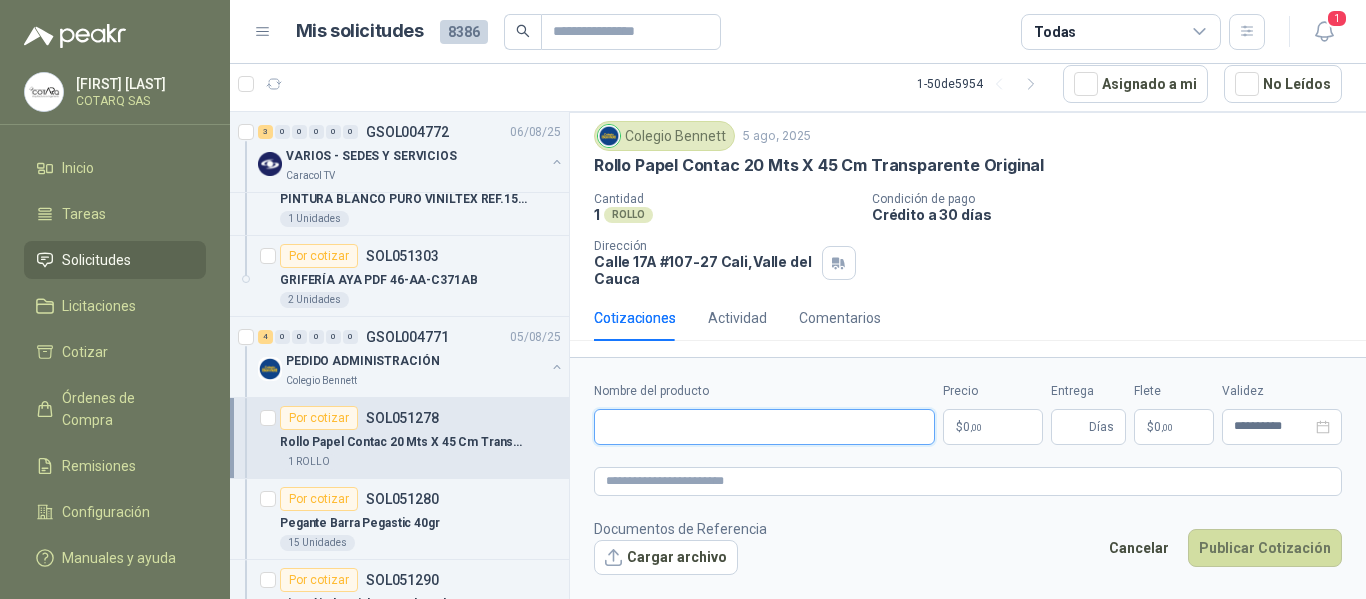 click on "Nombre del producto" at bounding box center (764, 427) 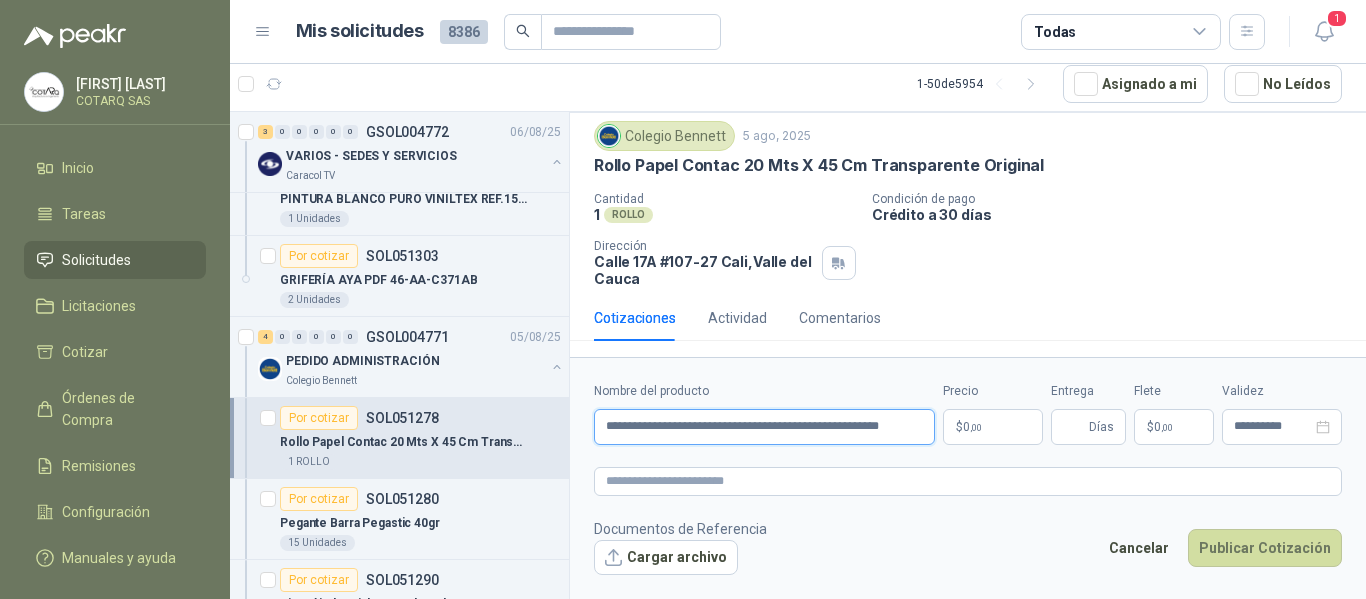 type on "**********" 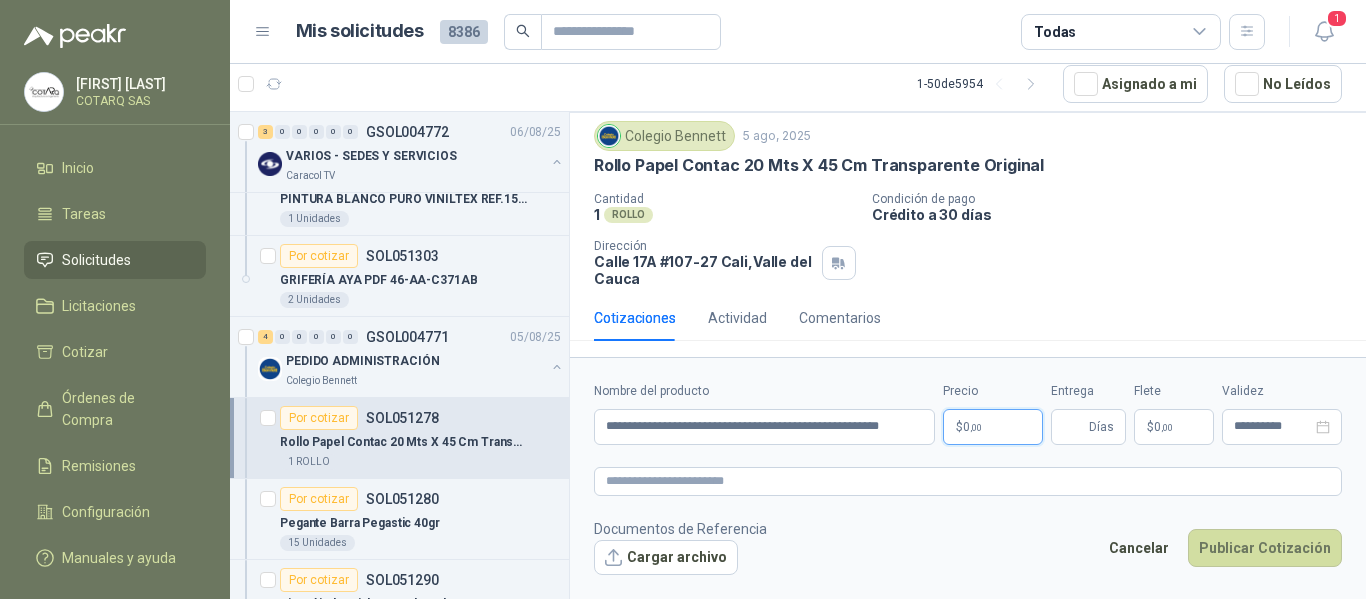 click on "[FIRST] [LAST]   COTARQ SAS   Inicio   Tareas   Solicitudes   Licitaciones   Cotizar   Órdenes de Compra   Remisiones   Configuración   Manuales y ayuda Mis solicitudes [NUMBER] Todas 1 1 - 50  de  [NUMBER] Asignado a mi No Leídos Por adjudicar SOL[NUMBER] [DATE]   Tubo led T8 9W 6500 Calzatodo S.A. 20   Unidades 3   0   0   0   0   0   GSOL[NUMBER] [DATE]   VARIOS - SEDES Y SERVICIOS Caracol TV   Por cotizar SOL[NUMBER] GRIFERÍA AYA PDF 46-AA-C371AB 1   Unidades Por cotizar SOL[NUMBER] PINTURA BLANCO PURO VINILTEX REF.1520 1   Unidades Por cotizar SOL[NUMBER] GRIFERÍA AYA PDF 46-AA-C371AB 2   Unidades 4   0   0   0   0   0   GSOL[NUMBER] [DATE]   PEDIDO ADMINISTRACIÓN Colegio Bennett   Por cotizar SOL[NUMBER] Rollo Papel Contac 20 Mts X 45 Cm Transparente Original 1   ROLLO Por cotizar SOL[NUMBER] Pegante Barra Pegastic 40gr  15   Unidades Por cotizar SOL[NUMBER] Bisturí industrial encauchetado 3   Unidades Por cotizar SOL[NUMBER] Grapa Estándar Galvanizada Gold Caja X 5000 Und Tritón 4   Cajas 6   0   0   0   0" at bounding box center [683, 299] 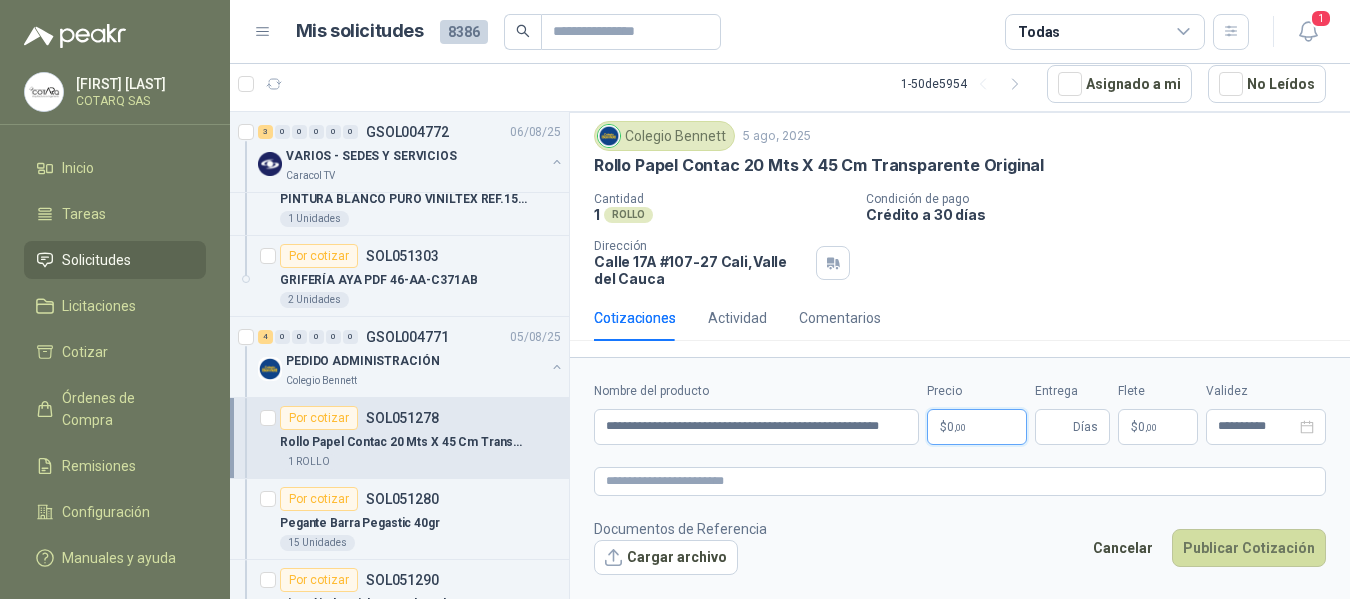 type 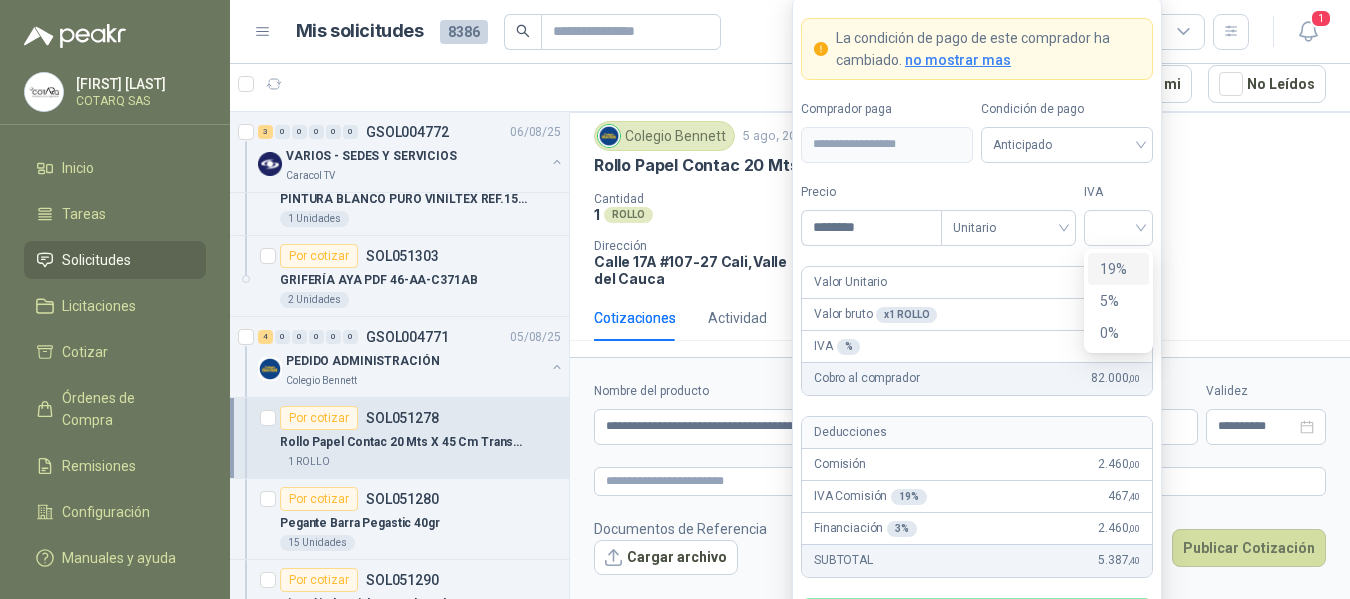 drag, startPoint x: 1144, startPoint y: 237, endPoint x: 1143, endPoint y: 247, distance: 10.049875 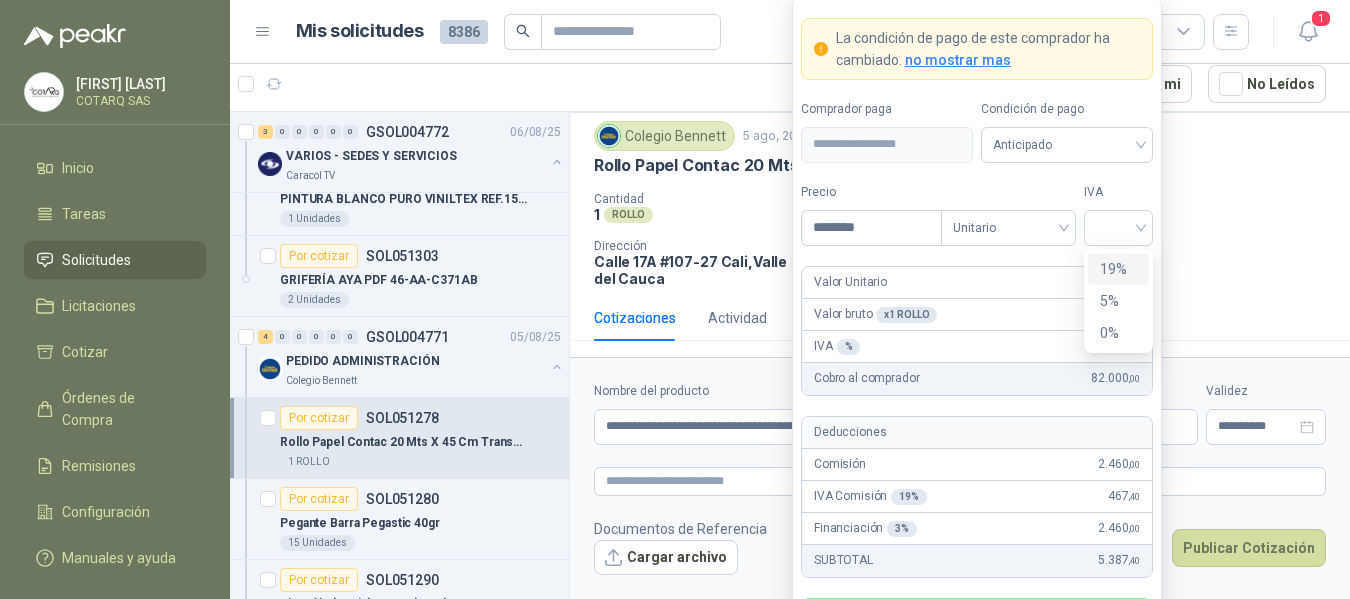 click at bounding box center (1118, 228) 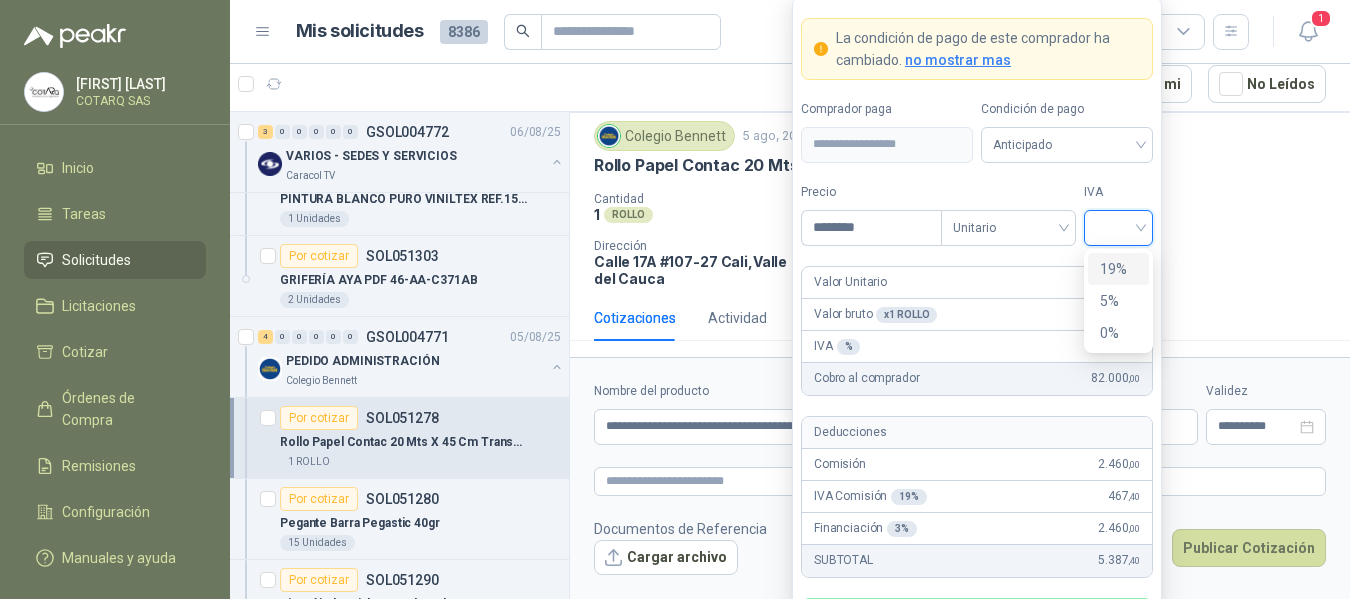 click on "19%" at bounding box center (1118, 269) 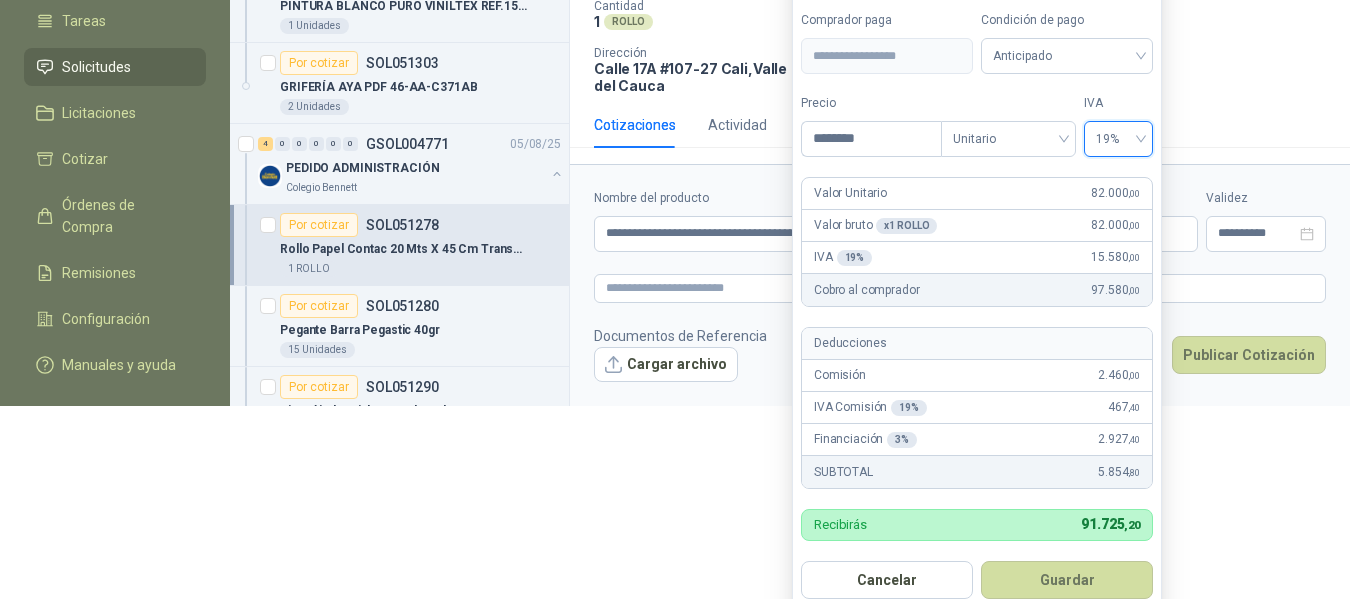 scroll, scrollTop: 211, scrollLeft: 0, axis: vertical 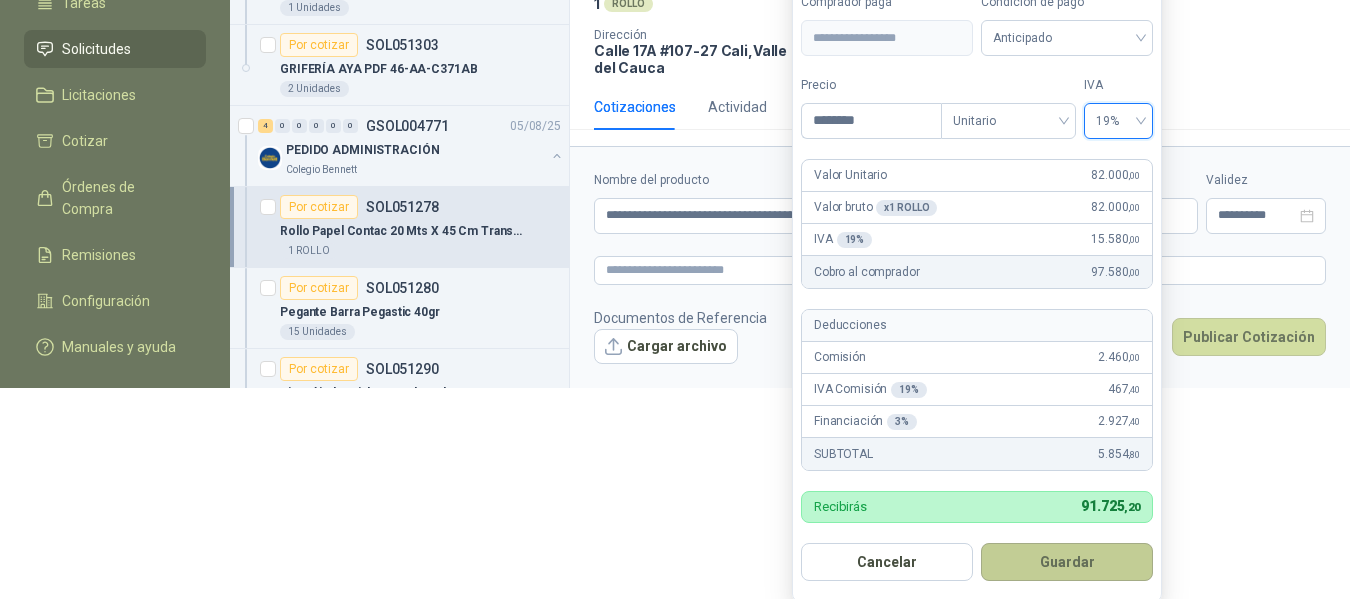 click on "Guardar" at bounding box center (1067, 562) 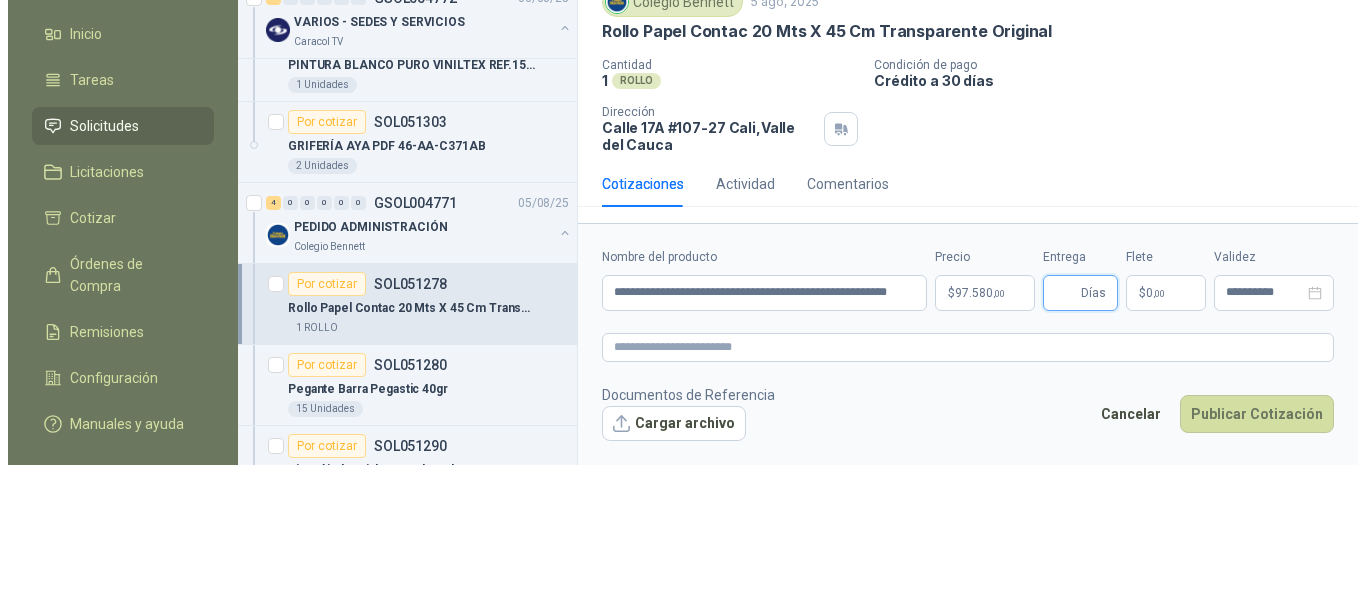 scroll, scrollTop: 0, scrollLeft: 0, axis: both 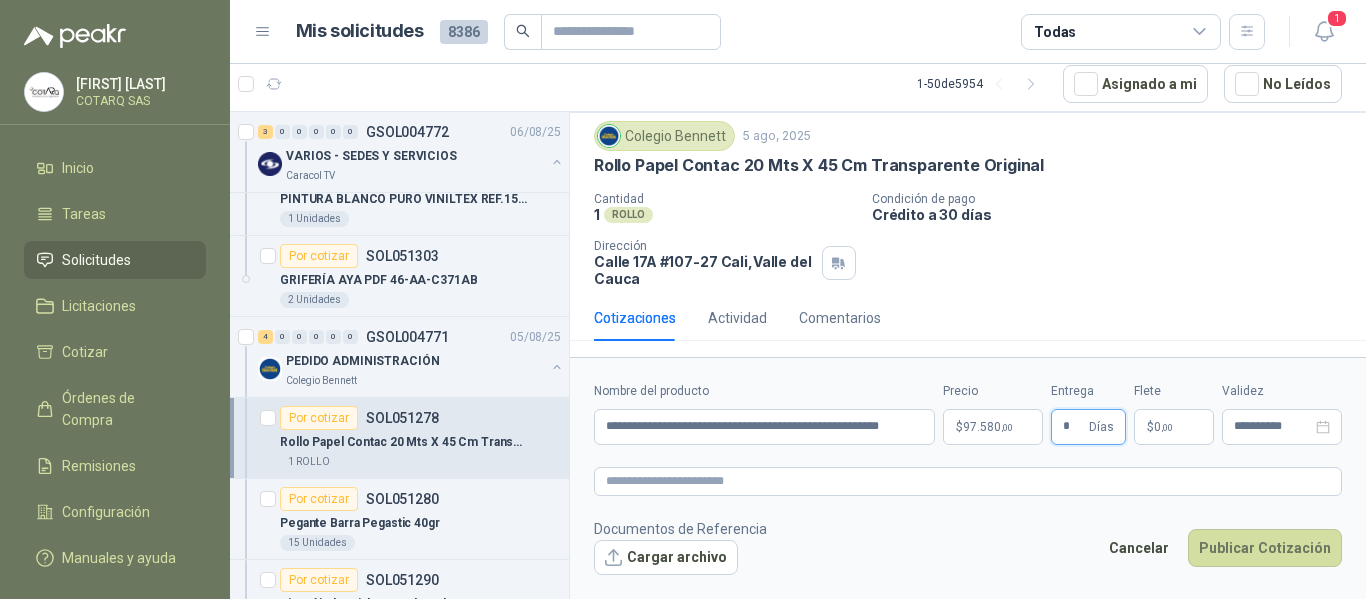 type on "*" 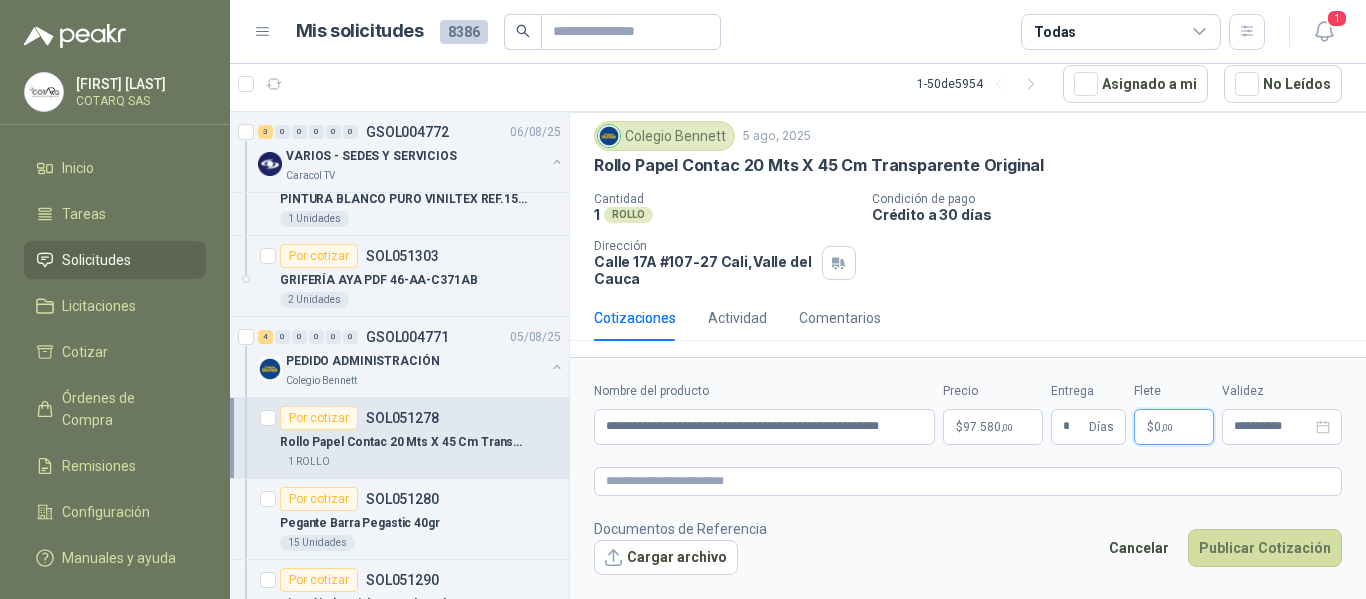 click on "$    0 ,00" at bounding box center [1174, 427] 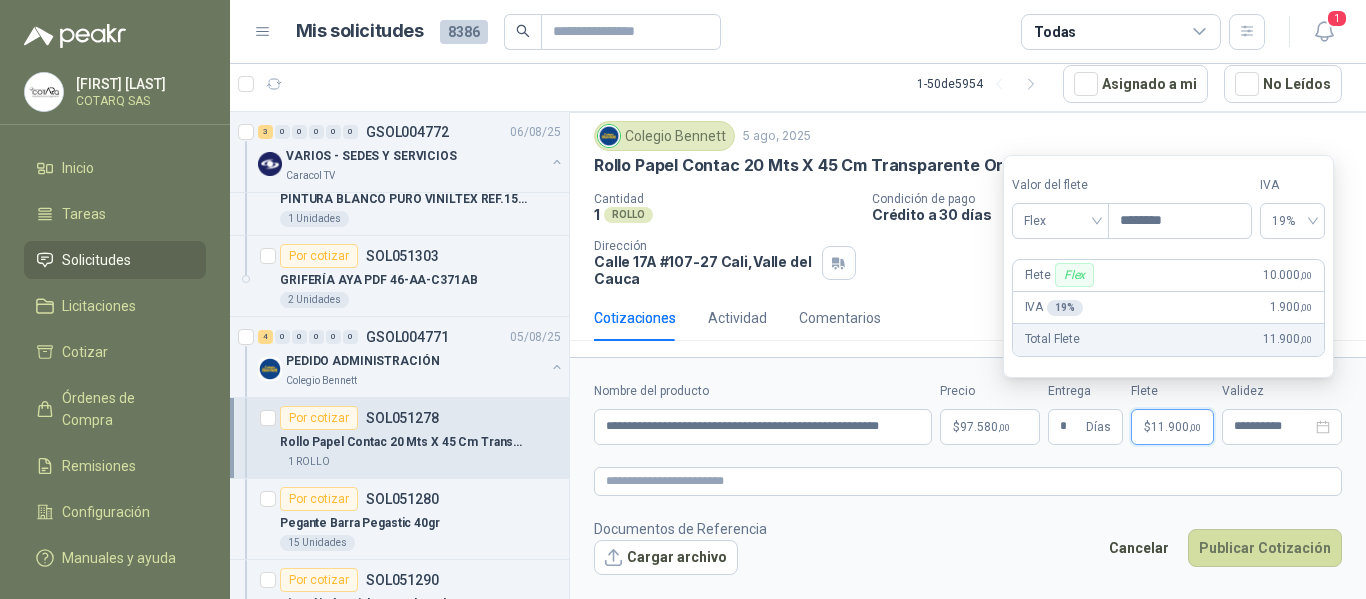 type on "********" 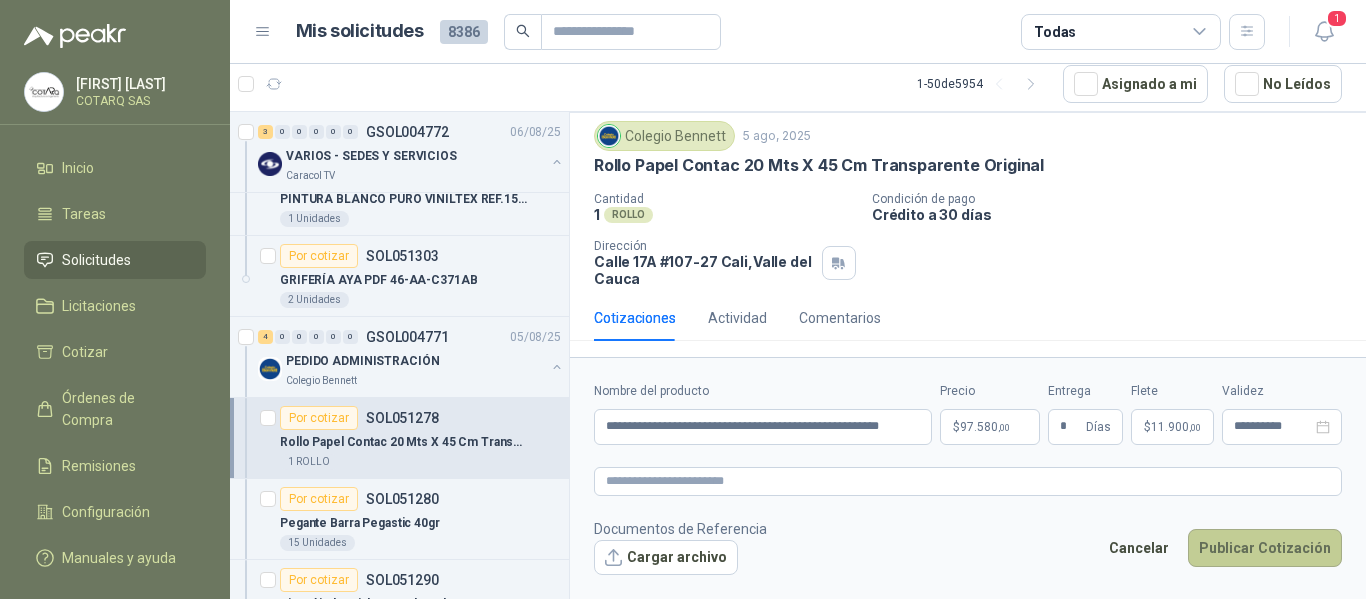 click on "Publicar Cotización" at bounding box center [1265, 548] 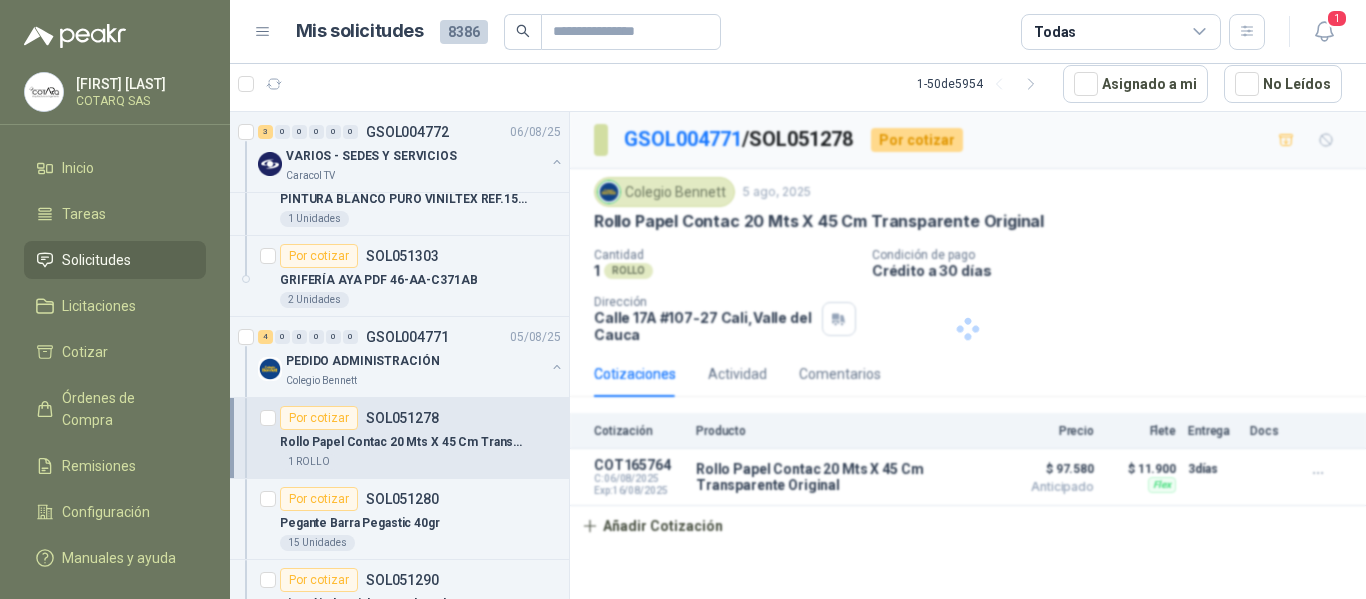scroll, scrollTop: 0, scrollLeft: 0, axis: both 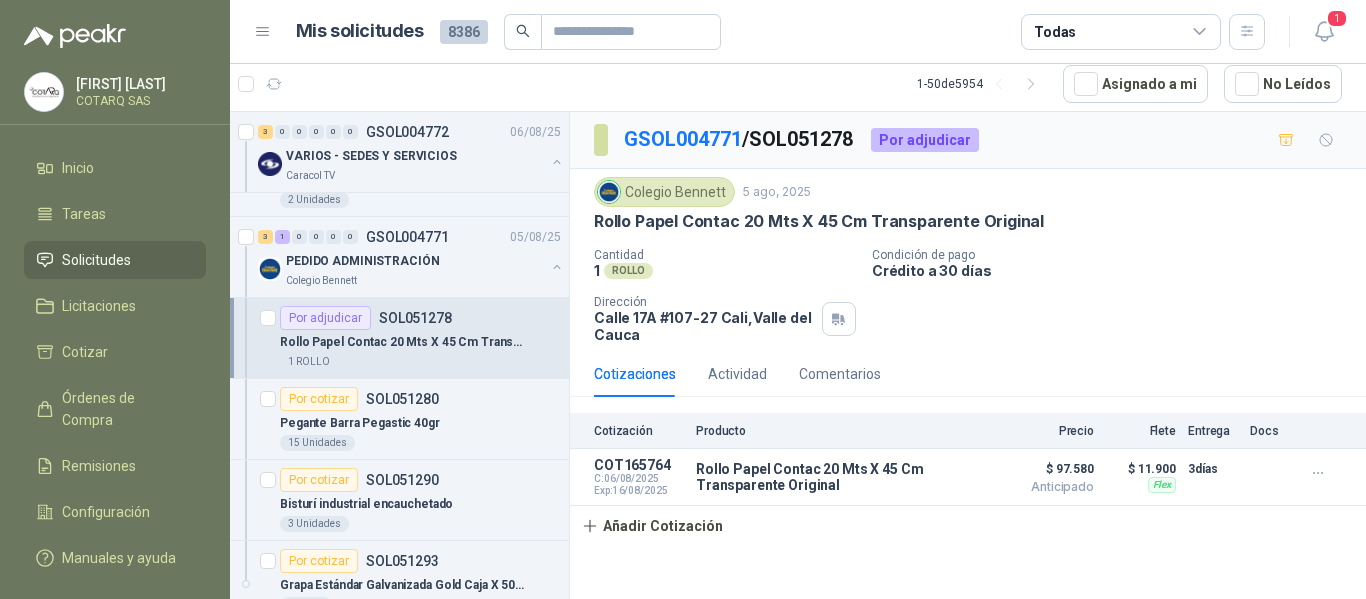 click on "Por adjudicar SOL[NUMBER]" at bounding box center [366, 318] 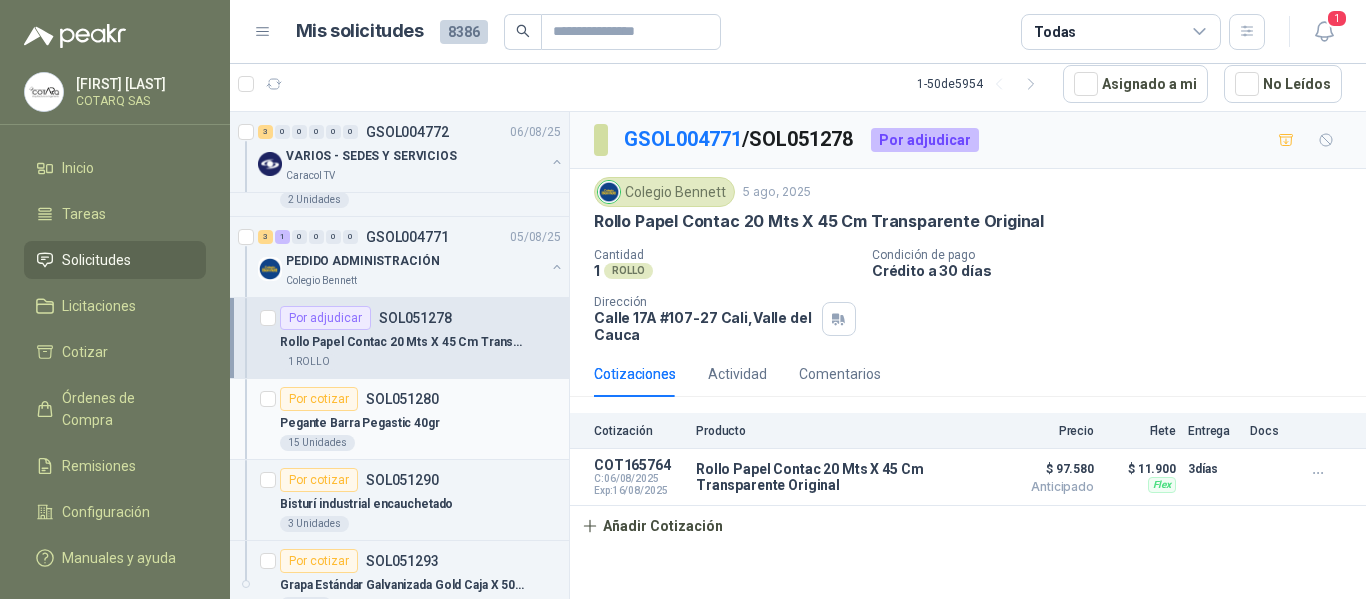 click on "15   Unidades" at bounding box center [420, 443] 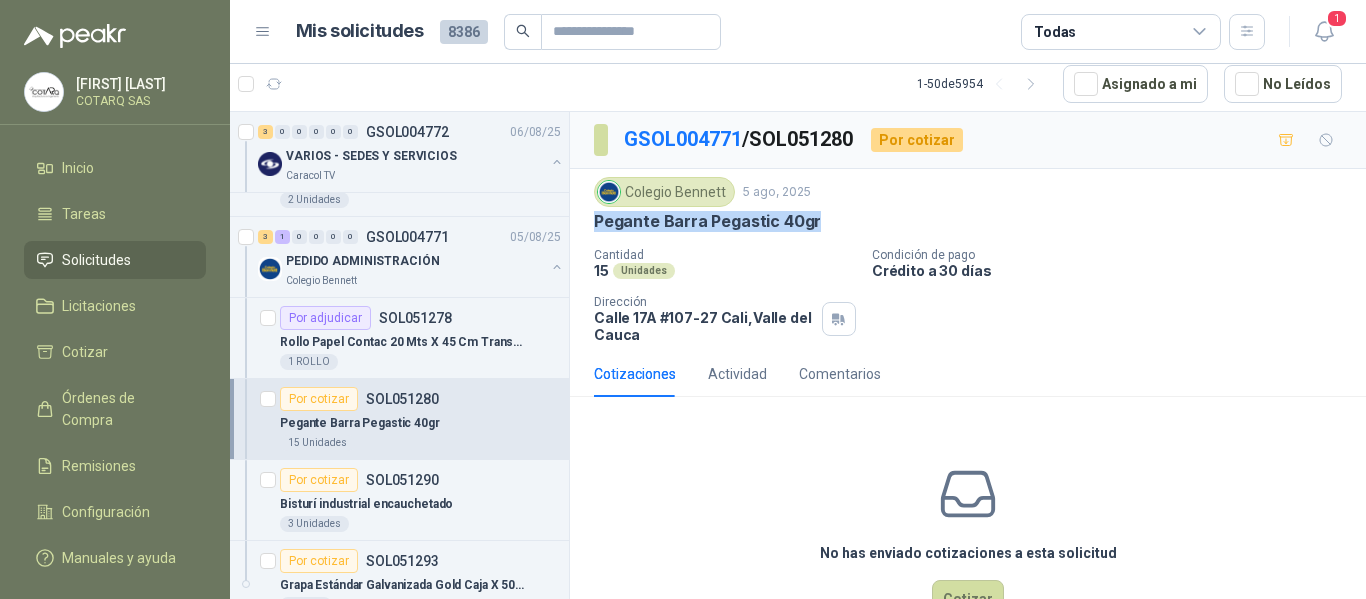 drag, startPoint x: 596, startPoint y: 223, endPoint x: 813, endPoint y: 223, distance: 217 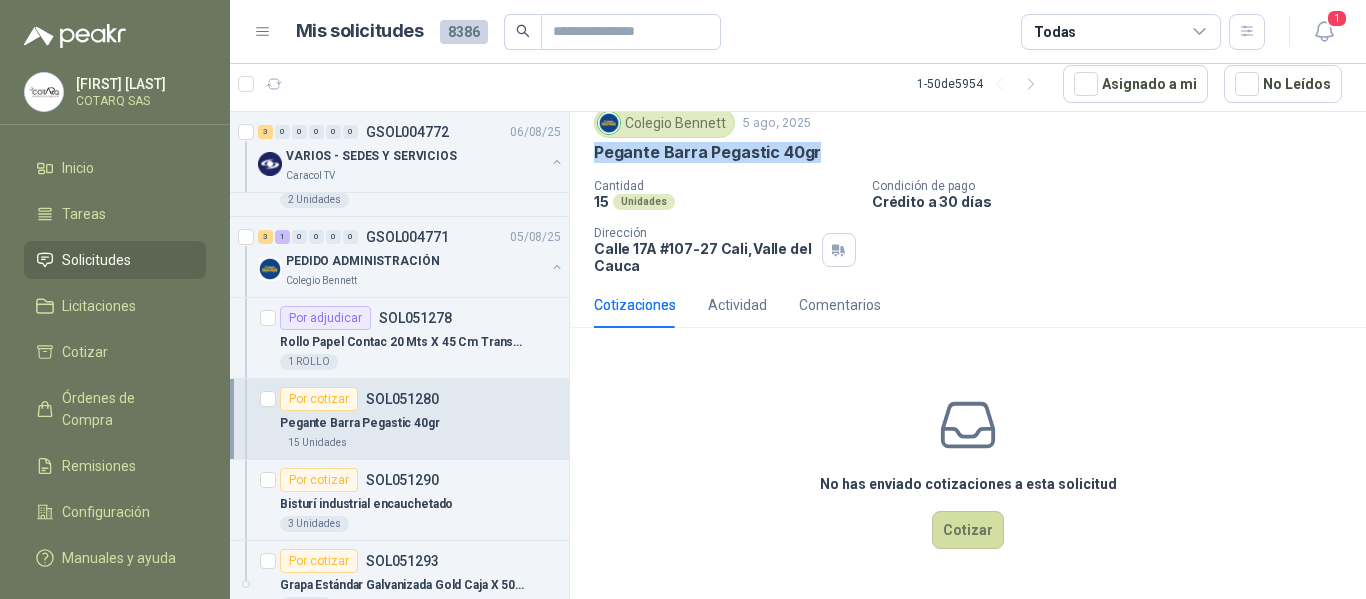 drag, startPoint x: 965, startPoint y: 533, endPoint x: 968, endPoint y: 180, distance: 353.01276 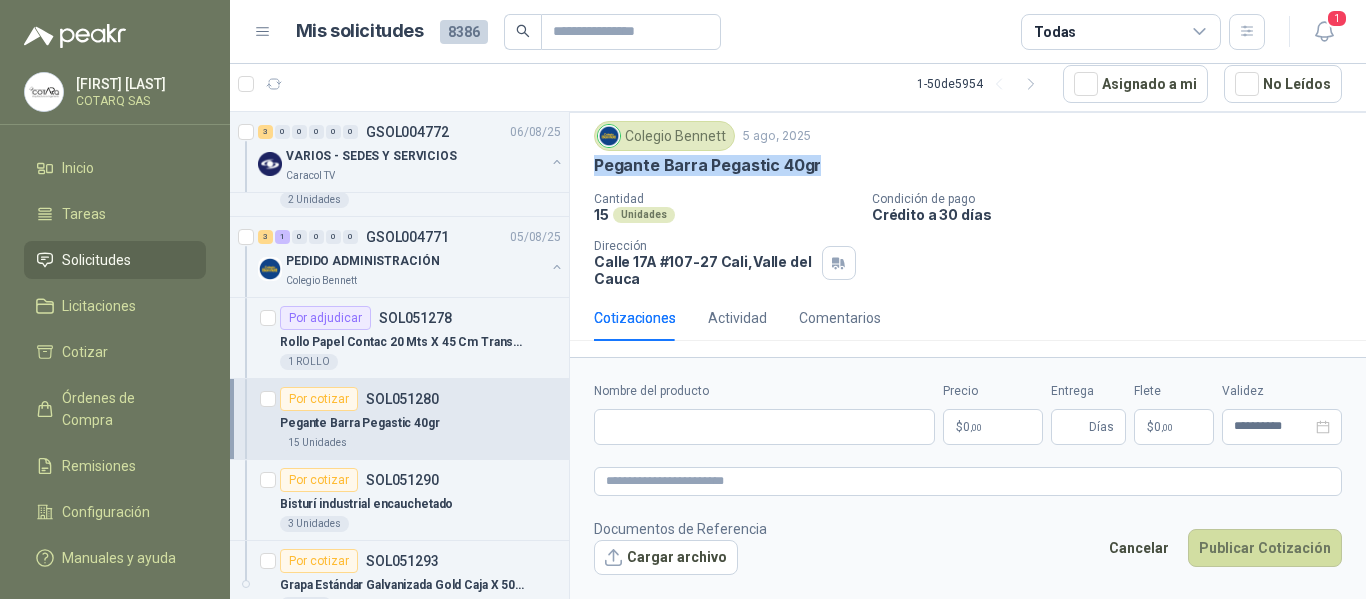 type 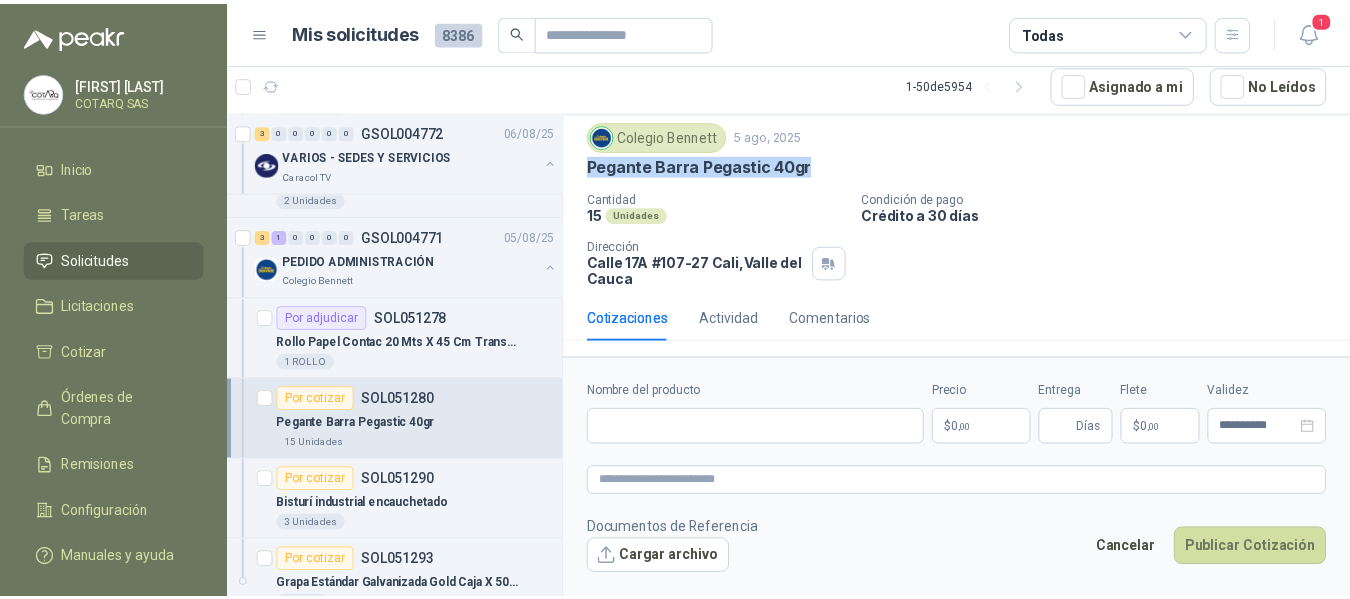 scroll, scrollTop: 56, scrollLeft: 0, axis: vertical 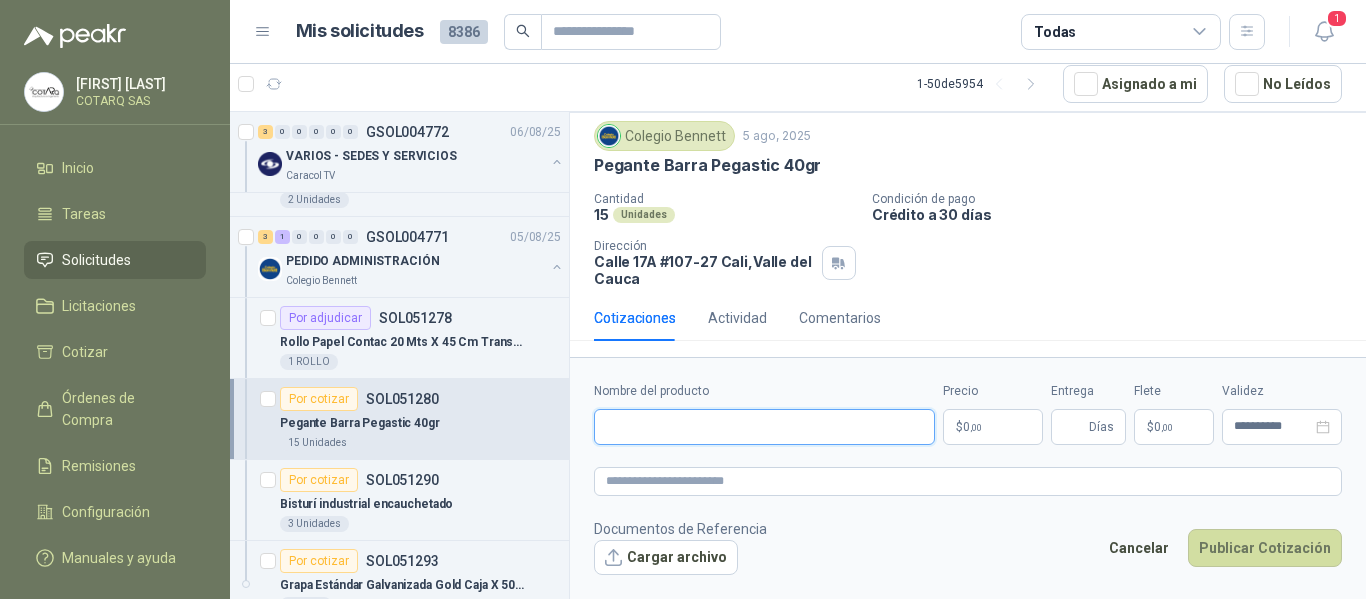 click on "Nombre del producto" at bounding box center [764, 427] 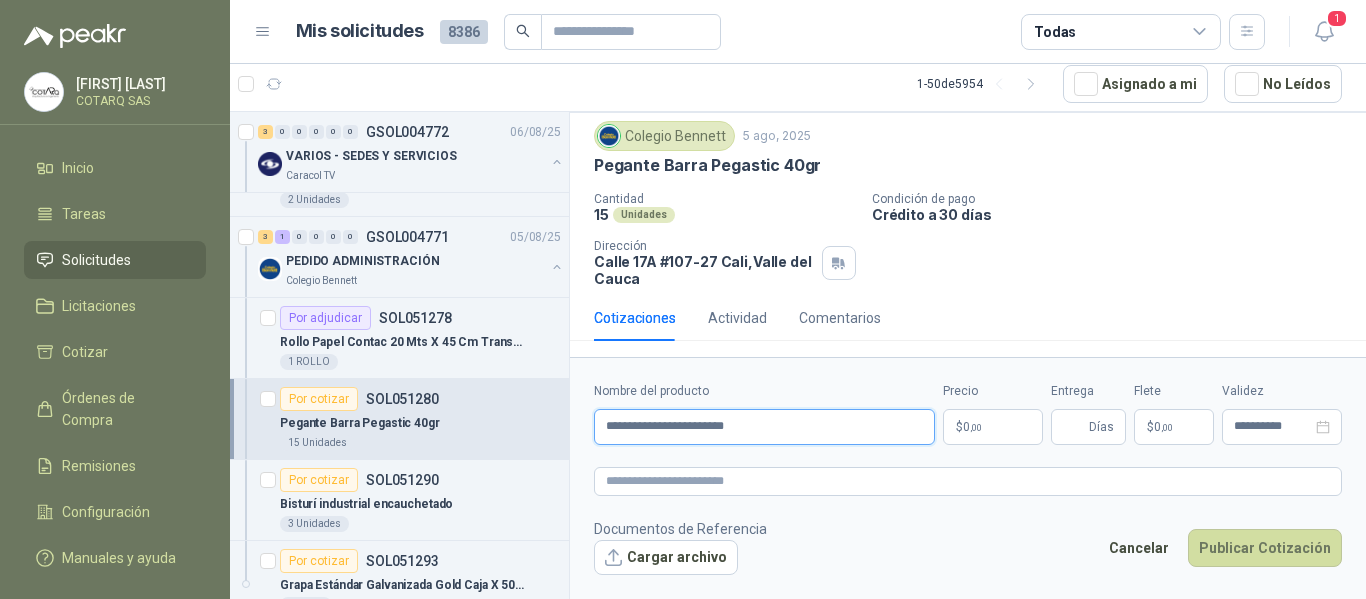 type on "**********" 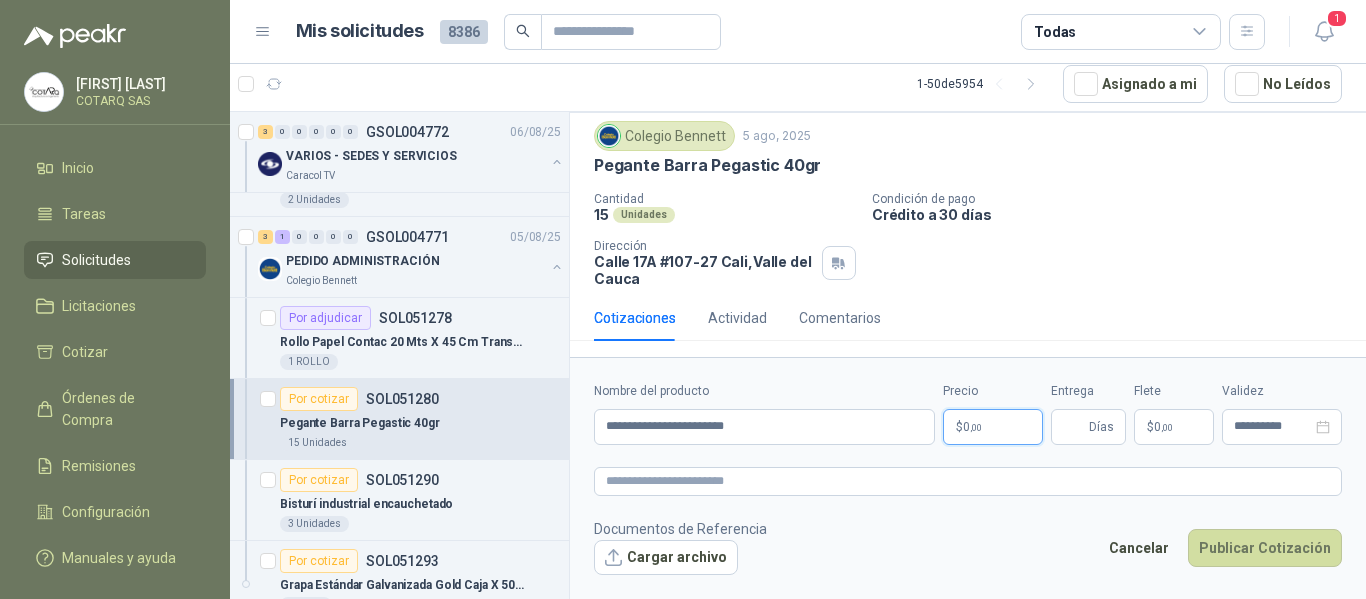click on "[FIRST] [LAST]   COTARQ SAS   Inicio   Tareas   Solicitudes   Licitaciones   Cotizar   Órdenes de Compra   Remisiones   Configuración   Manuales y ayuda Mis solicitudes [NUMBER] Todas 1 1 - 50  de  [NUMBER] Asignado a mi No Leídos Por adjudicar SOL[NUMBER] [DATE]   Tubo led T8 9W 6500 Calzatodo S.A. 20   Unidades 3   0   0   0   0   0   GSOL[NUMBER] [DATE]   VARIOS - SEDES Y SERVICIOS Caracol TV   Por cotizar SOL[NUMBER] GRIFERÍA AYA PDF 46-AA-C371AB 1   Unidades Por cotizar SOL[NUMBER] PINTURA BLANCO PURO VINILTEX REF.1520 1   Unidades Por cotizar SOL[NUMBER] GRIFERÍA AYA PDF 46-AA-C371AB 2   Unidades 3   1   0   0   0   0   GSOL[NUMBER] [DATE]   PEDIDO ADMINISTRACIÓN Colegio Bennett   Por adjudicar SOL[NUMBER] Rollo Papel Contac 20 Mts X 45 Cm Transparente Original 1   ROLLO Por cotizar SOL[NUMBER] Pegante Barra Pegastic 40gr  15   Unidades Por cotizar SOL[NUMBER] Bisturí industrial encauchetado 3   Unidades Por cotizar SOL[NUMBER] Grapa Estándar Galvanizada Gold Caja X 5000 Und Tritón 4   Cajas 6   0   0   0   0" at bounding box center (683, 299) 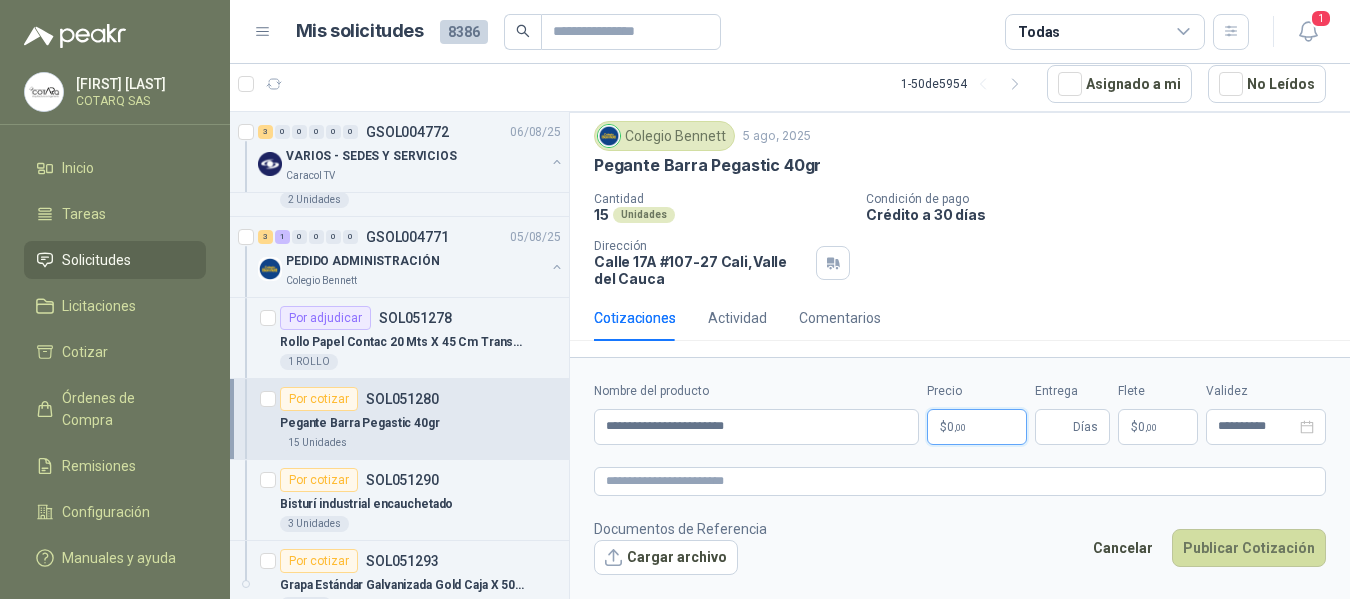 type 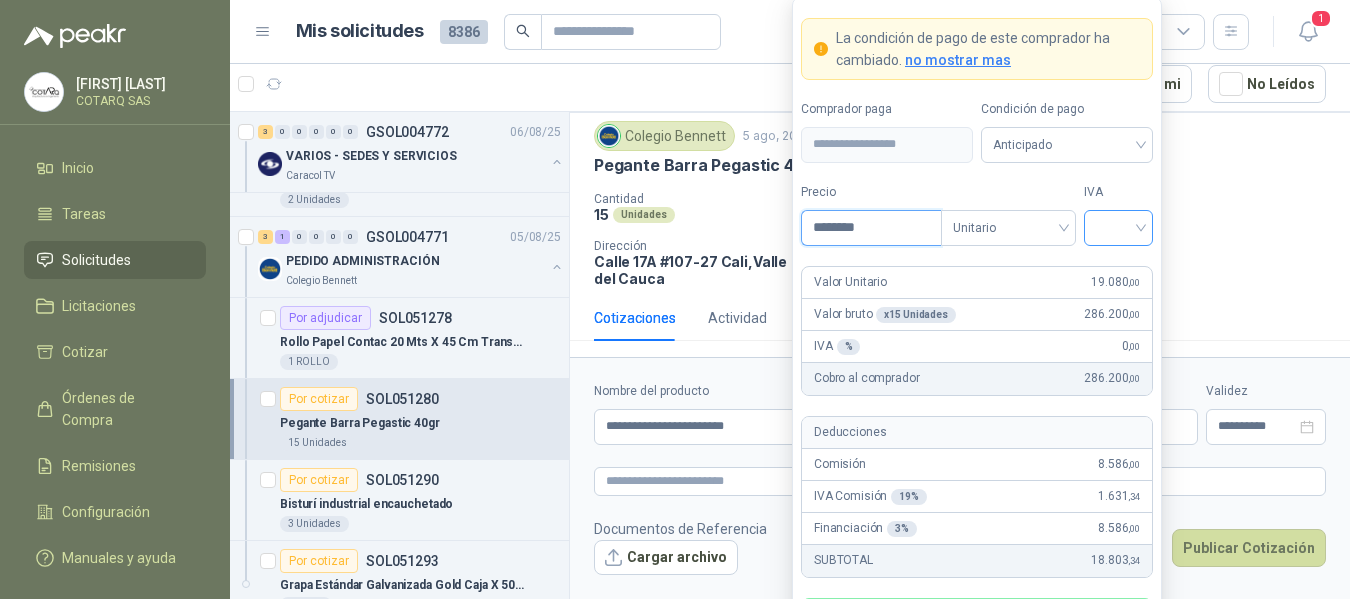 type on "********" 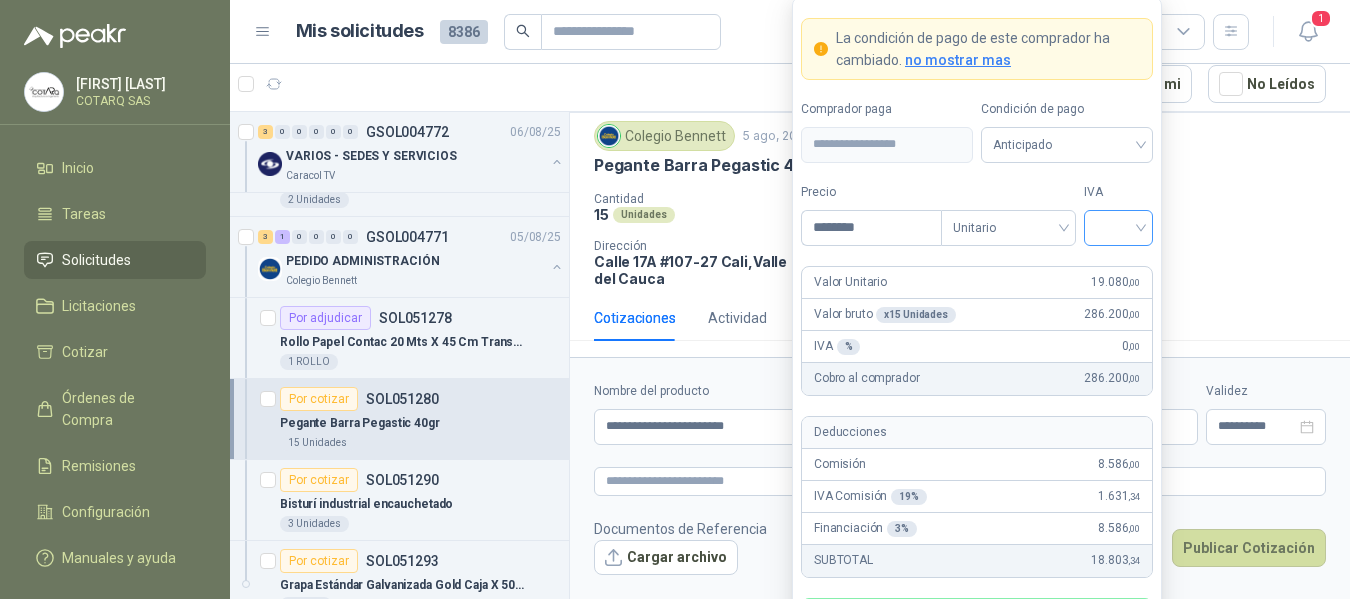 click at bounding box center [1118, 226] 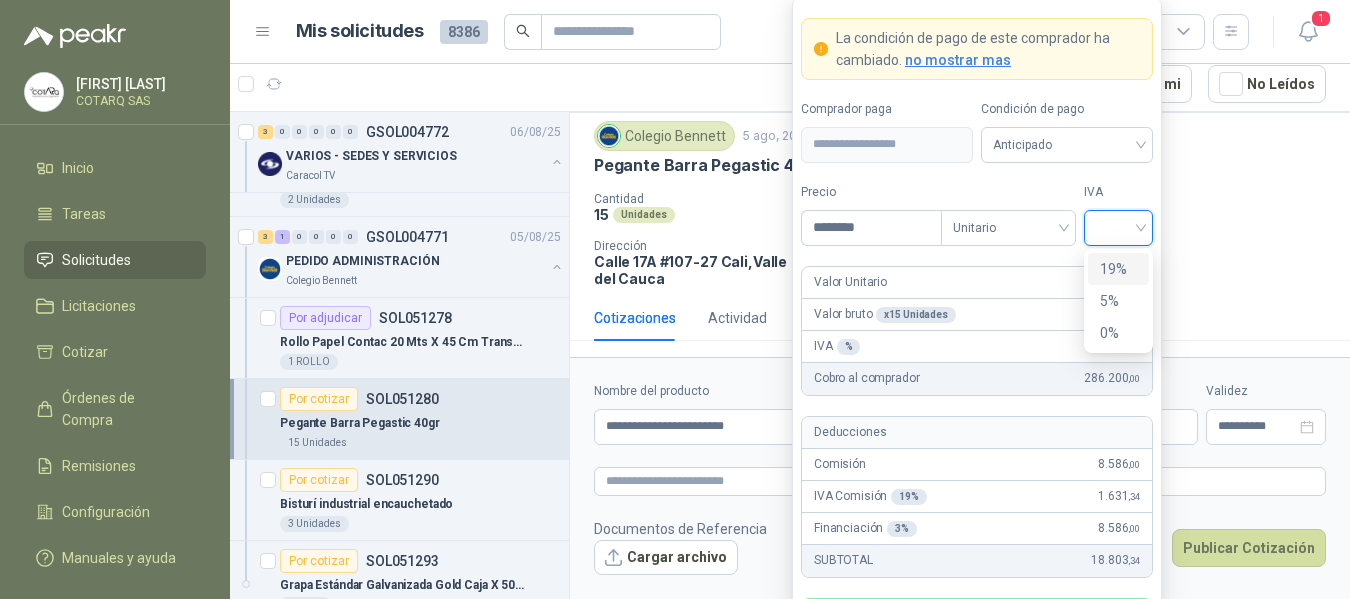 click on "19%" at bounding box center (1118, 269) 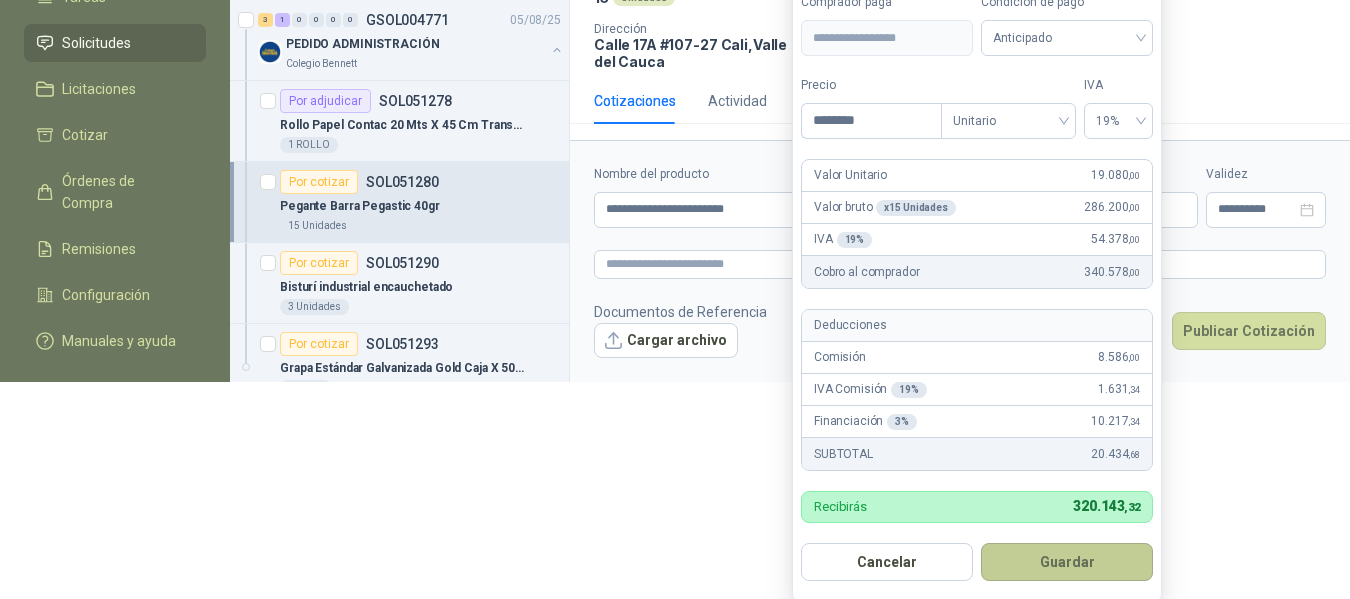 click on "Guardar" at bounding box center (1067, 562) 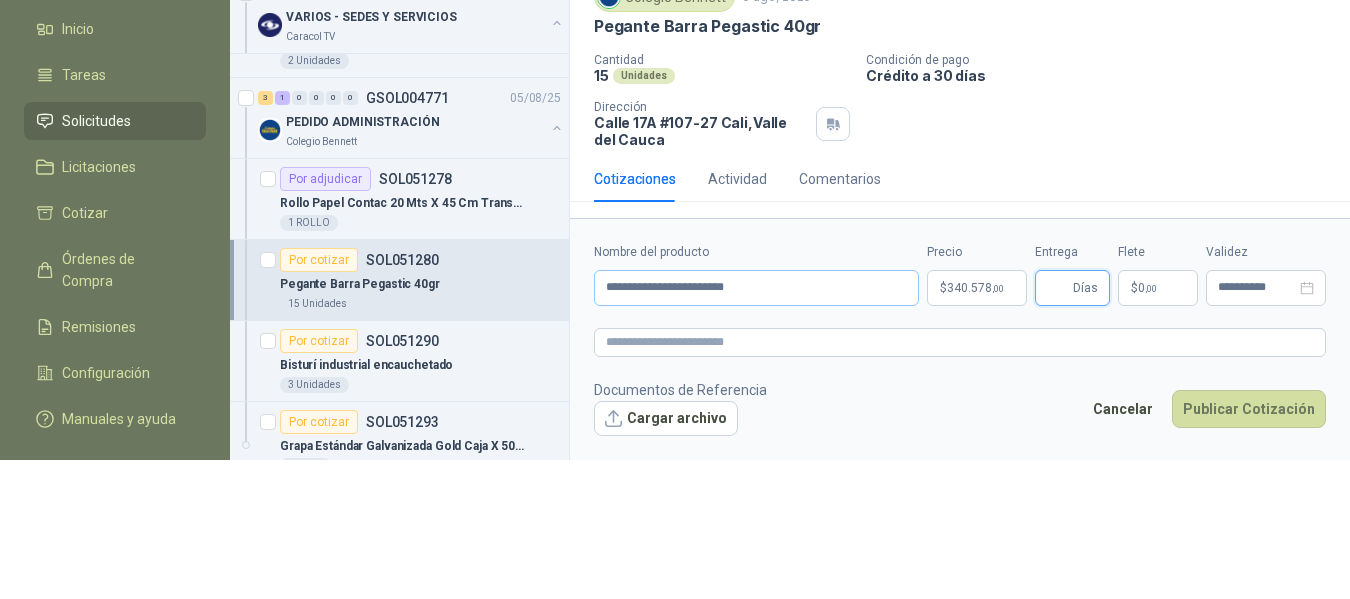 scroll, scrollTop: 143, scrollLeft: 0, axis: vertical 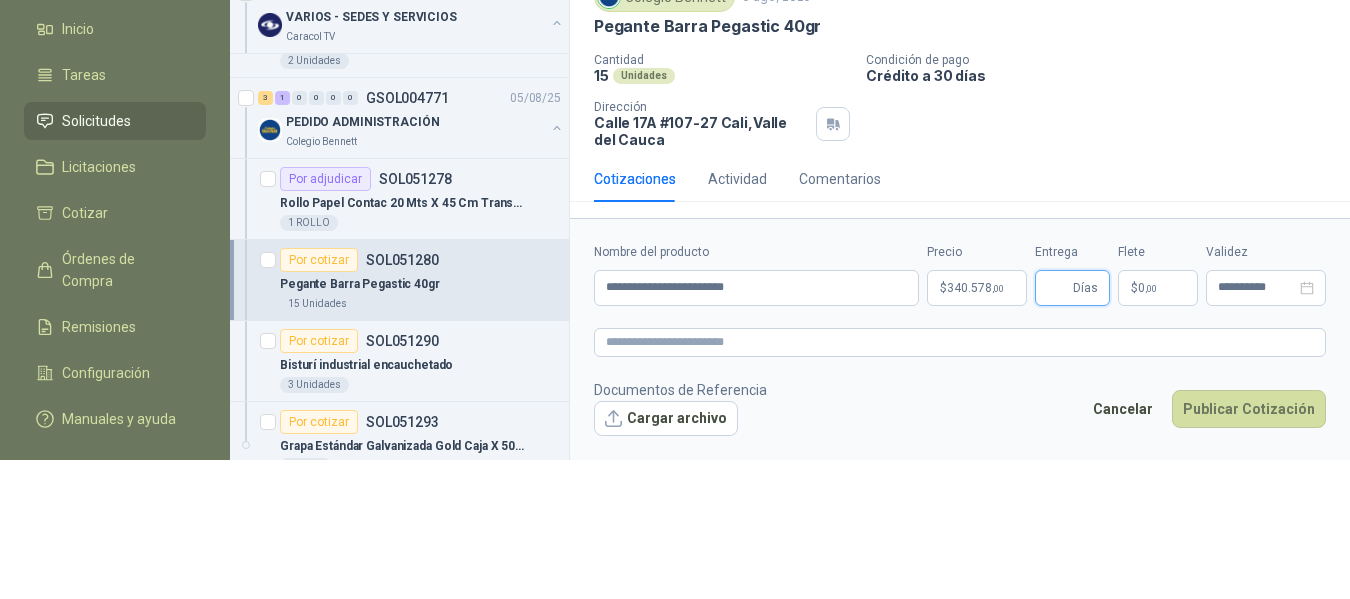 type 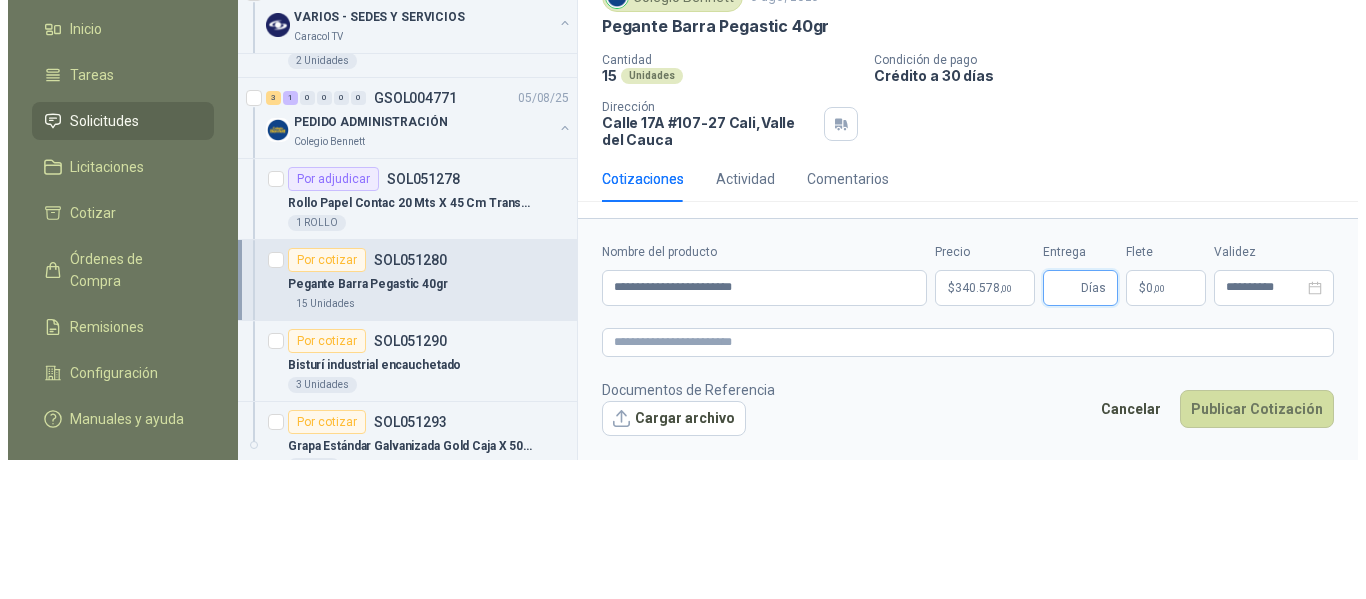 scroll, scrollTop: 0, scrollLeft: 0, axis: both 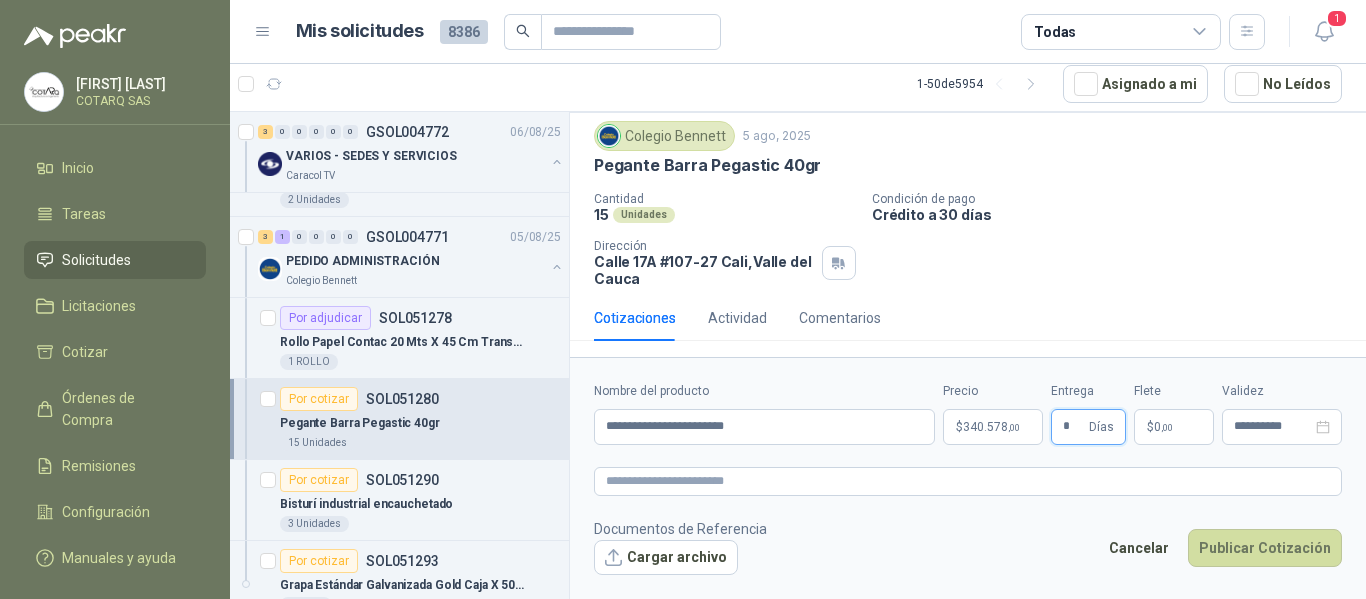 type on "*" 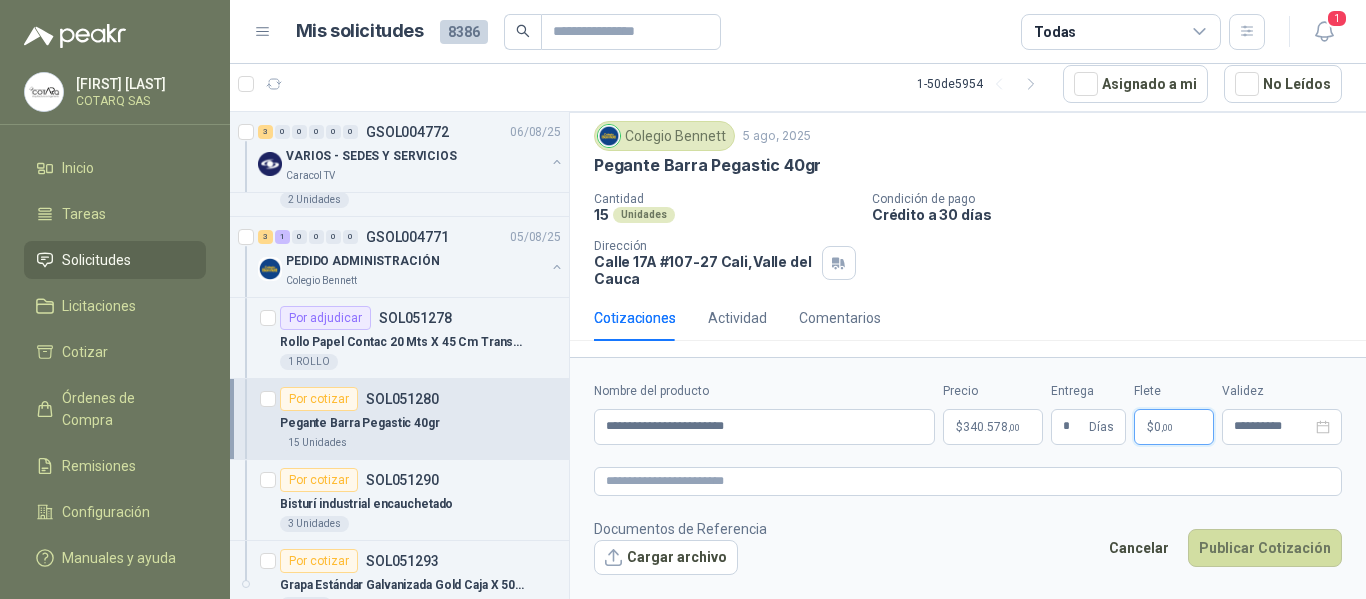 click on "$    0 ,00" at bounding box center (1174, 427) 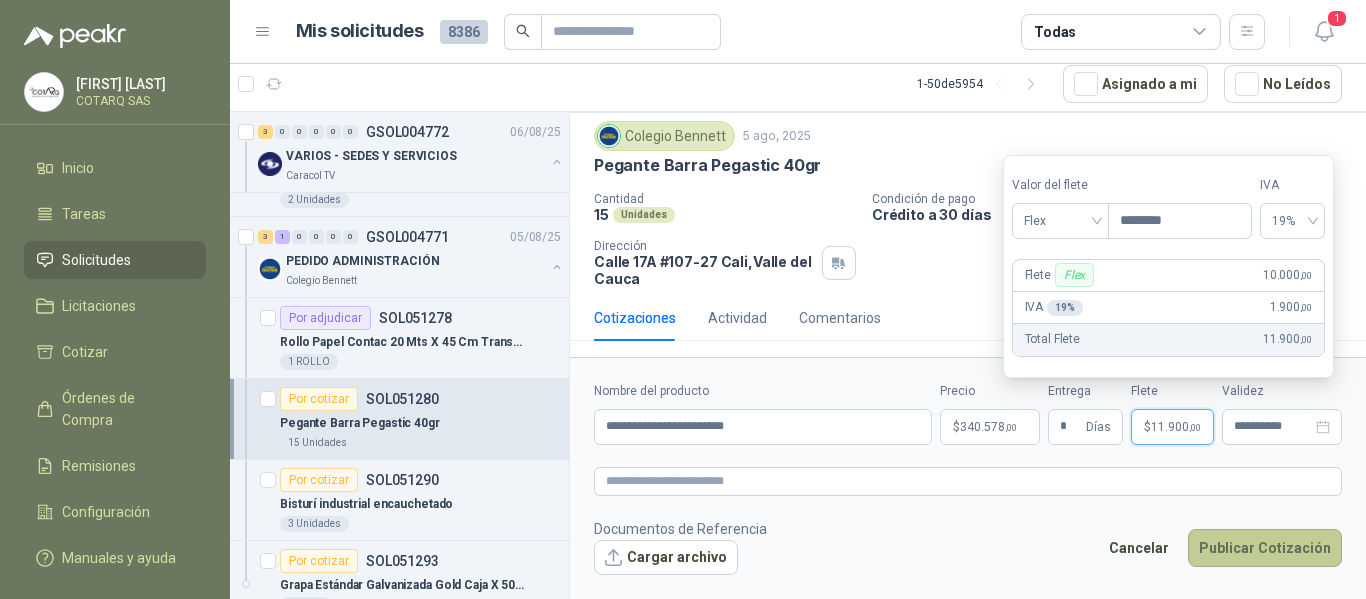 type on "********" 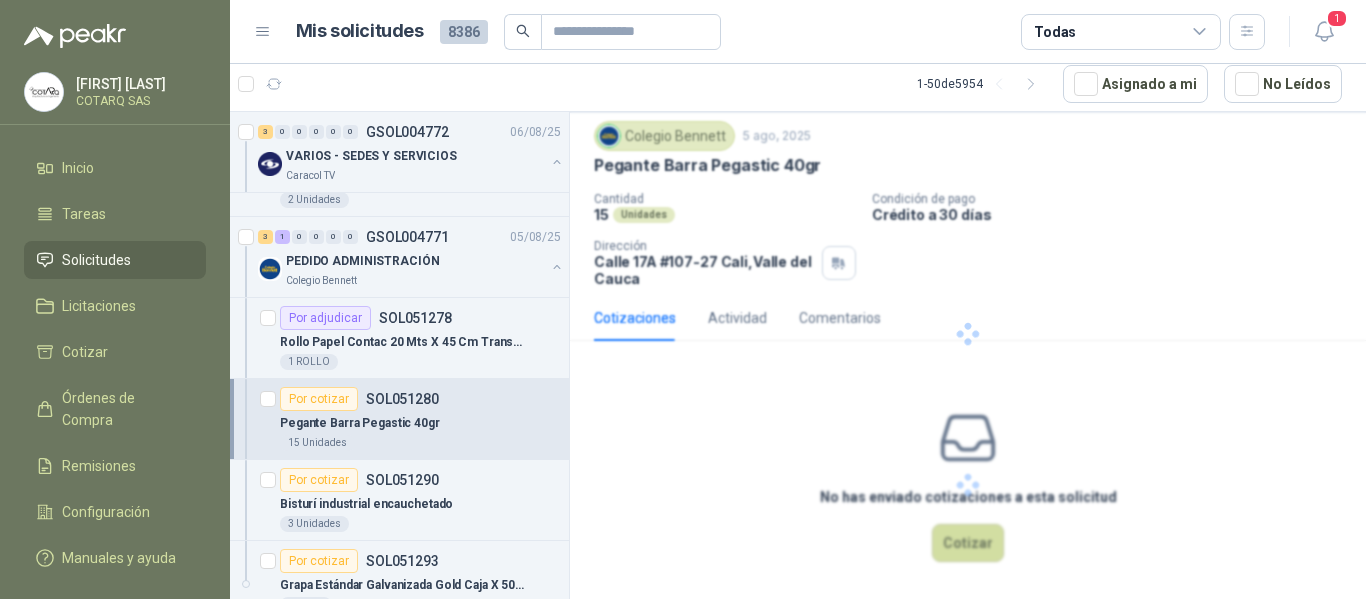 scroll, scrollTop: 0, scrollLeft: 0, axis: both 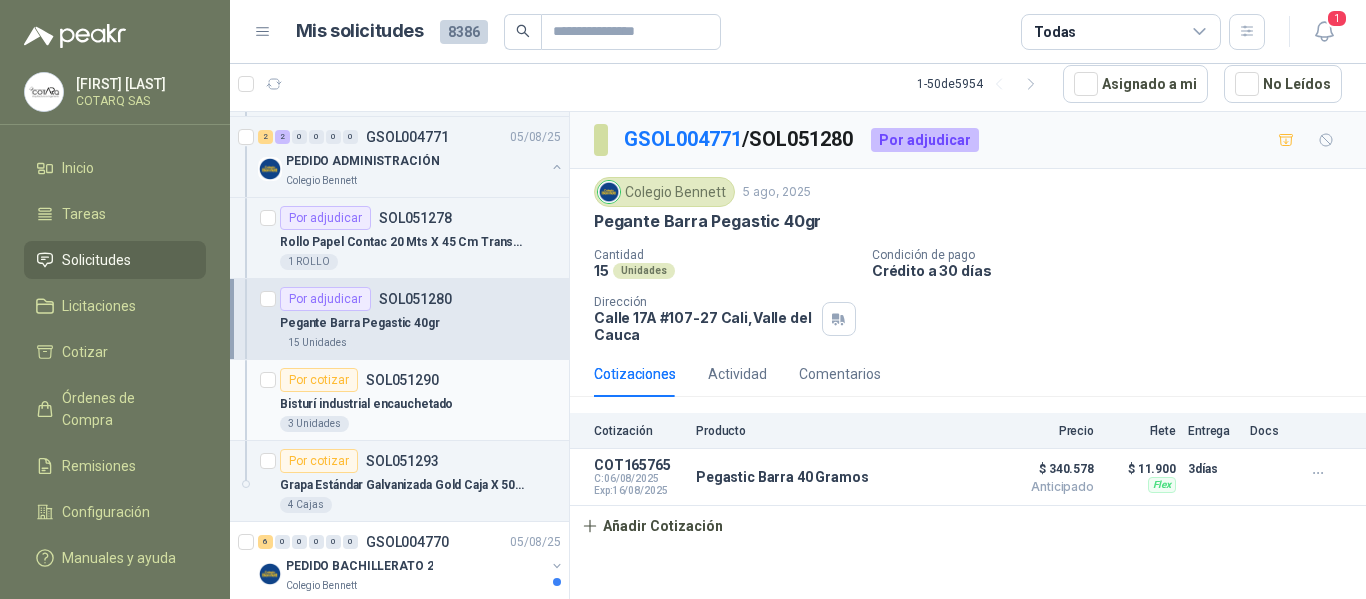 click on "3   Unidades" at bounding box center (420, 424) 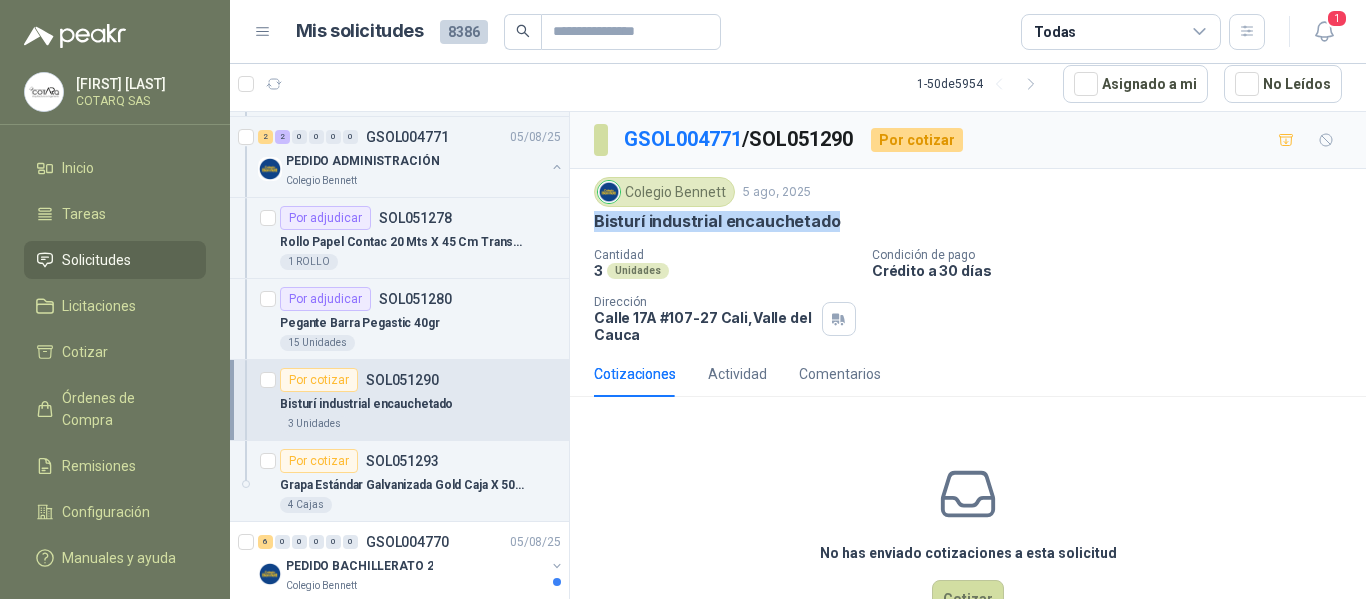 drag, startPoint x: 587, startPoint y: 218, endPoint x: 834, endPoint y: 233, distance: 247.45505 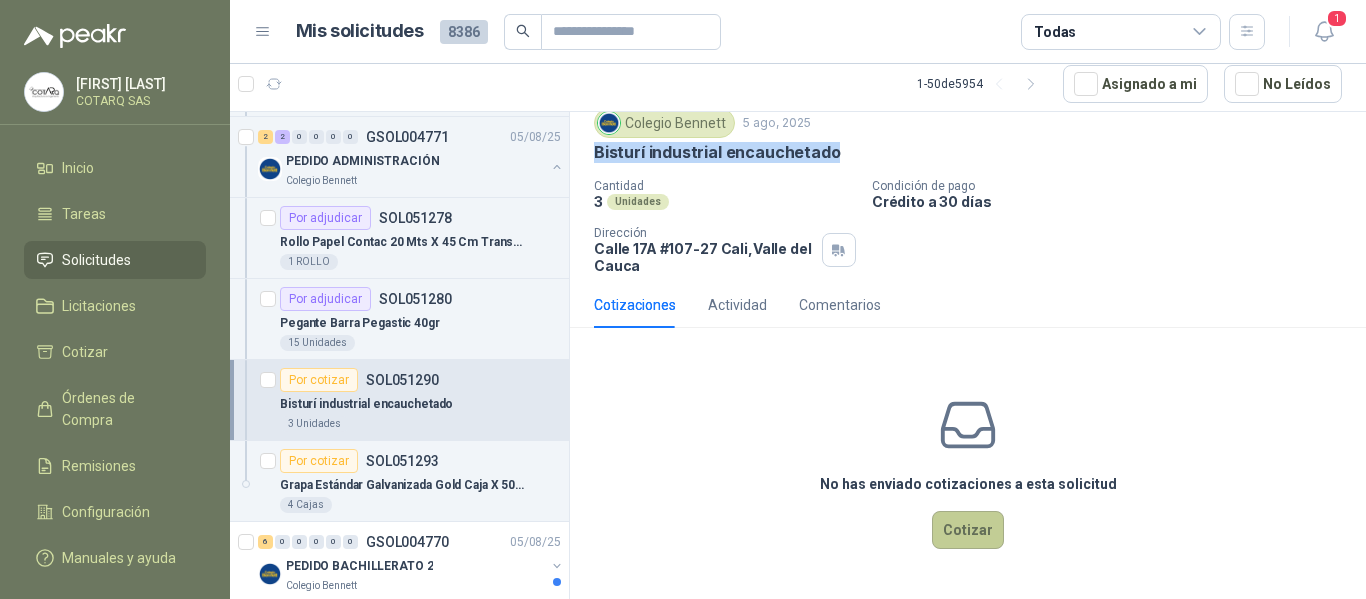 click on "Cotizar" at bounding box center [968, 530] 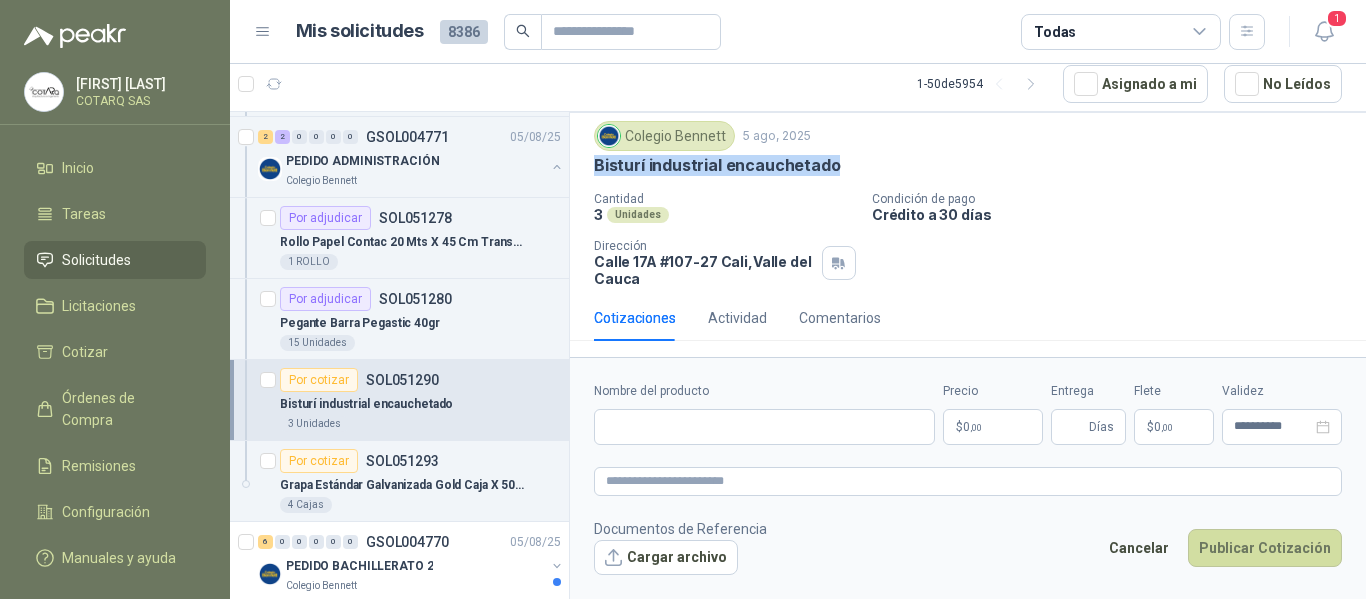 type 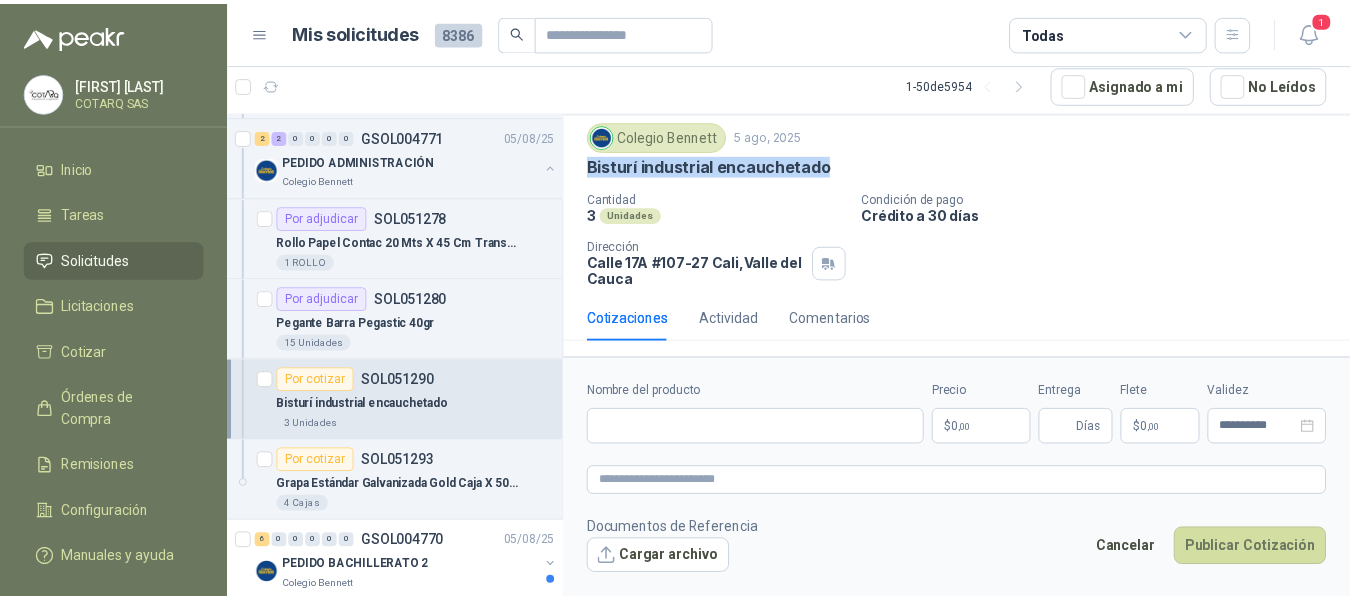 scroll, scrollTop: 56, scrollLeft: 0, axis: vertical 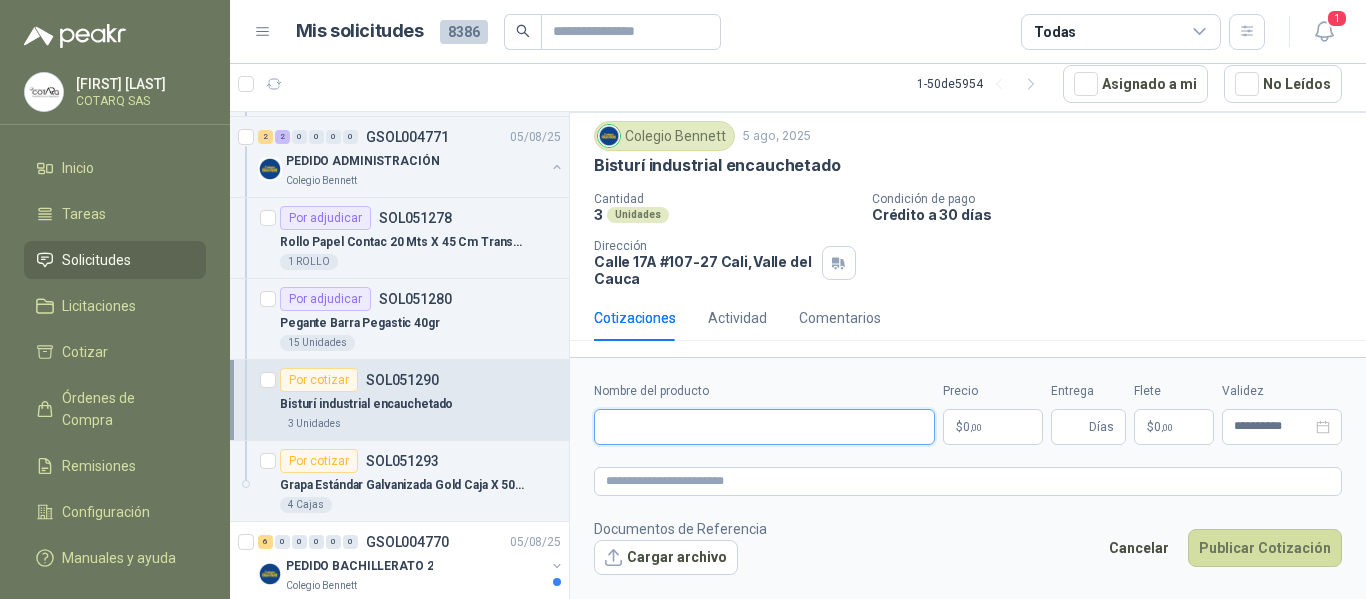 click on "Nombre del producto" at bounding box center [764, 427] 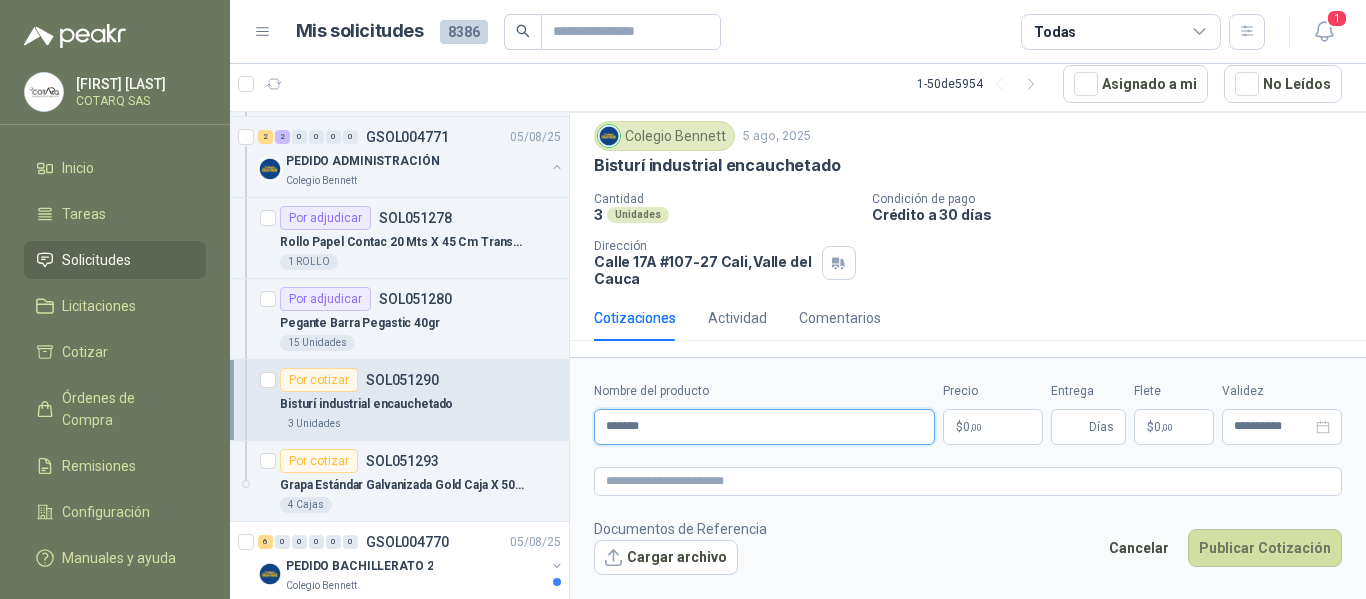 type on "*******" 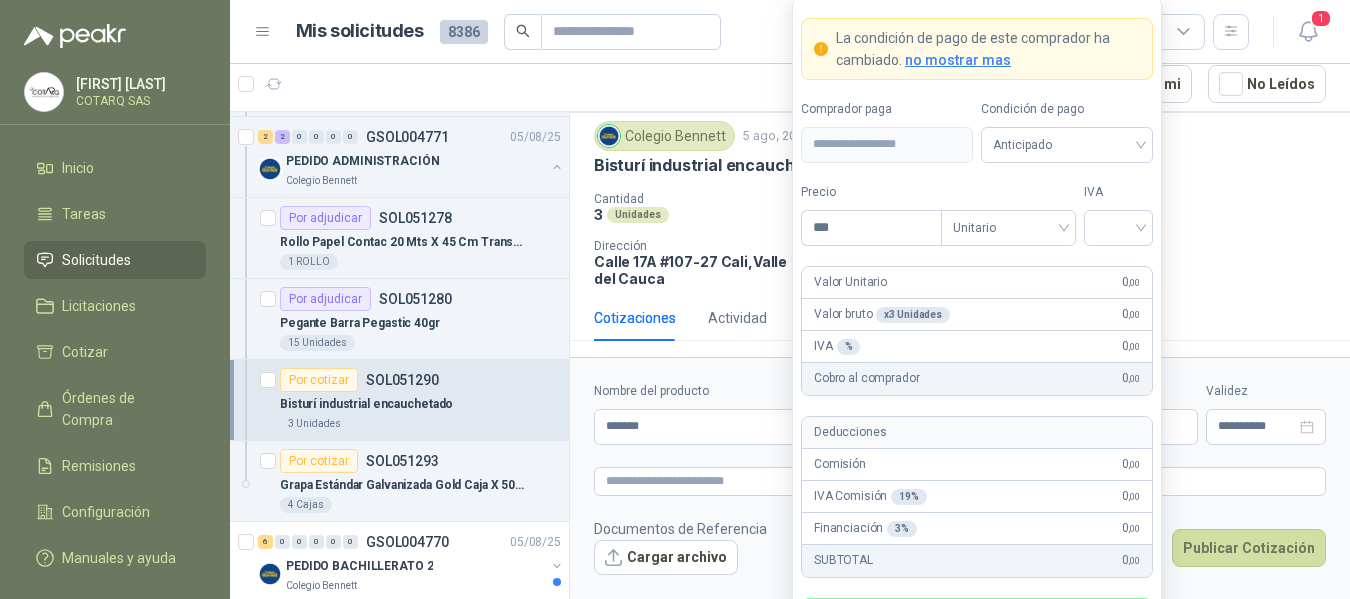 type 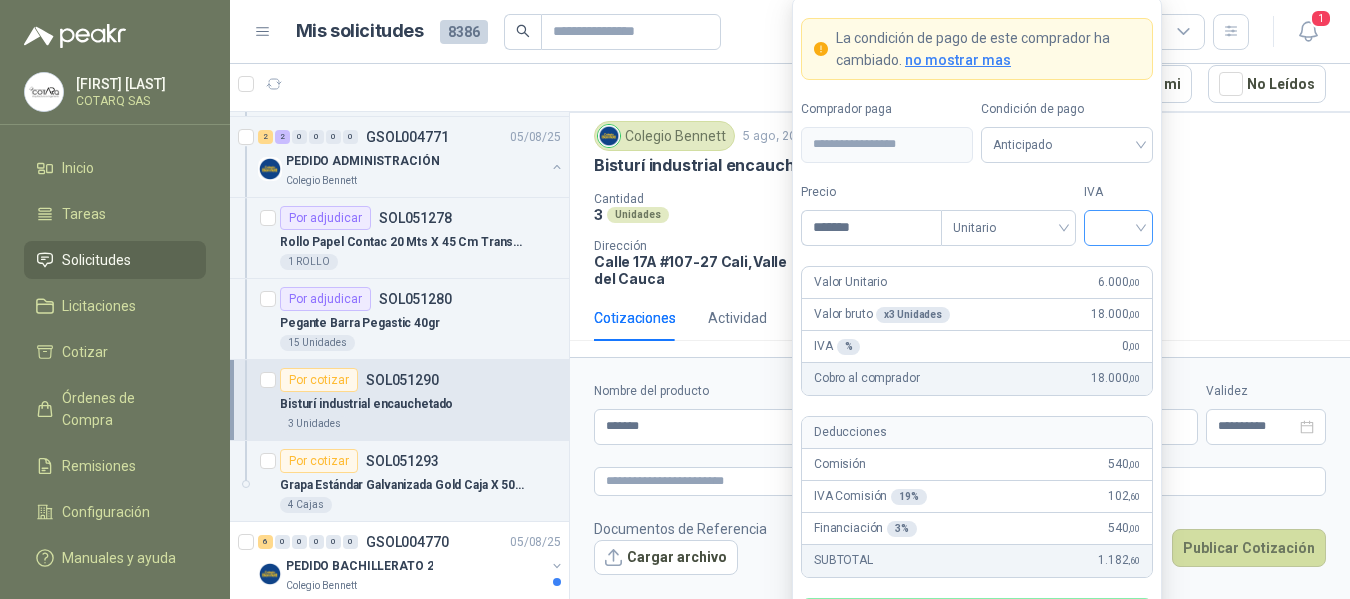 type on "*******" 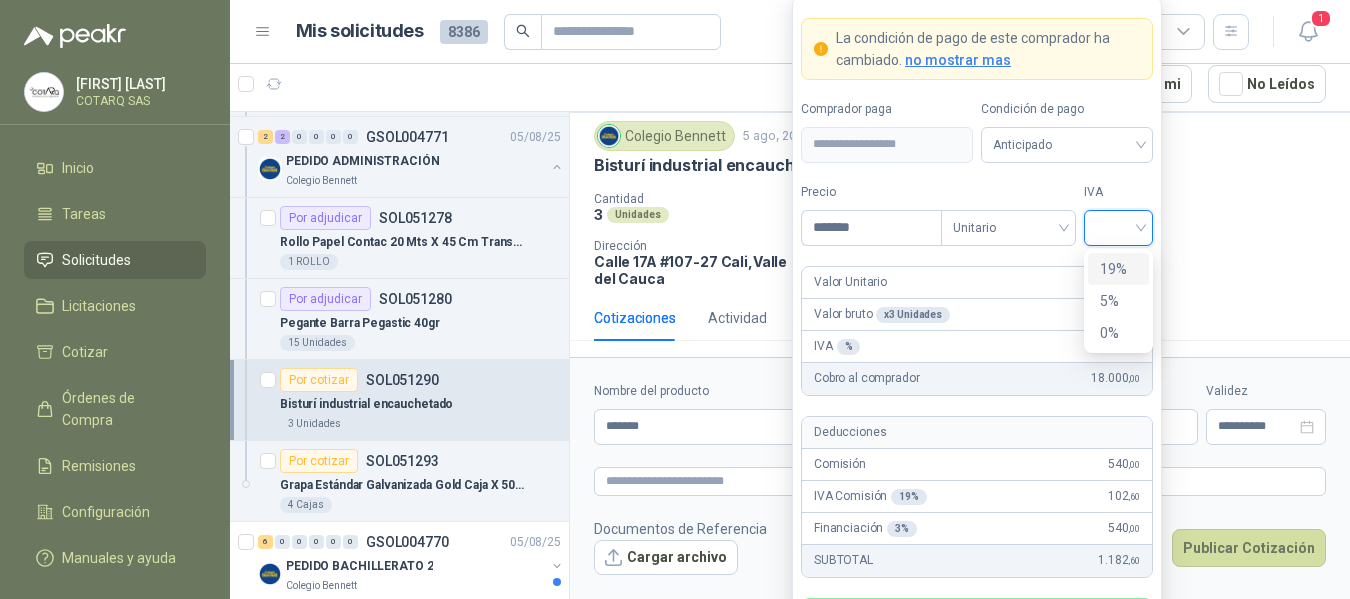 click on "19%" at bounding box center [1118, 269] 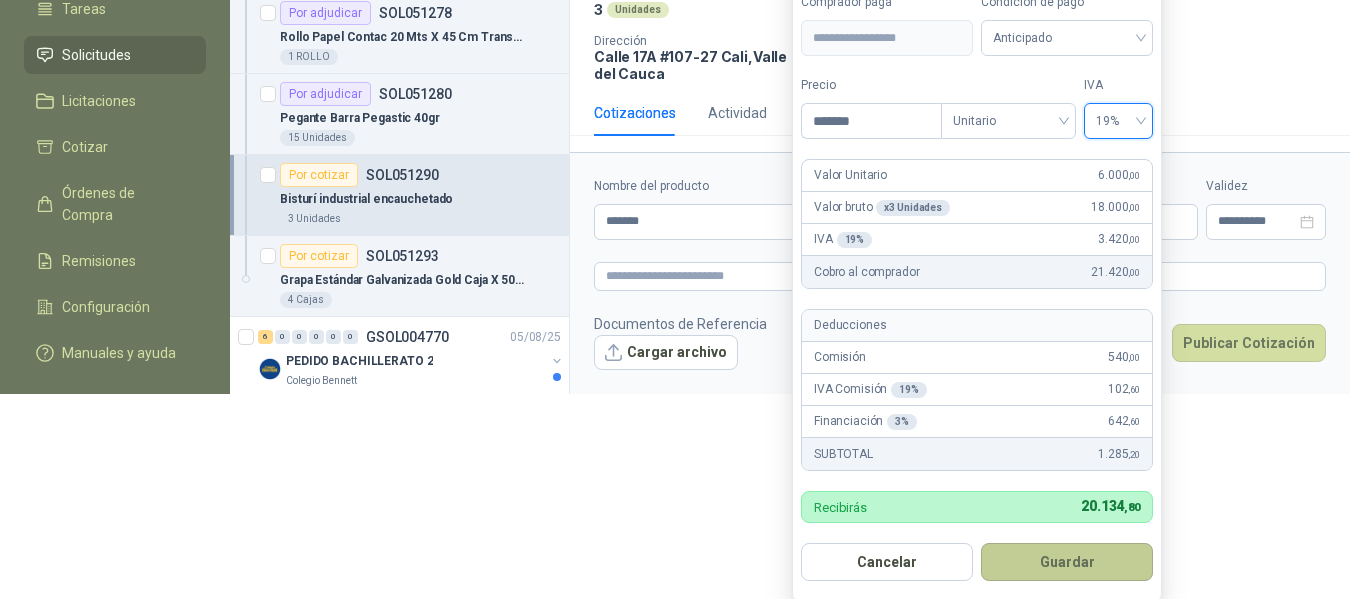 click on "Guardar" at bounding box center [1067, 562] 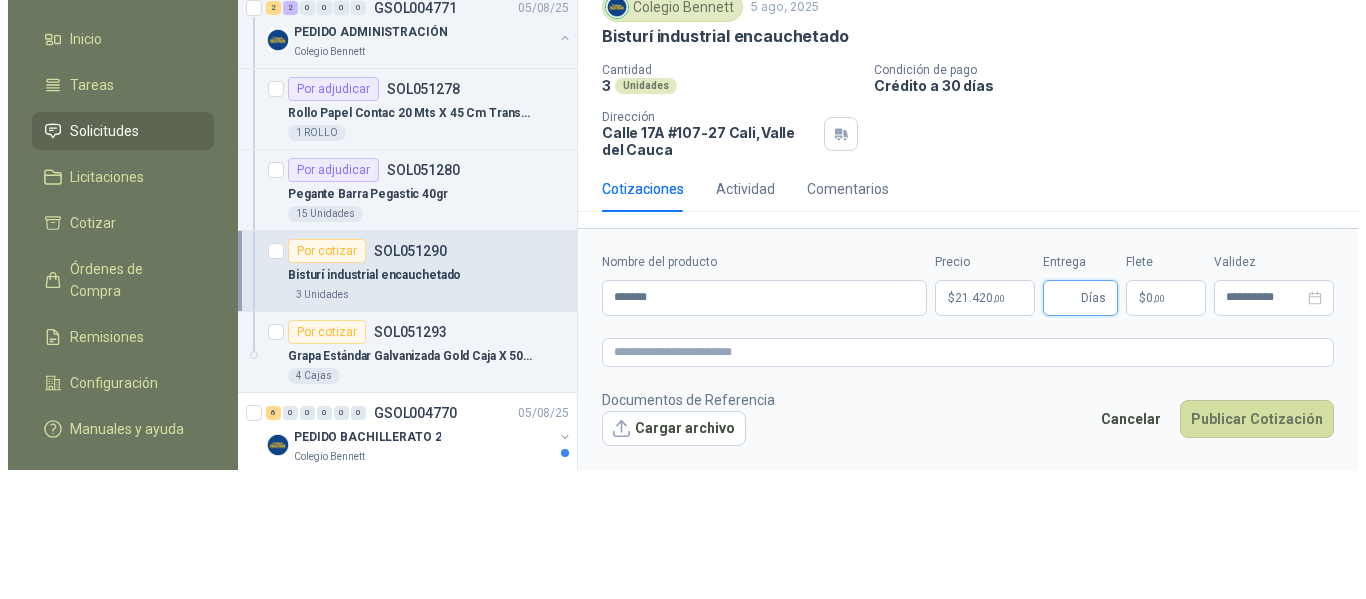scroll, scrollTop: 0, scrollLeft: 0, axis: both 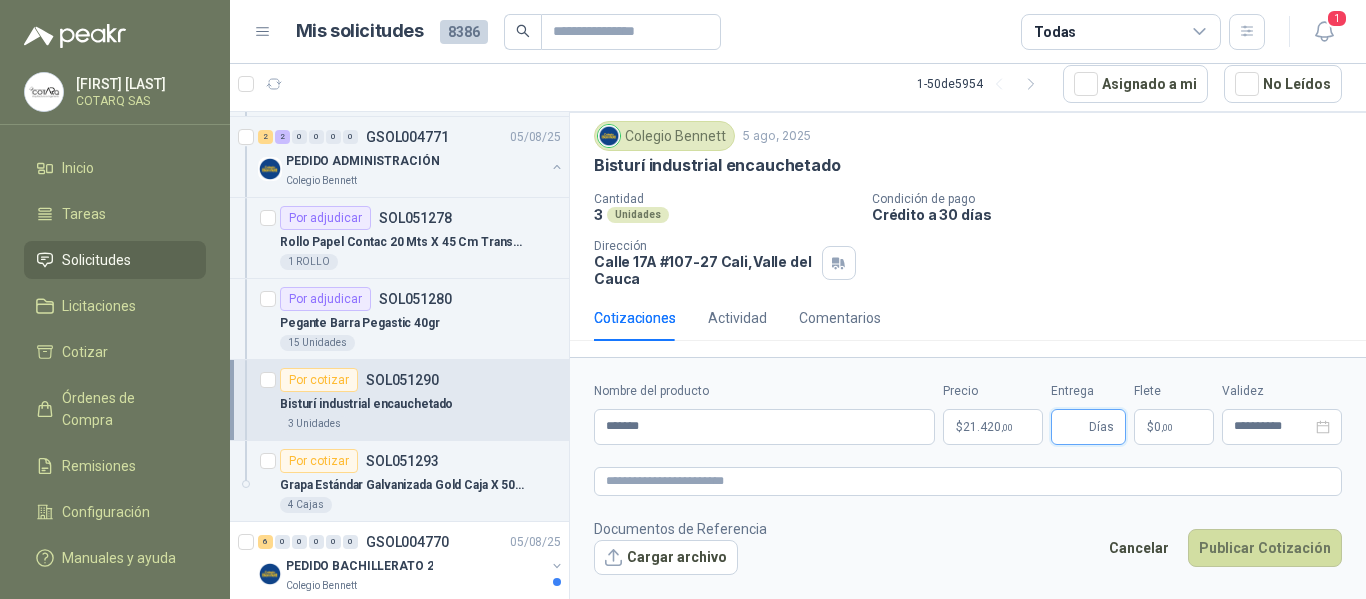type 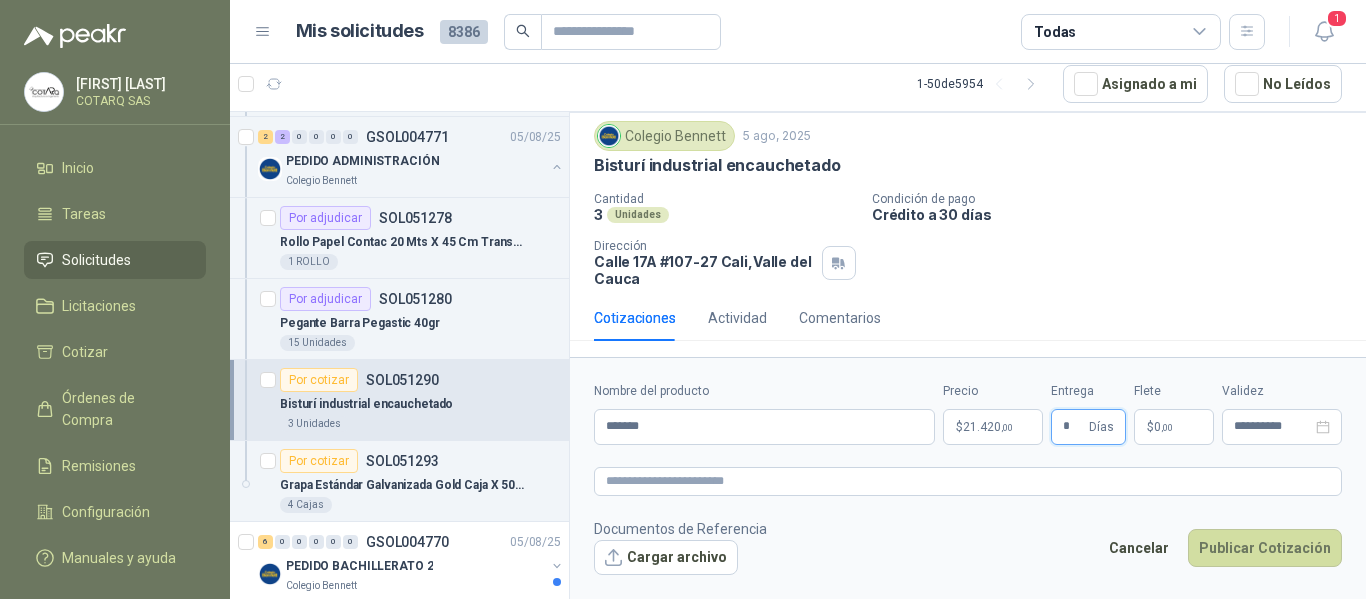 type on "*" 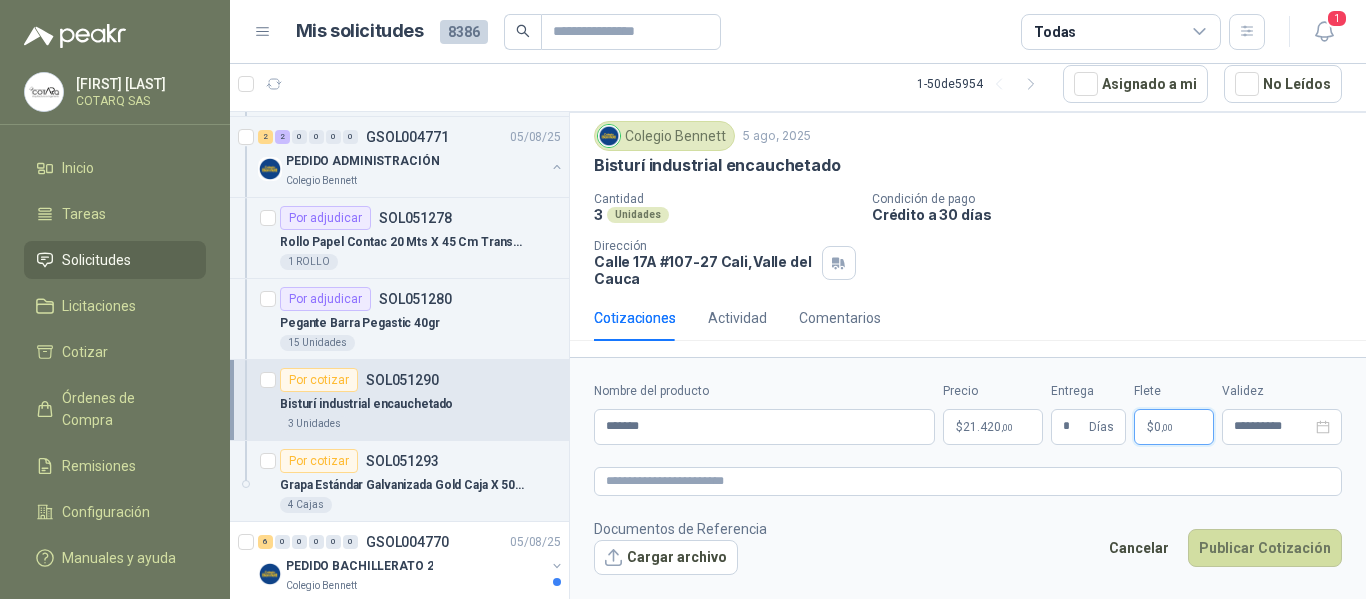 click on "$    0 ,00" at bounding box center [1174, 427] 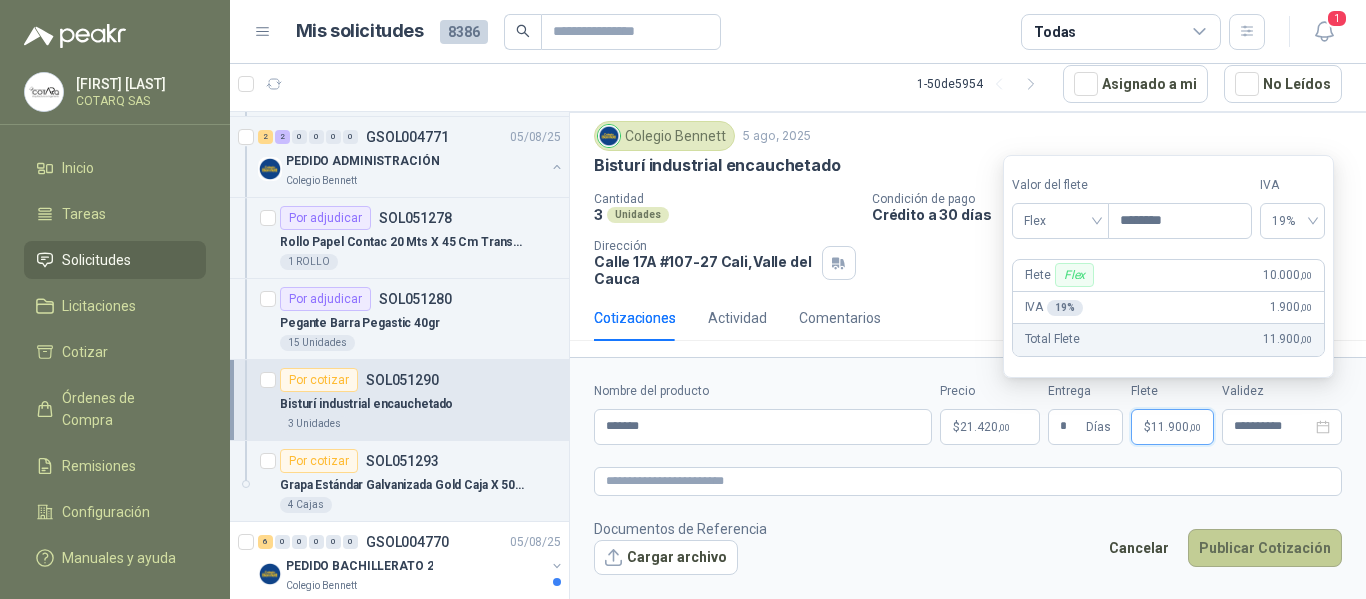 type on "********" 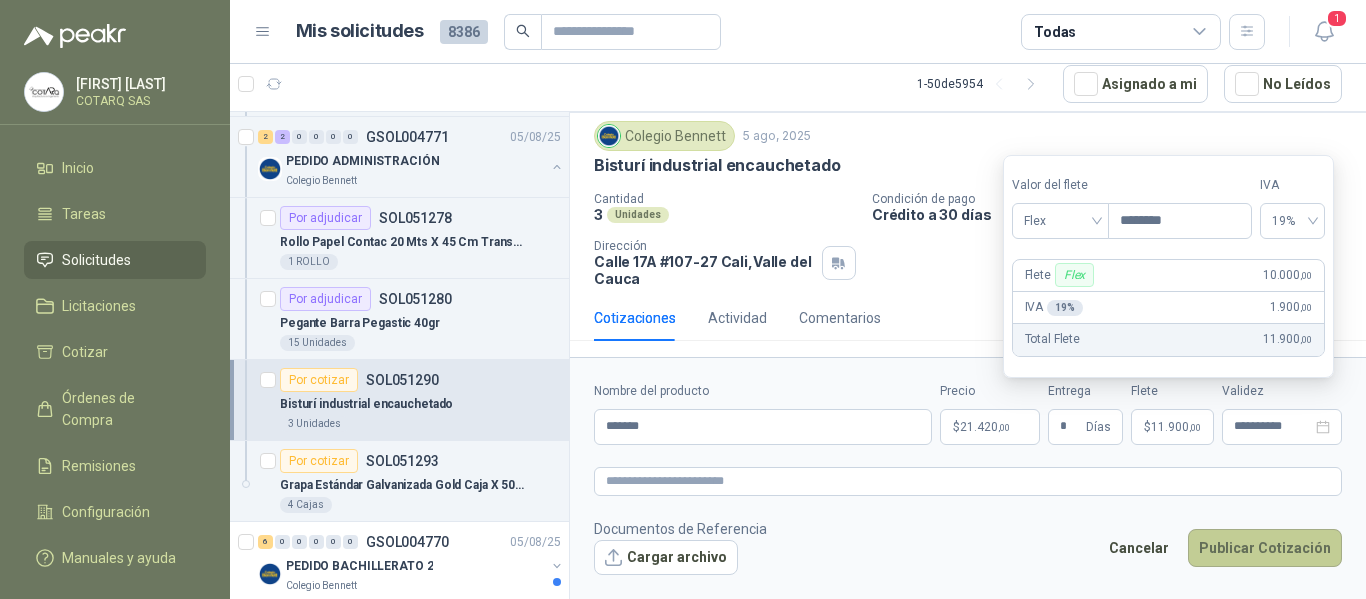 click on "Publicar Cotización" at bounding box center [1265, 548] 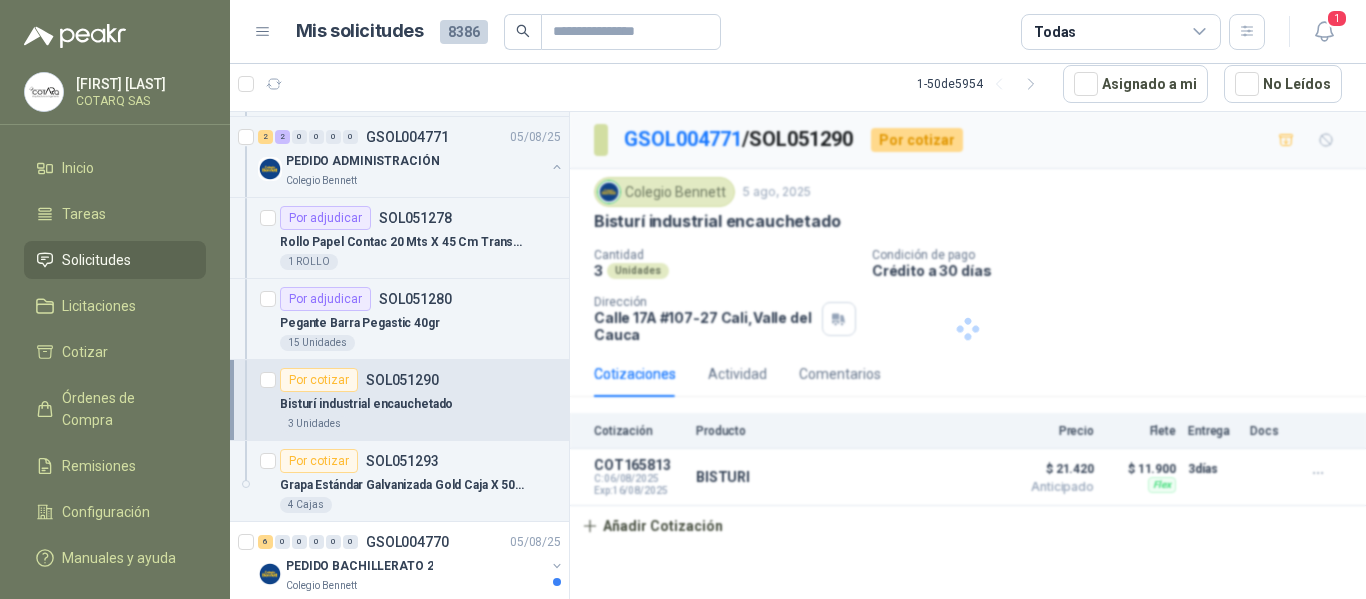 scroll, scrollTop: 0, scrollLeft: 0, axis: both 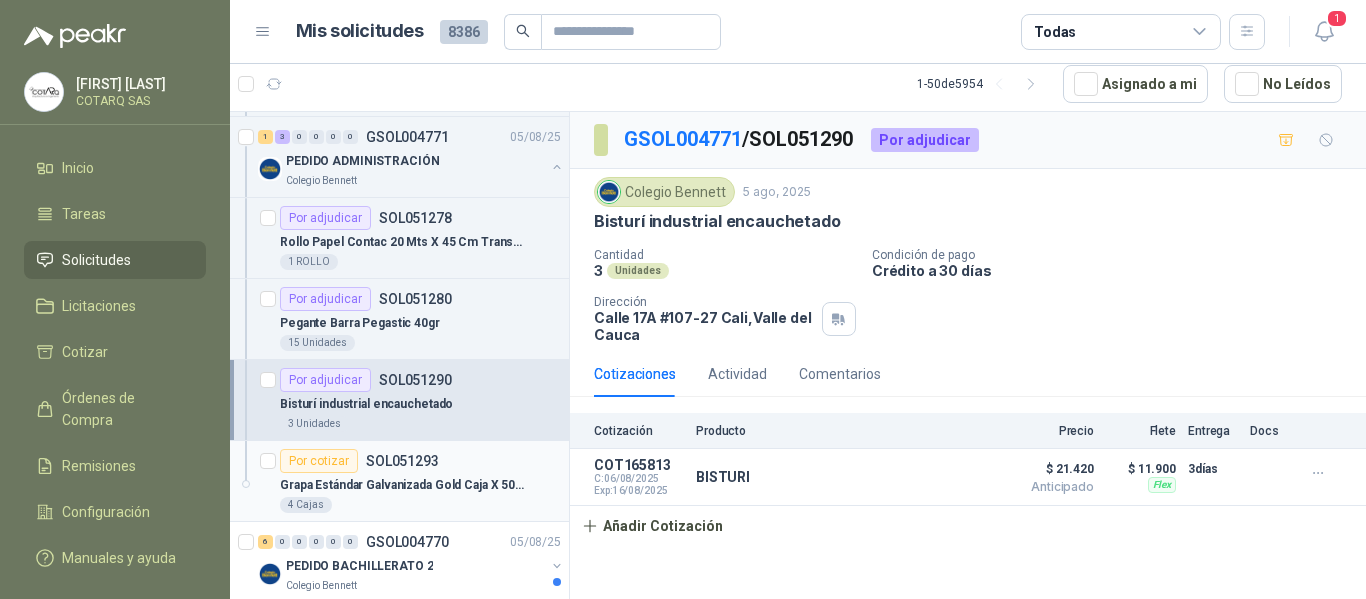 click on "Grapa Estándar Galvanizada Gold Caja X 5000 Und Tritón" at bounding box center (404, 485) 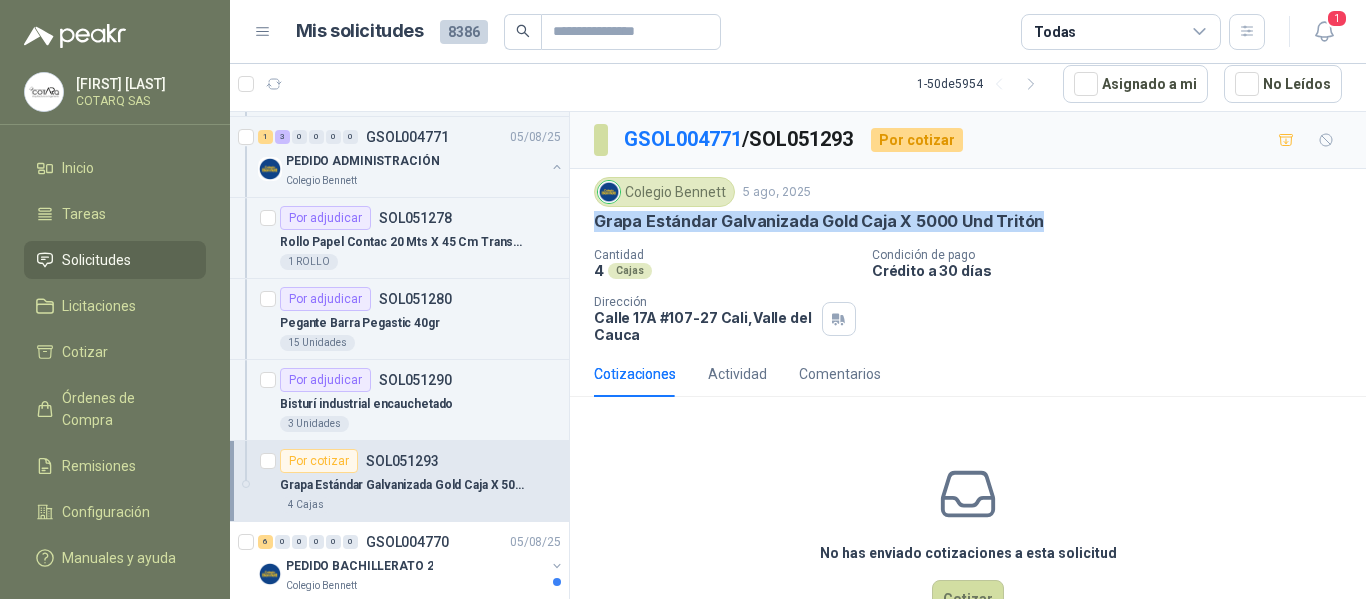 drag, startPoint x: 595, startPoint y: 220, endPoint x: 1031, endPoint y: 227, distance: 436.05618 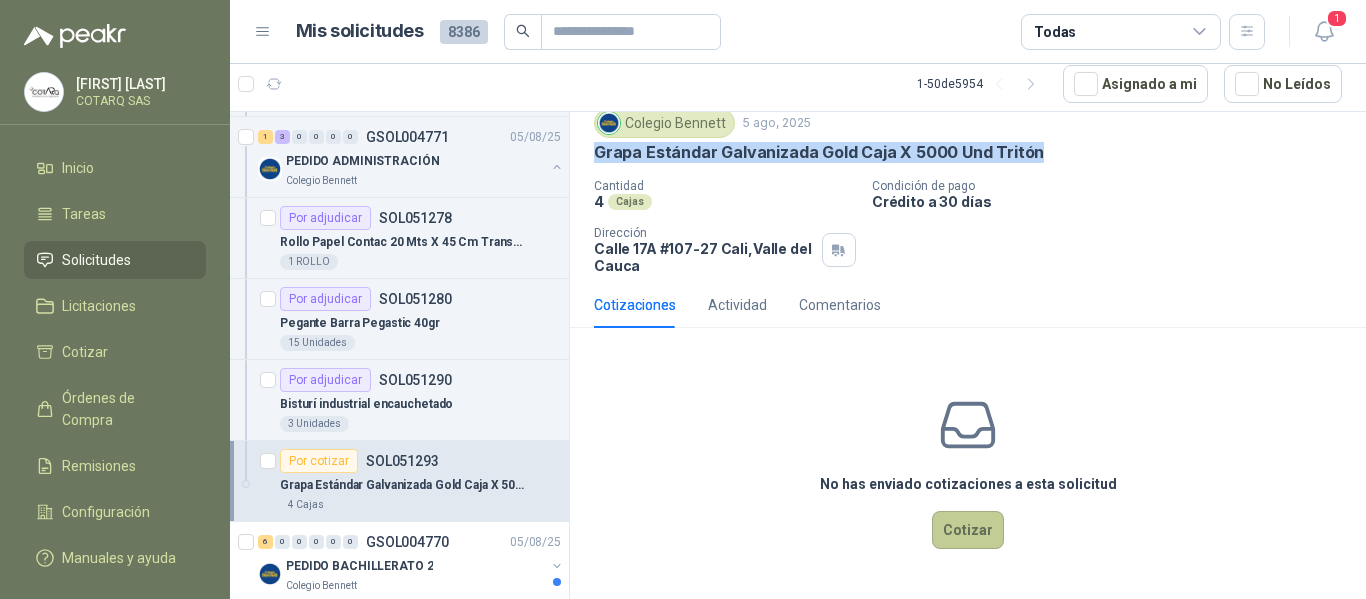 click on "Cotizar" at bounding box center (968, 530) 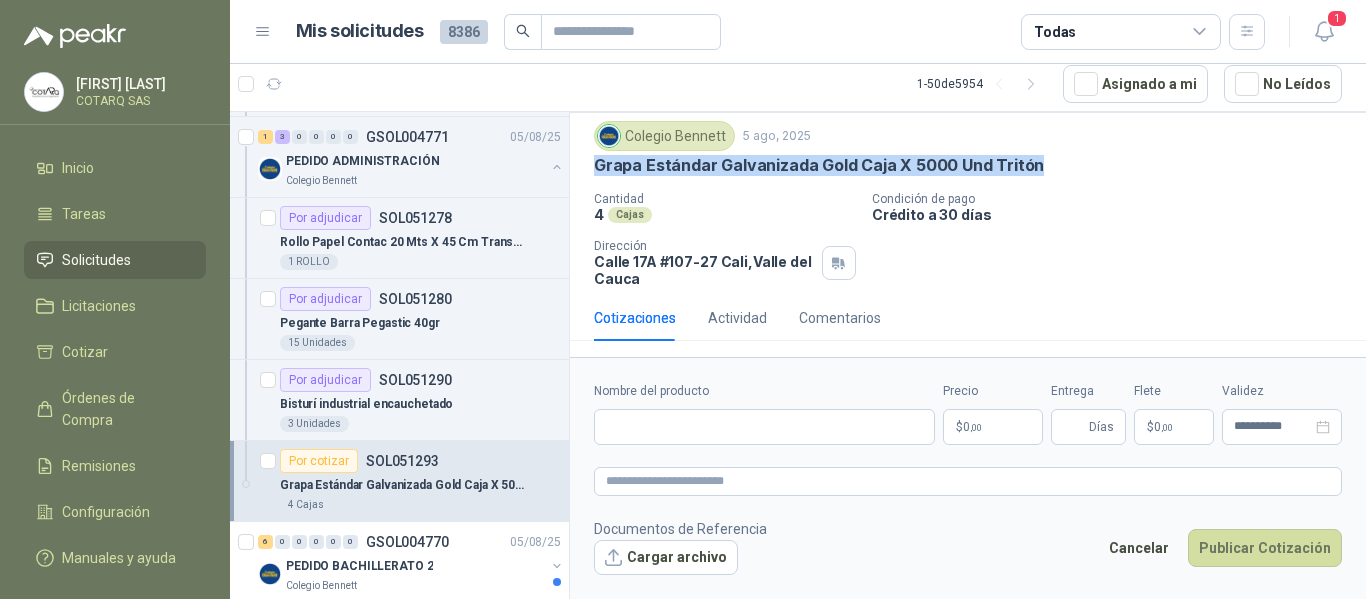 scroll, scrollTop: 56, scrollLeft: 0, axis: vertical 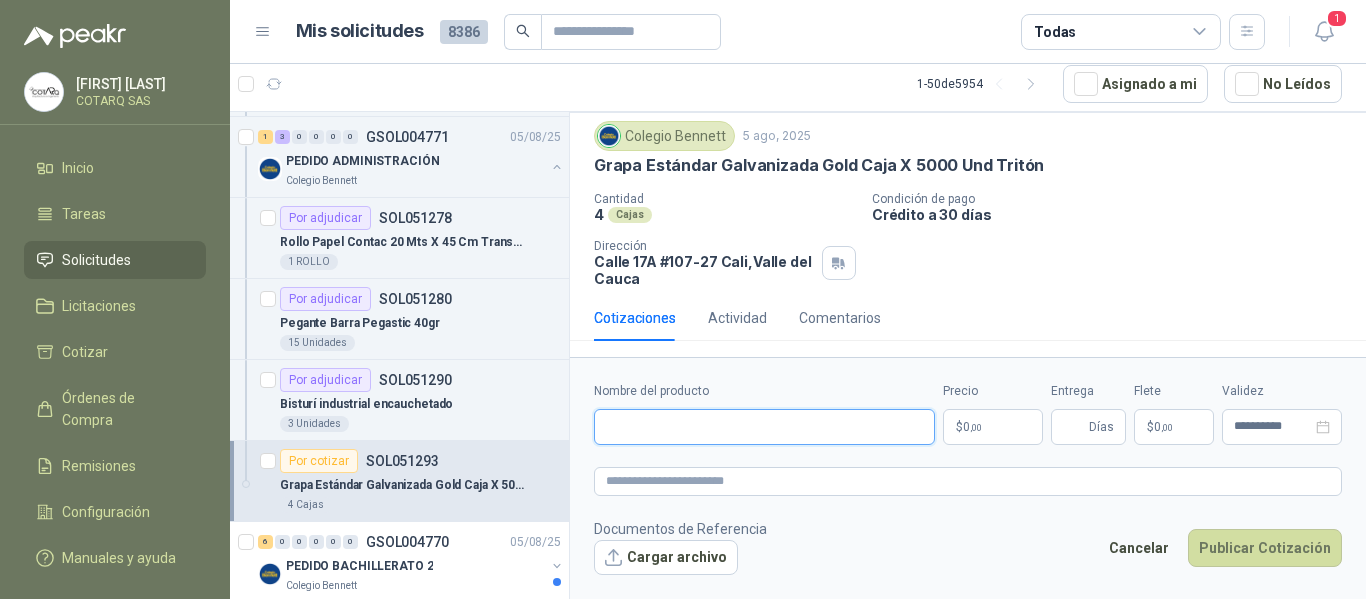 click on "Nombre del producto" at bounding box center [764, 427] 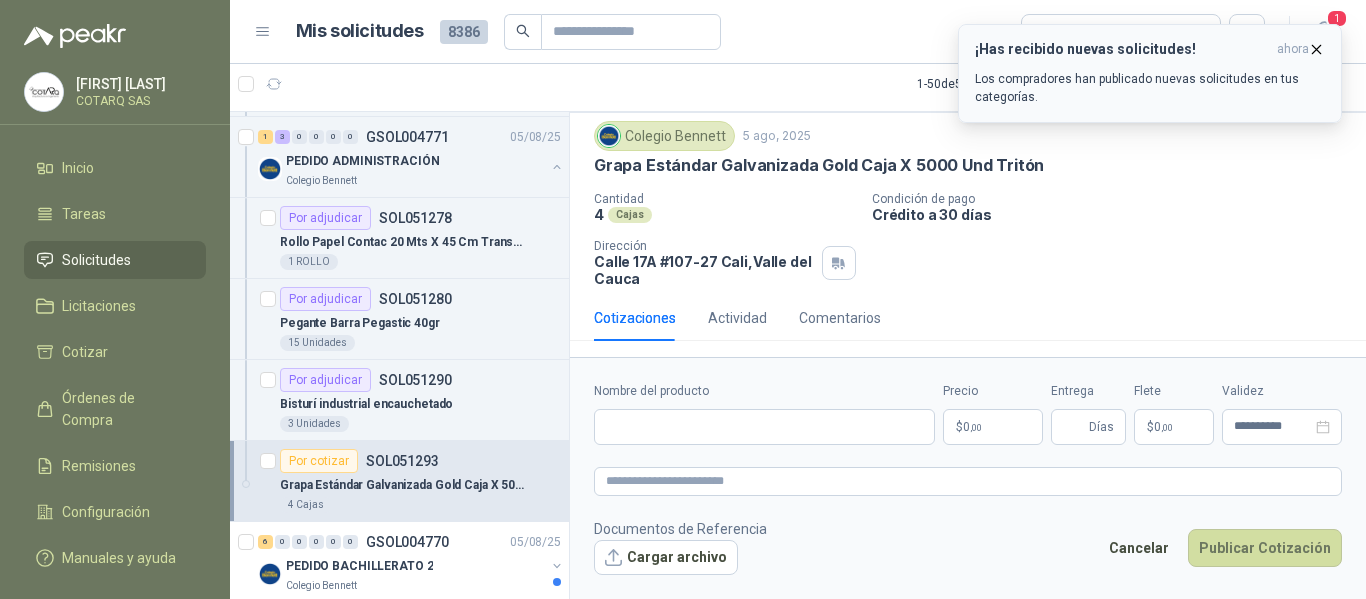 click 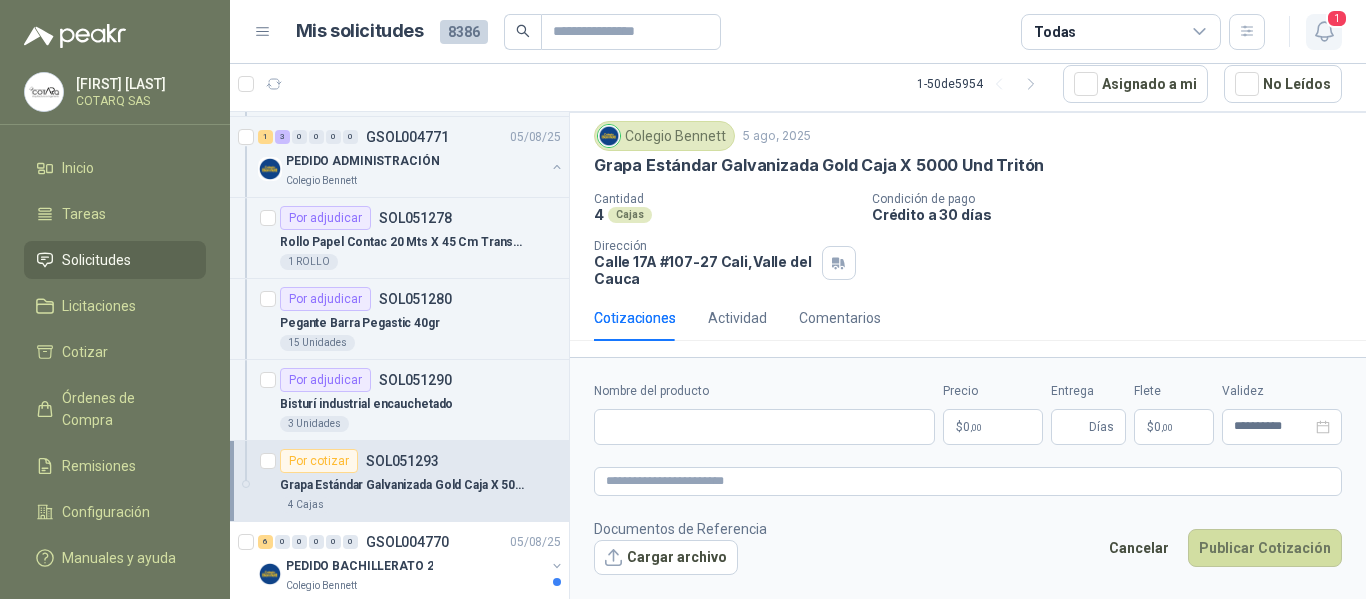 click on "1" at bounding box center [1337, 18] 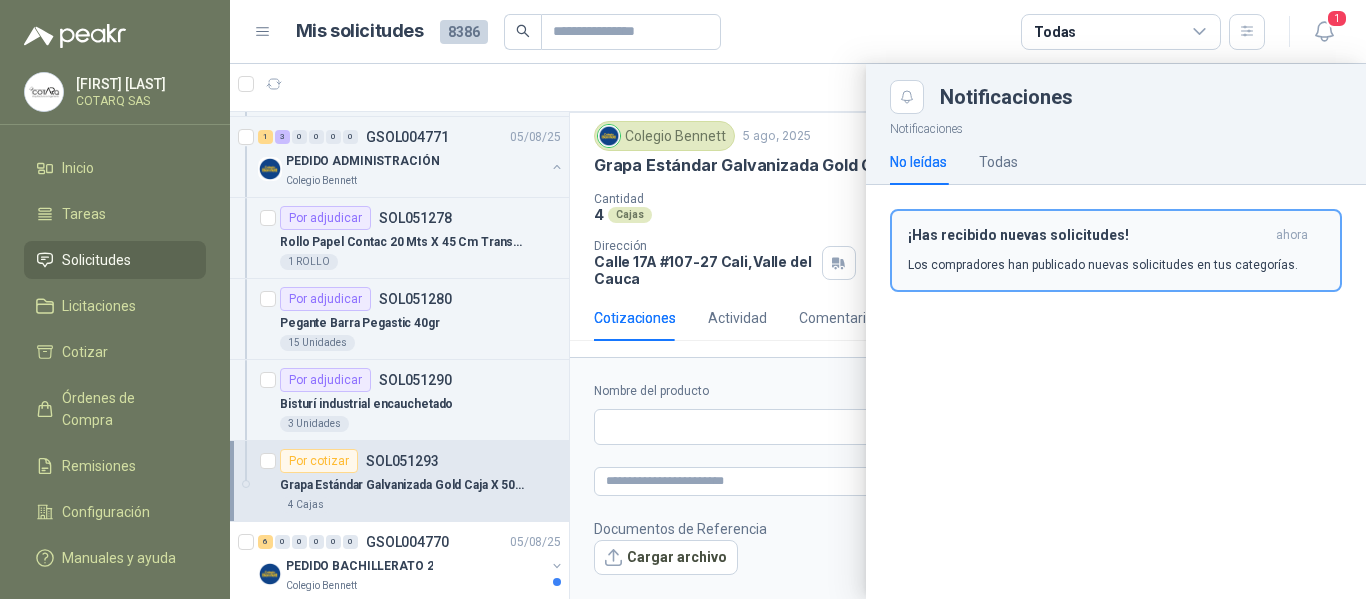 click on "¡Has recibido nuevas solicitudes! ahora   Los compradores han publicado nuevas solicitudes en tus categorías." at bounding box center [1116, 250] 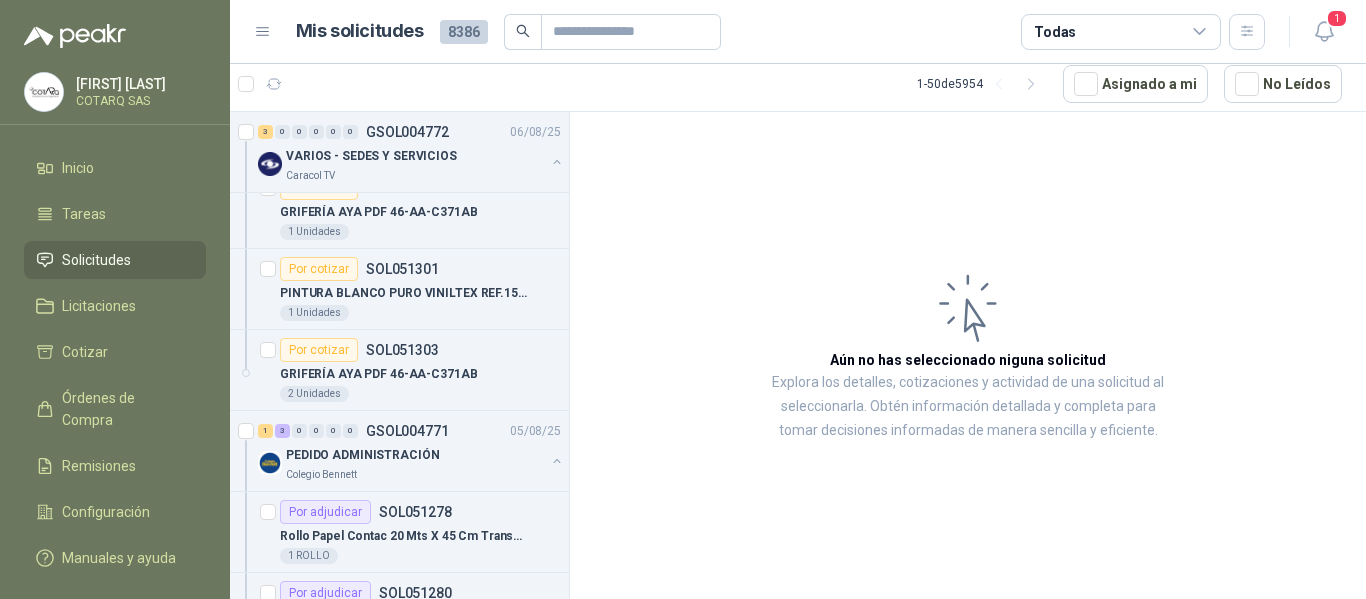 scroll, scrollTop: 0, scrollLeft: 0, axis: both 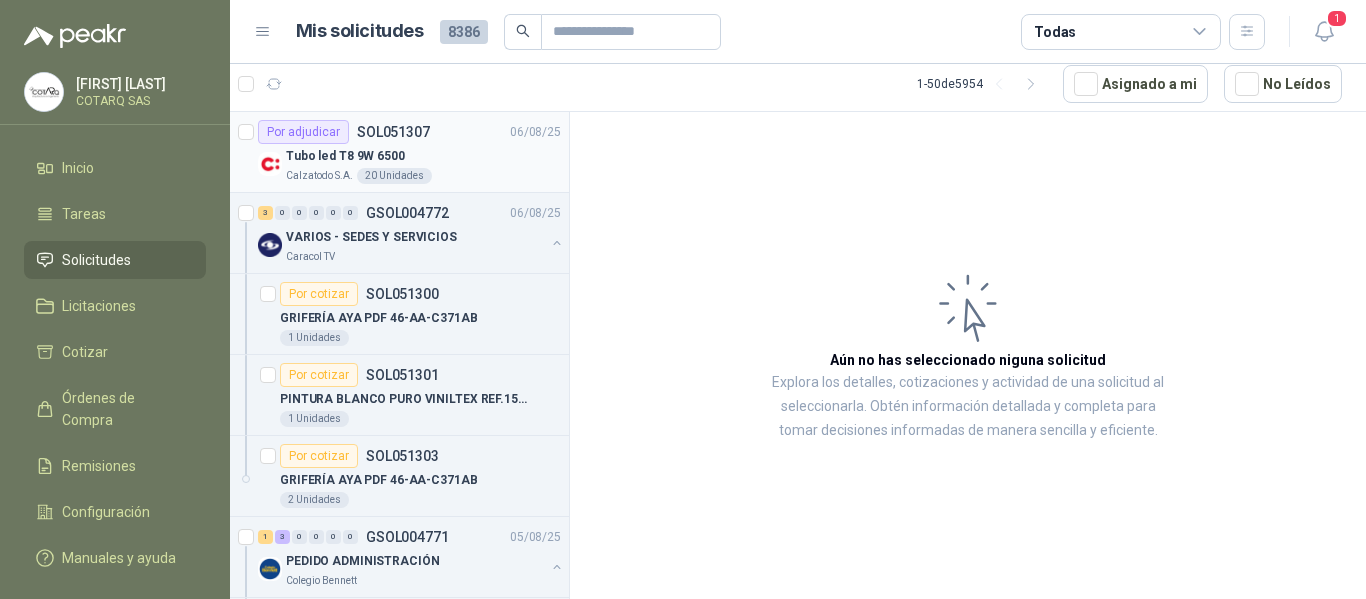 click on "Por adjudicar SOL[NUMBER] [DATE]" at bounding box center (409, 132) 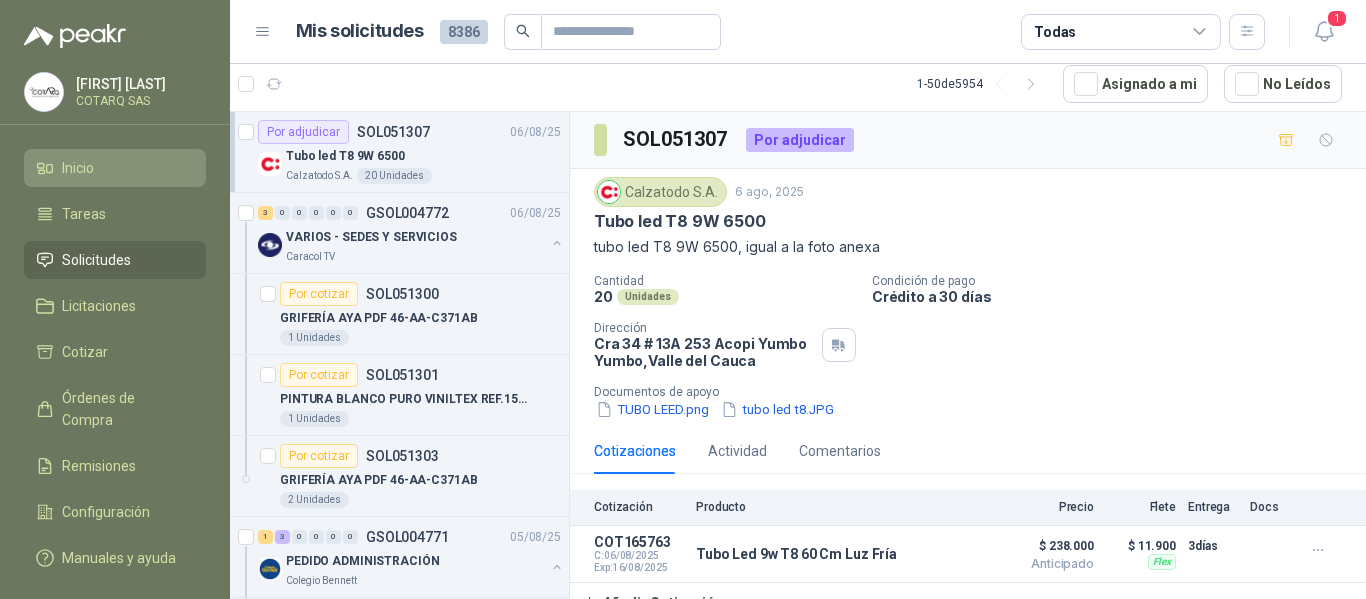 click on "Inicio" at bounding box center [115, 168] 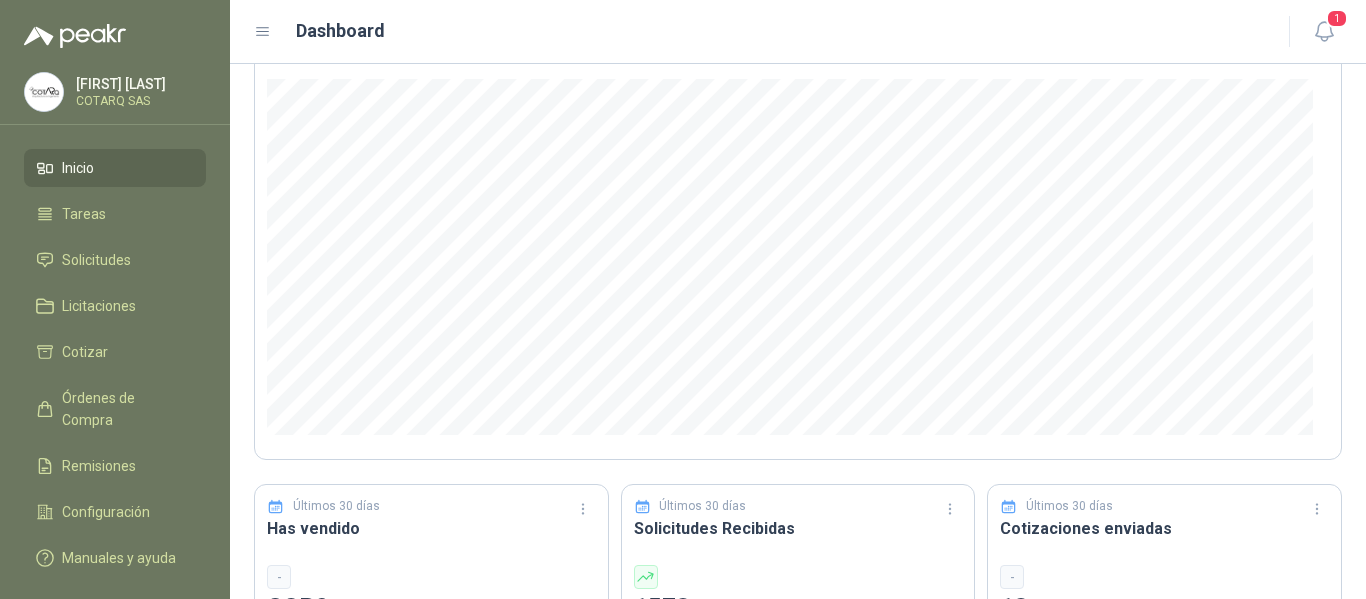 scroll, scrollTop: 200, scrollLeft: 0, axis: vertical 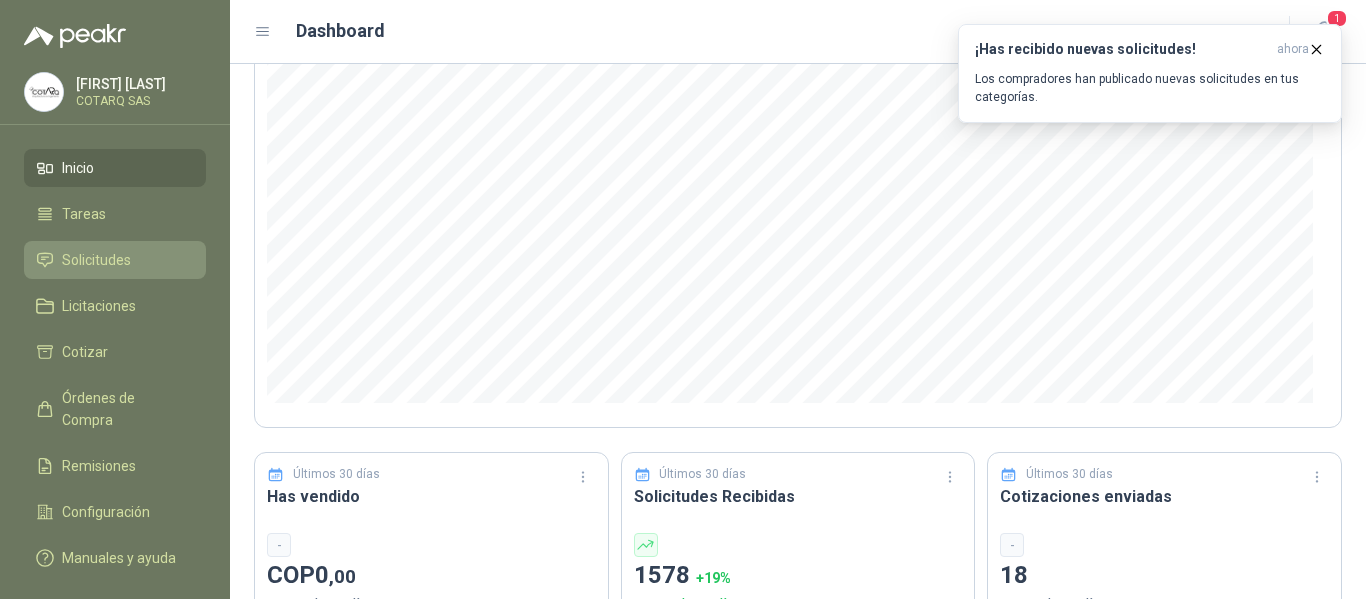 click on "Solicitudes" at bounding box center [96, 260] 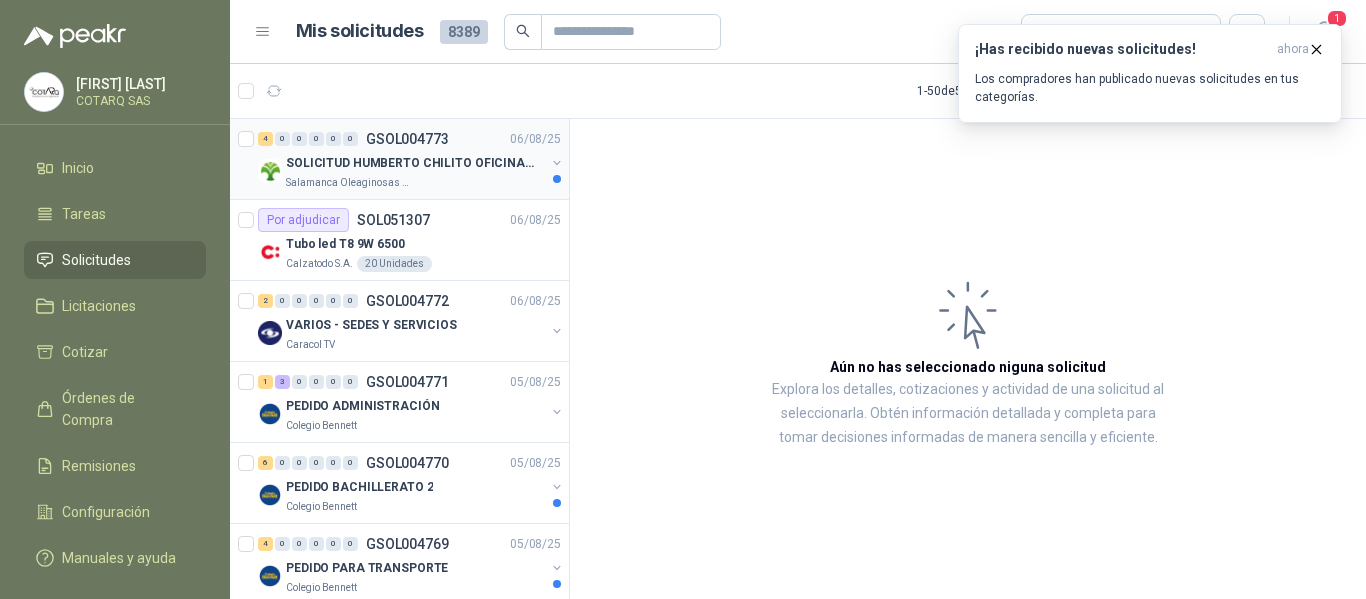 click on "Salamanca Oleaginosas SAS" at bounding box center (415, 183) 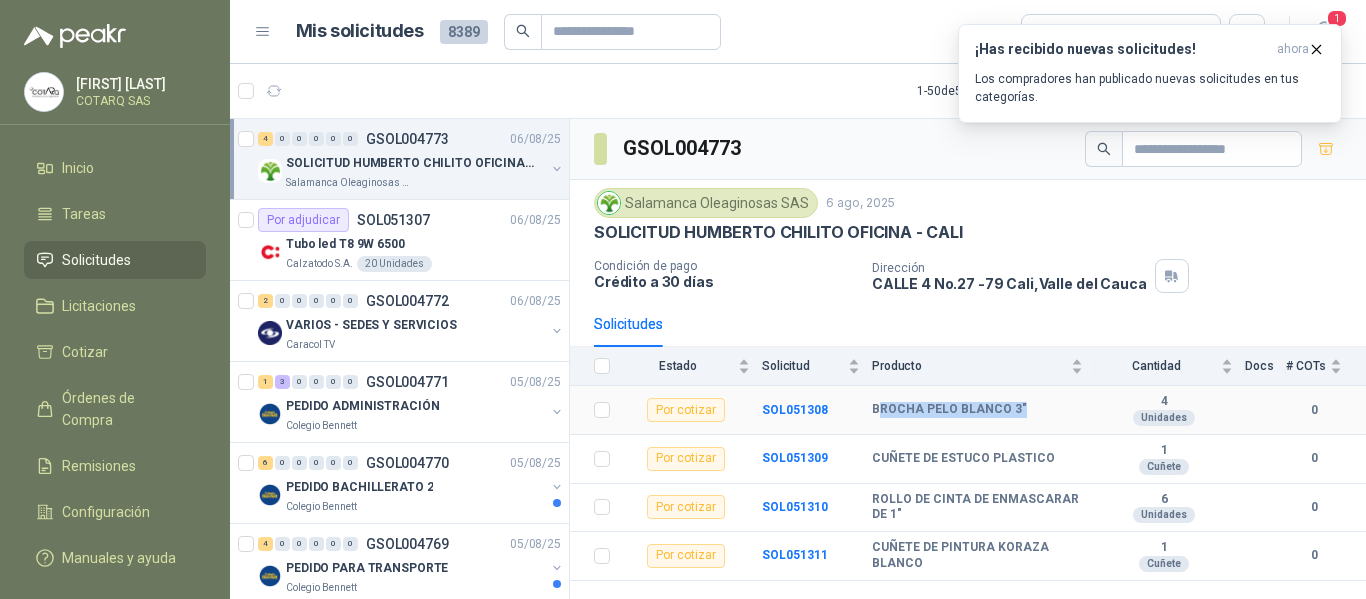 drag, startPoint x: 876, startPoint y: 409, endPoint x: 1061, endPoint y: 415, distance: 185.09727 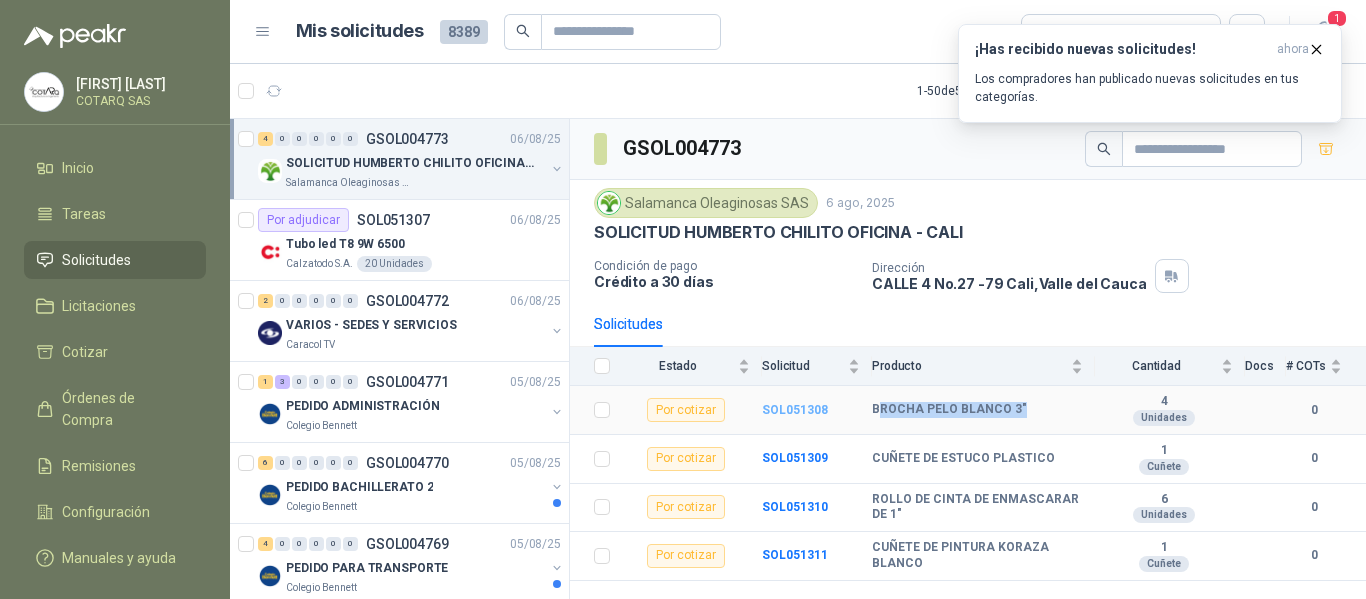 click on "SOL051308" at bounding box center [795, 410] 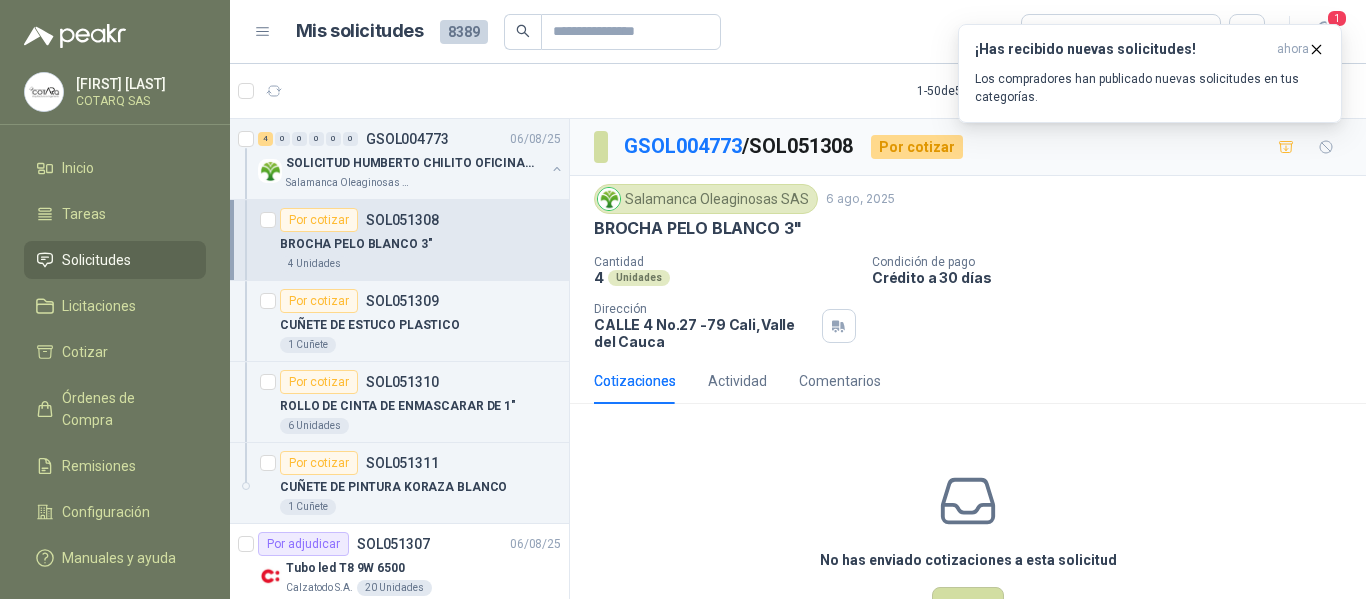 scroll, scrollTop: 70, scrollLeft: 0, axis: vertical 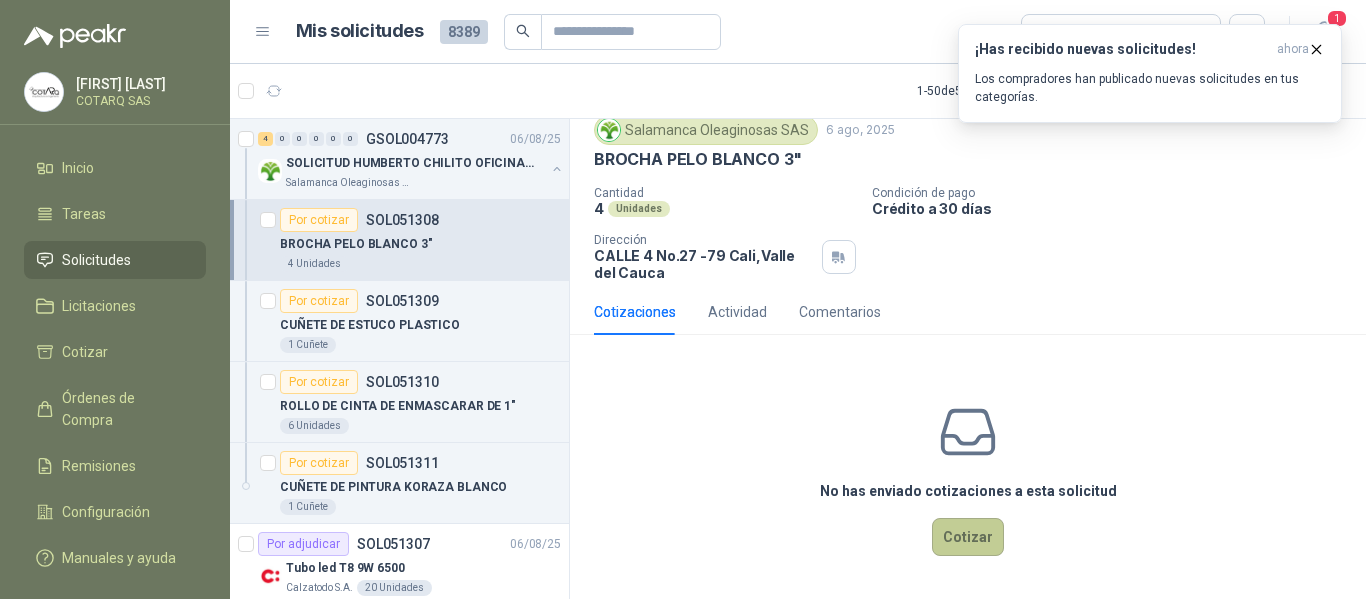 click on "Cotizar" at bounding box center (968, 537) 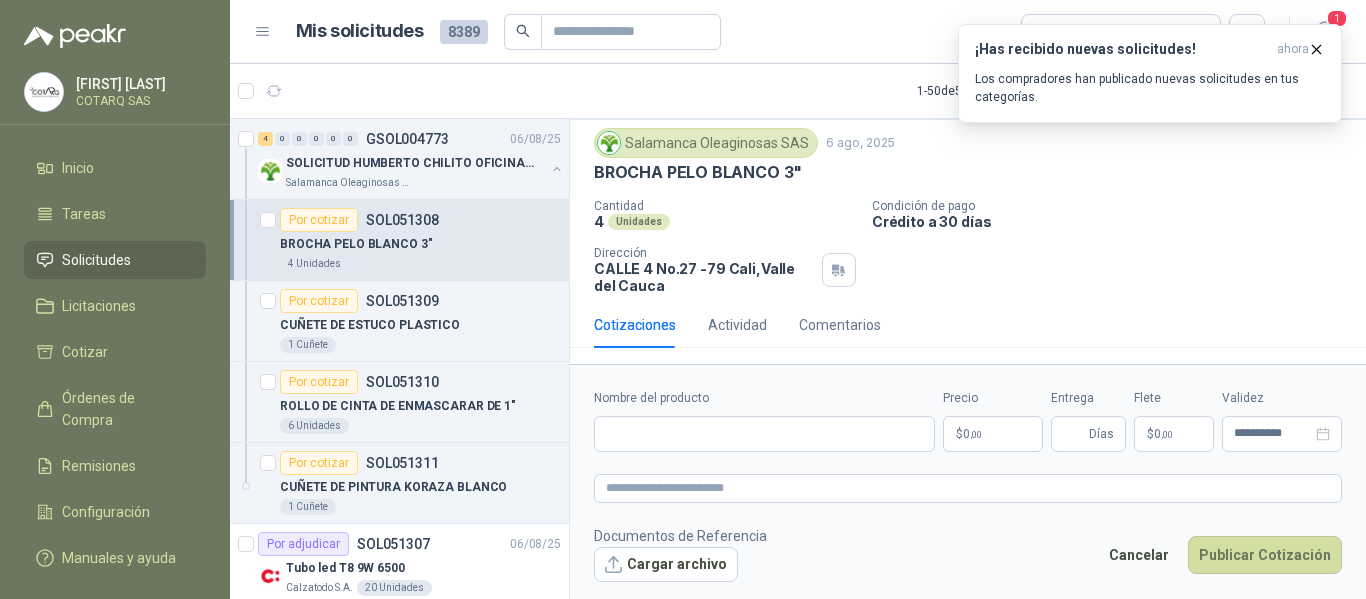 type 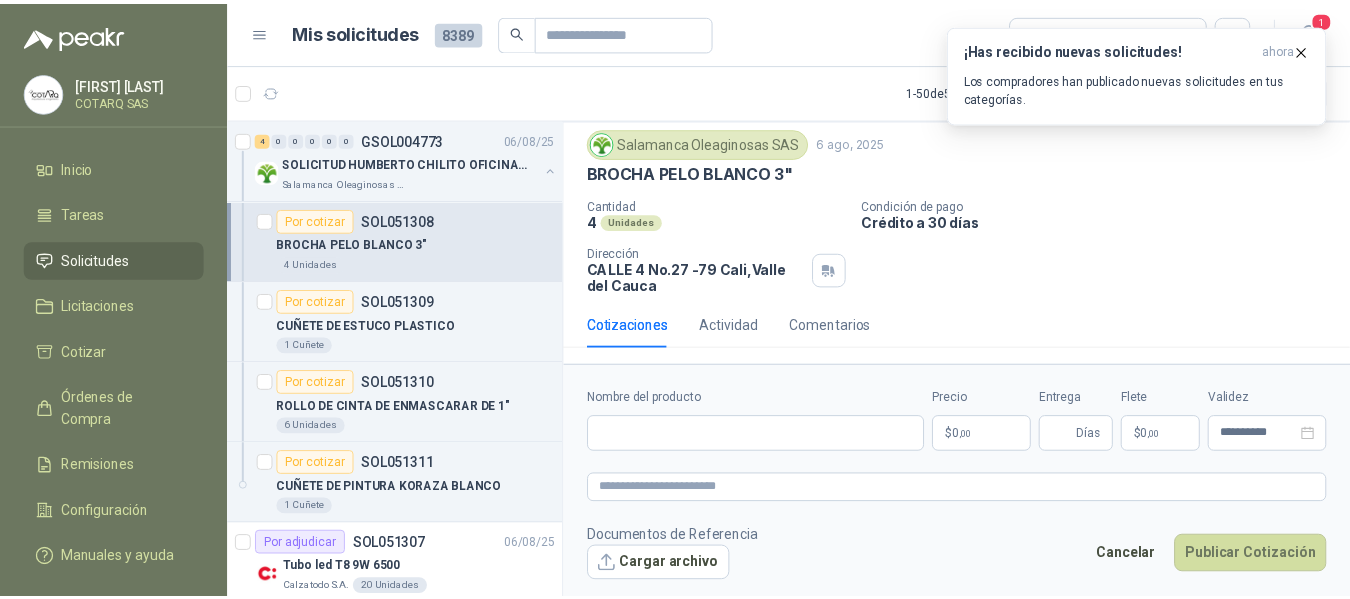 scroll, scrollTop: 56, scrollLeft: 0, axis: vertical 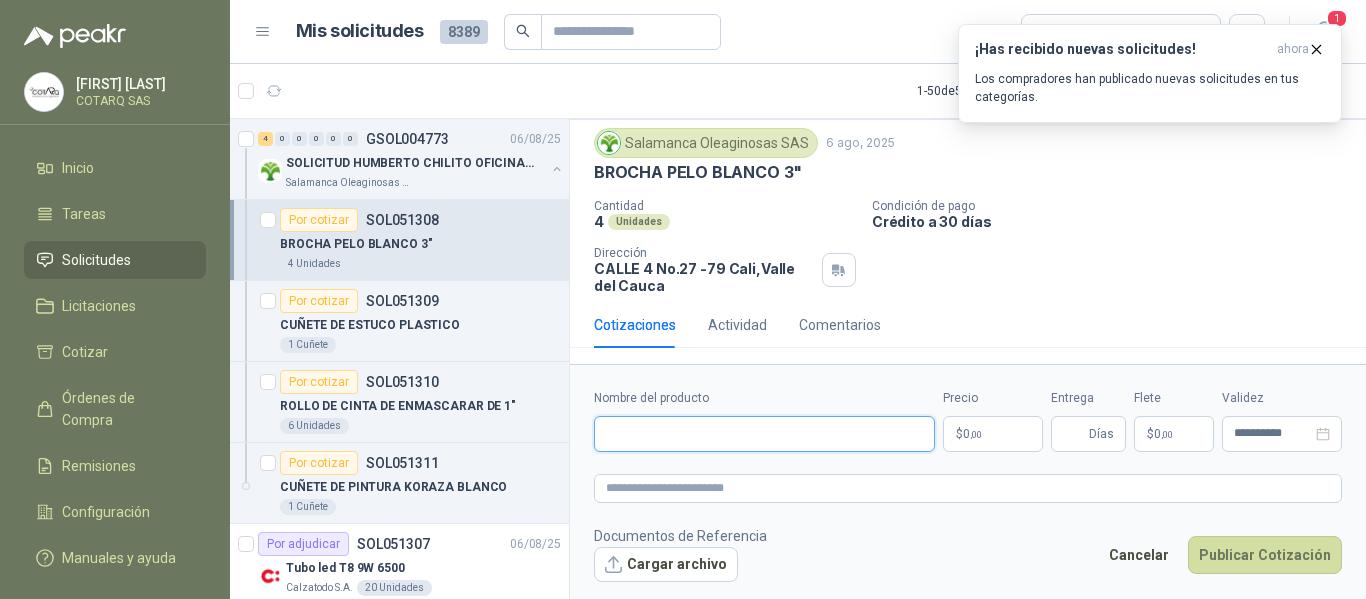 click on "Nombre del producto" at bounding box center (764, 434) 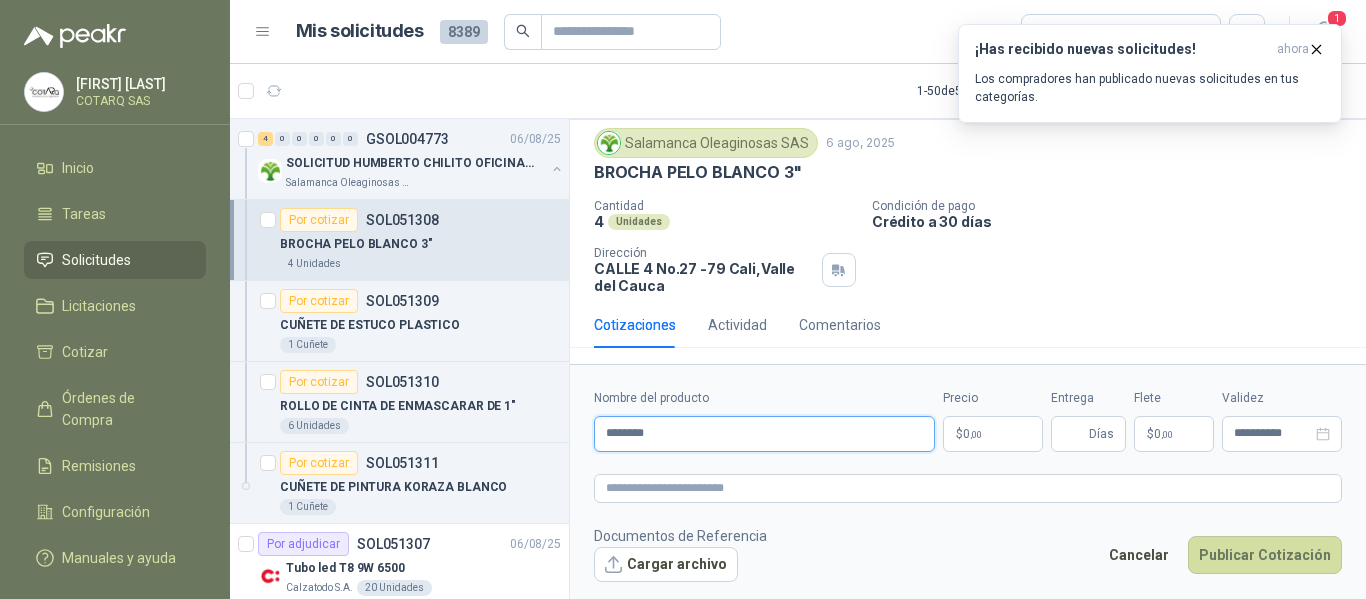 type on "********" 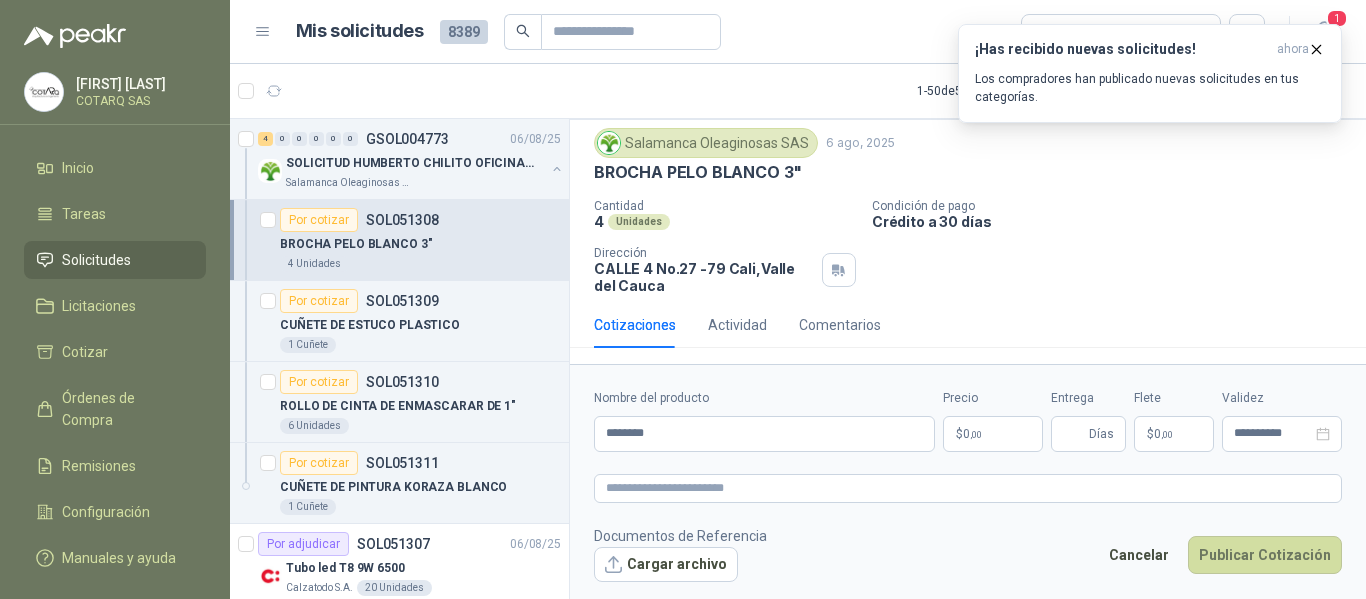 click on "$  0 ,00" at bounding box center [993, 434] 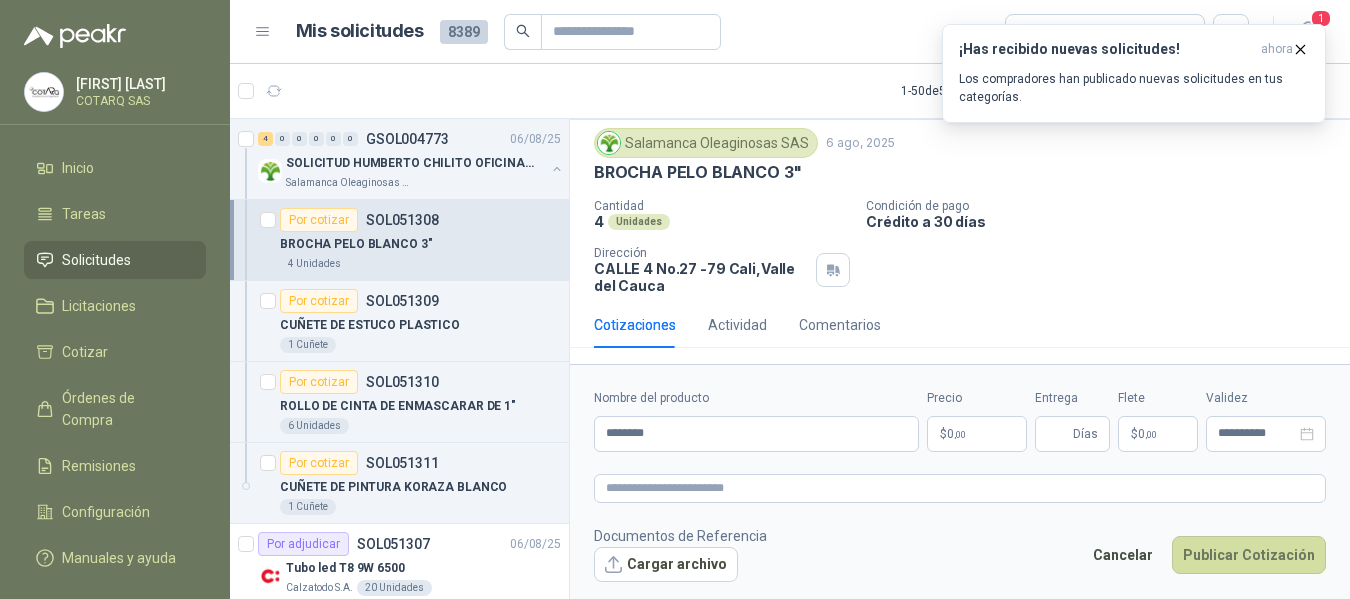 type 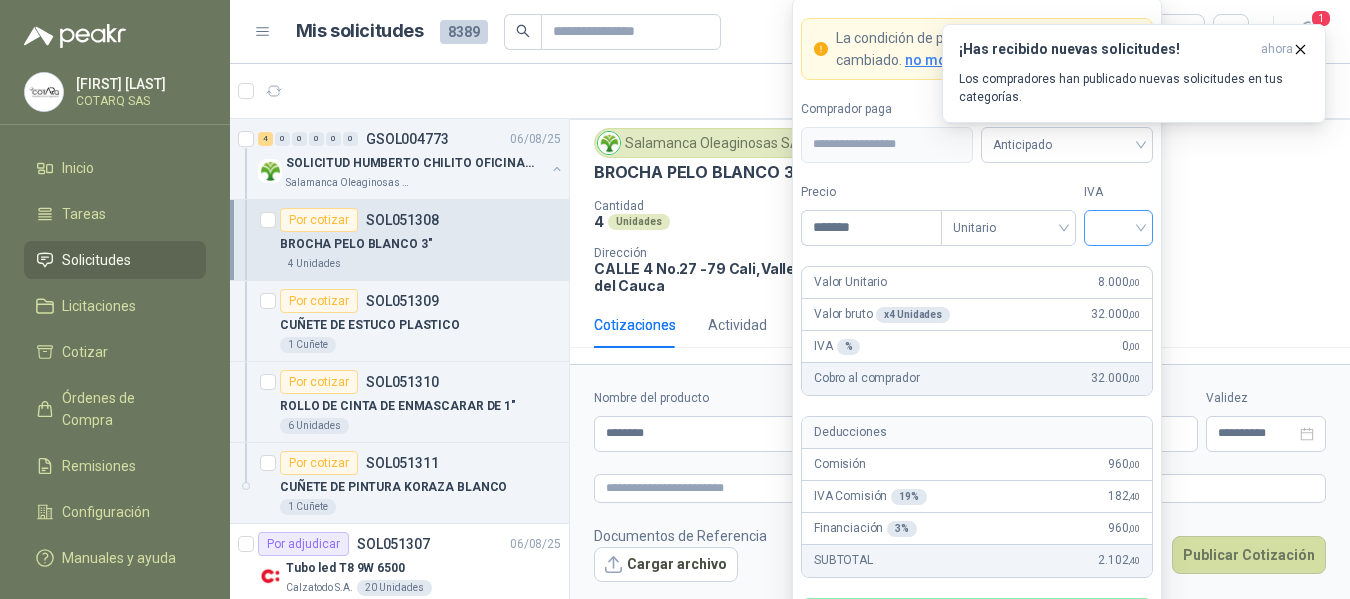 type on "*******" 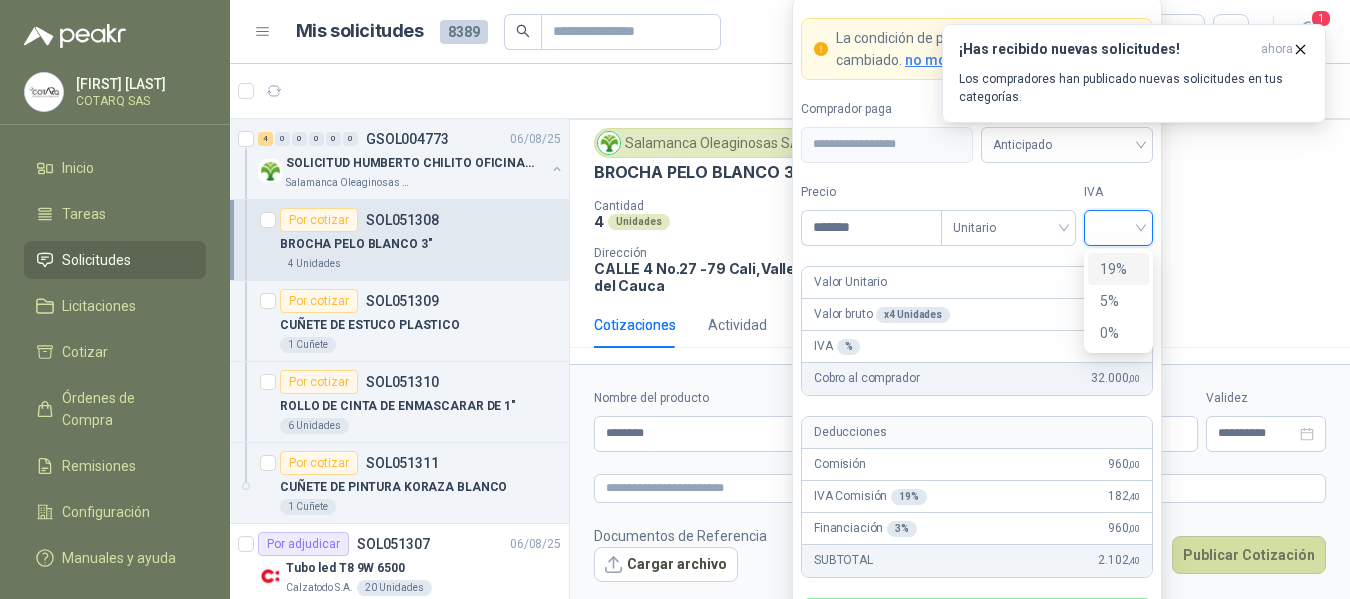 click on "19%" at bounding box center [1118, 269] 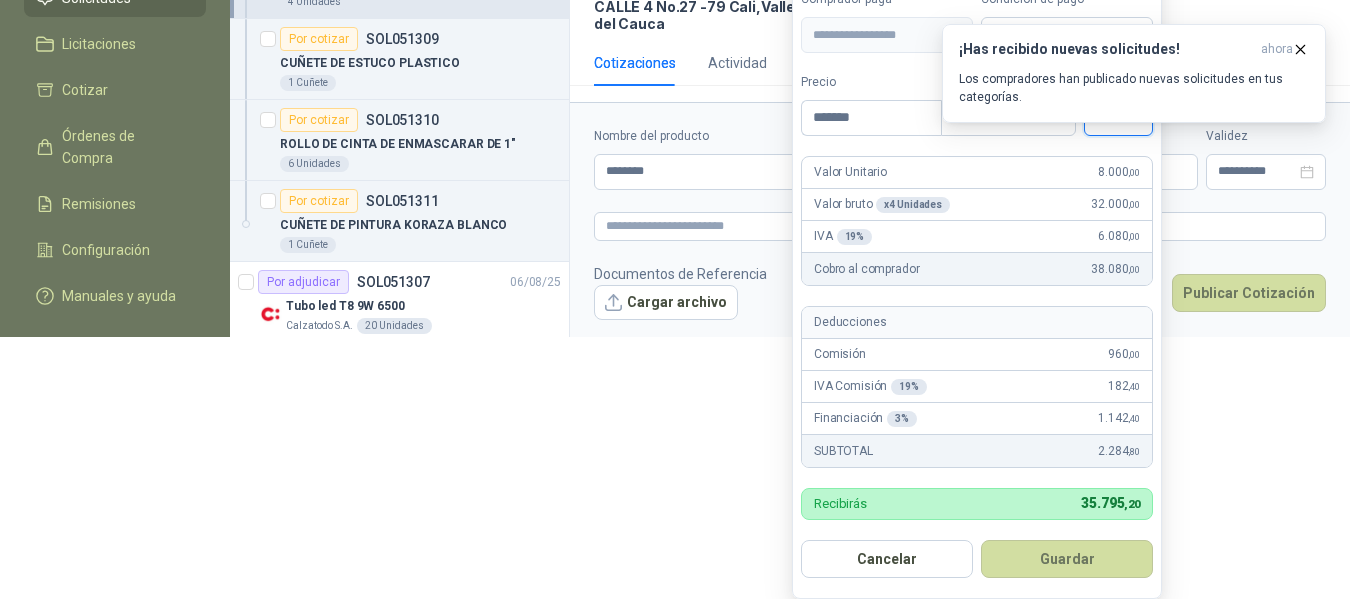 scroll, scrollTop: 271, scrollLeft: 0, axis: vertical 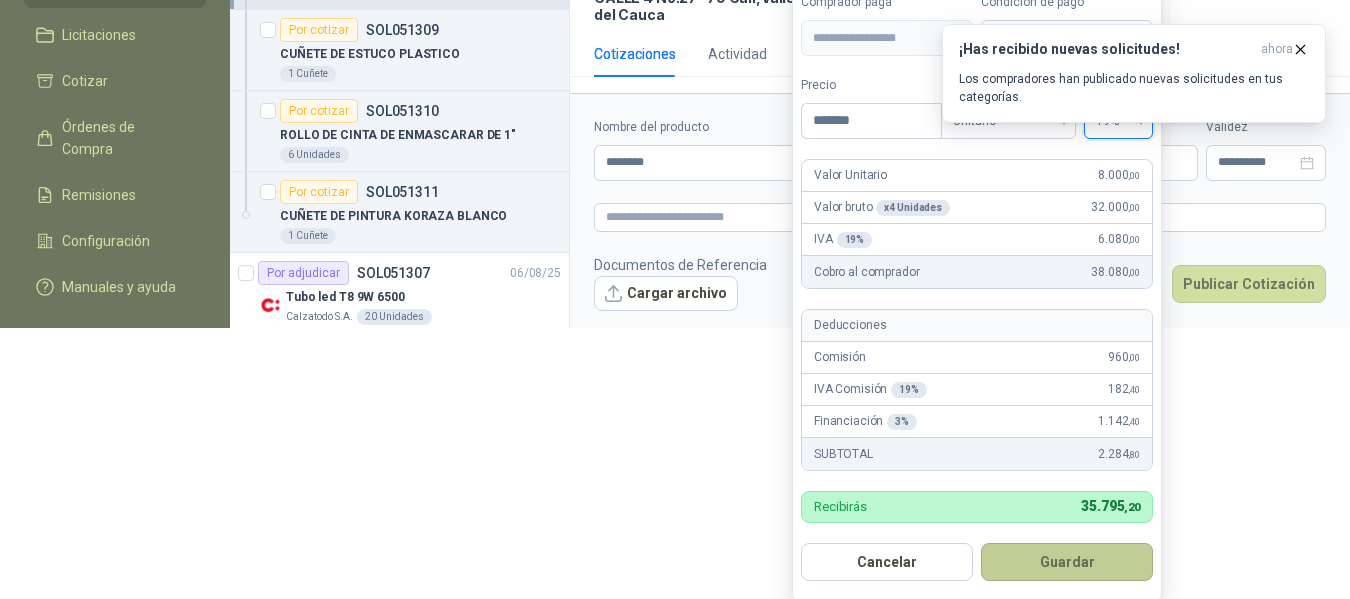 click on "Guardar" at bounding box center [1067, 562] 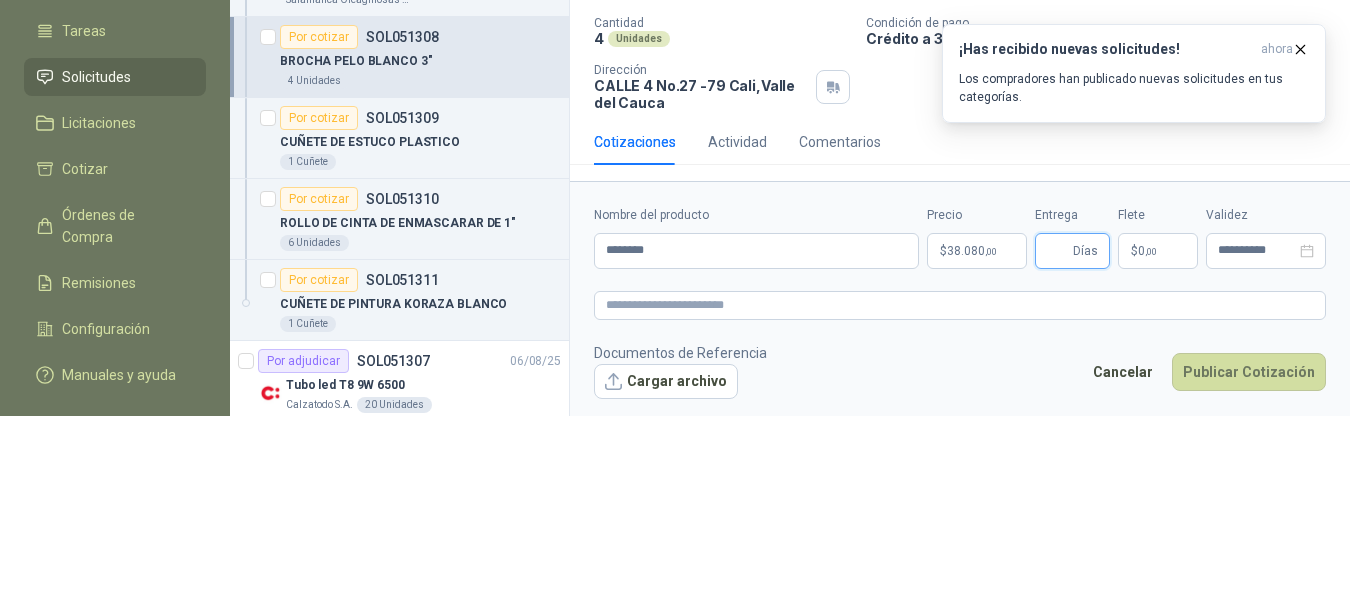 scroll, scrollTop: 188, scrollLeft: 0, axis: vertical 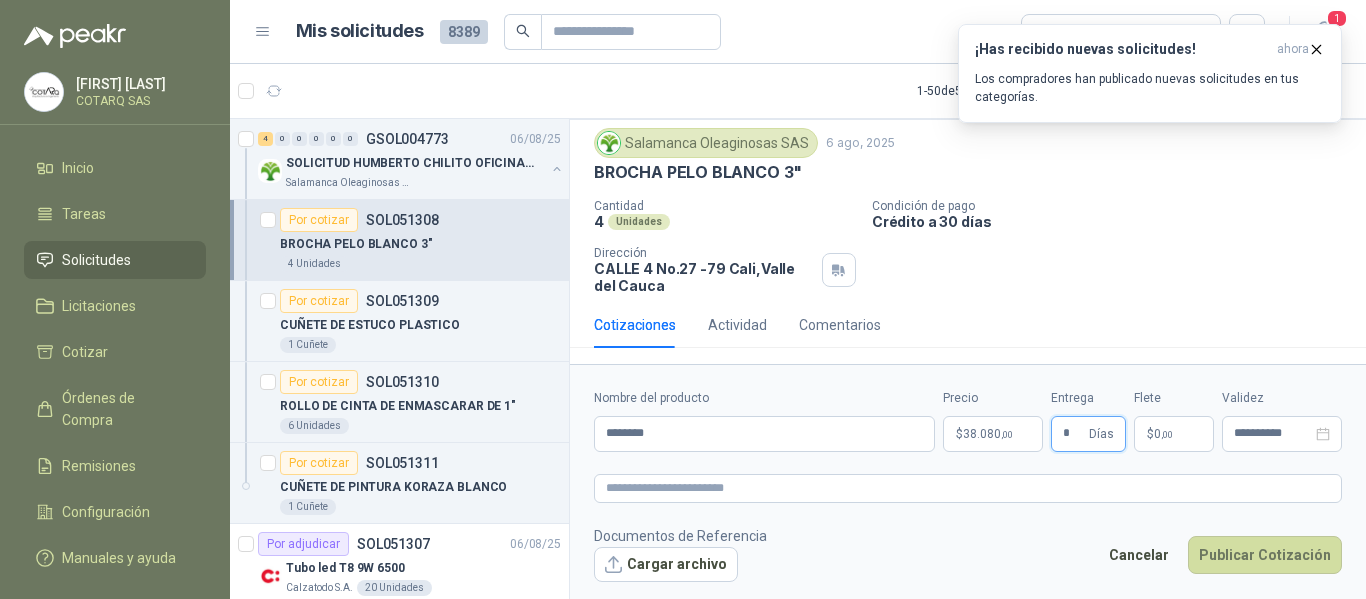 type on "*" 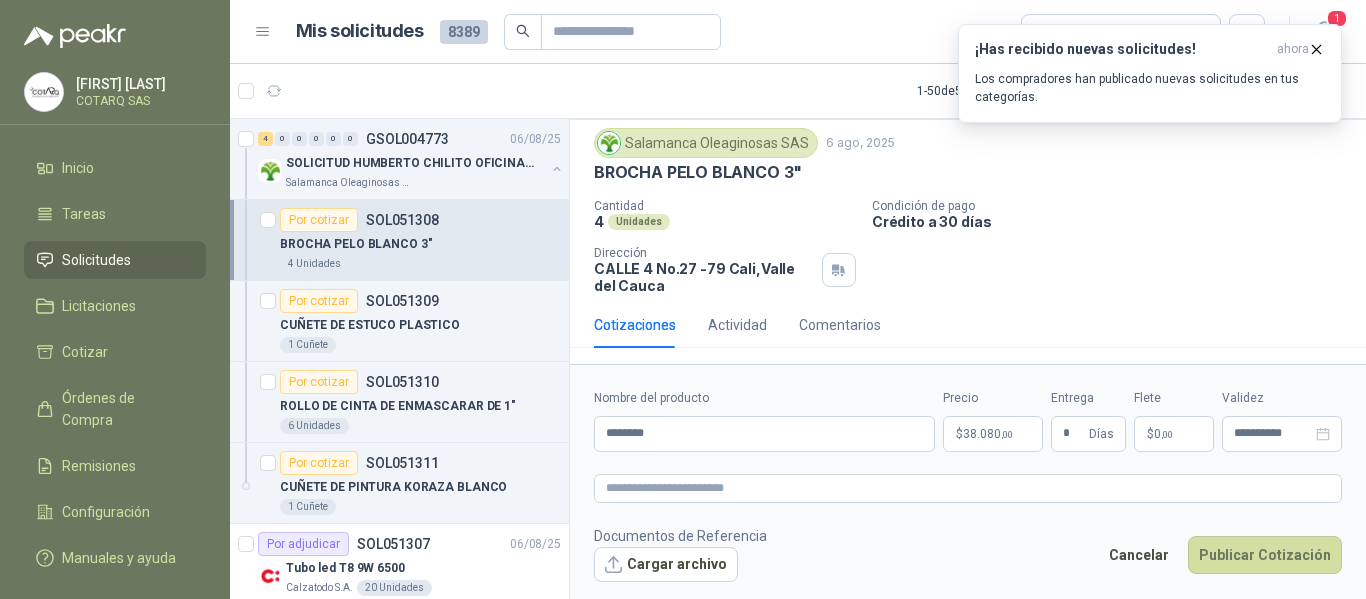 click on "$    0 ,00" at bounding box center [1174, 434] 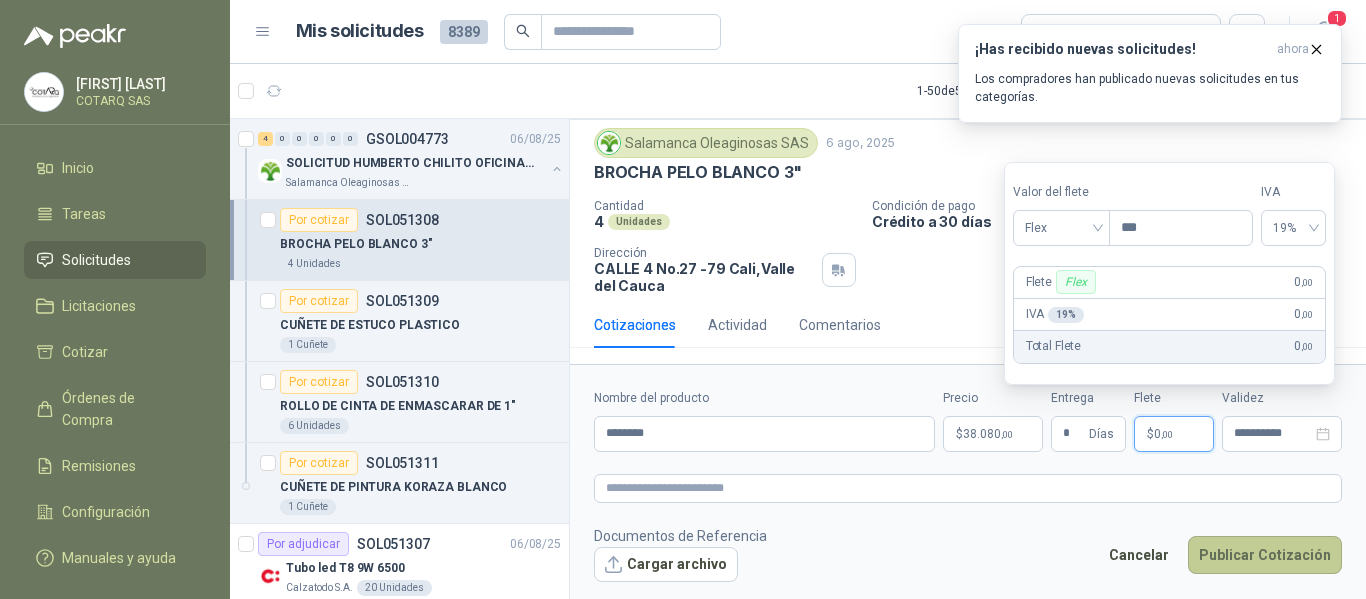 click on "Publicar Cotización" at bounding box center (1265, 555) 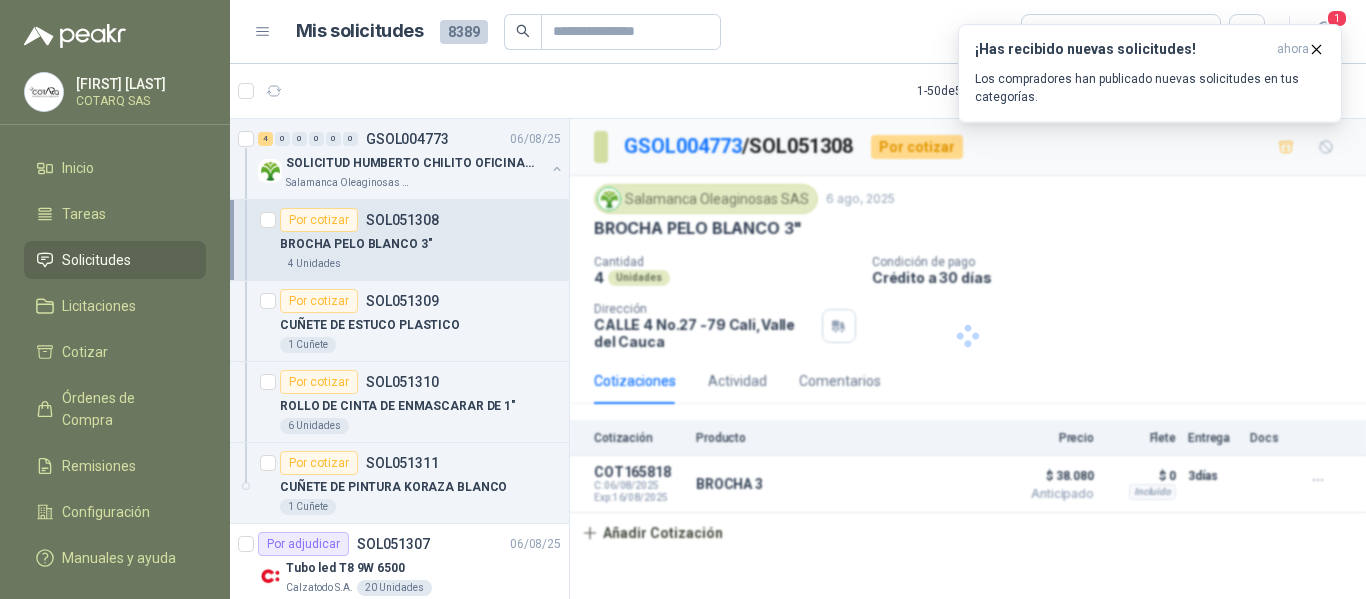 scroll, scrollTop: 0, scrollLeft: 0, axis: both 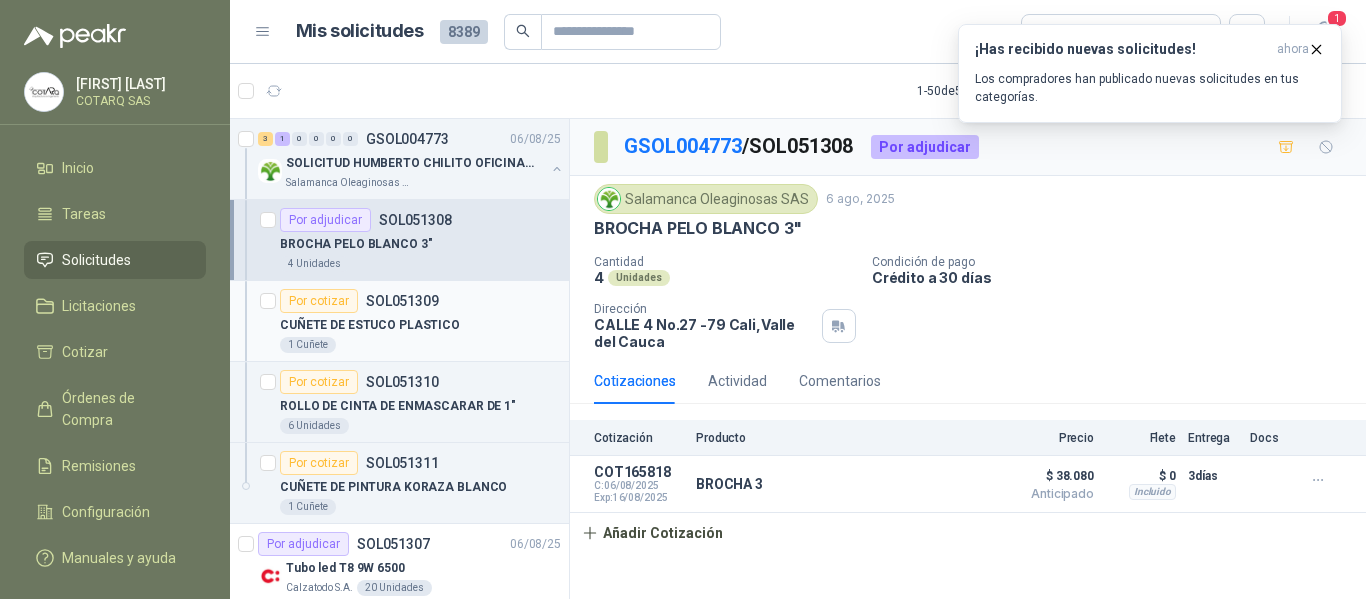 click on "CUÑETE DE ESTUCO PLASTICO" at bounding box center (370, 325) 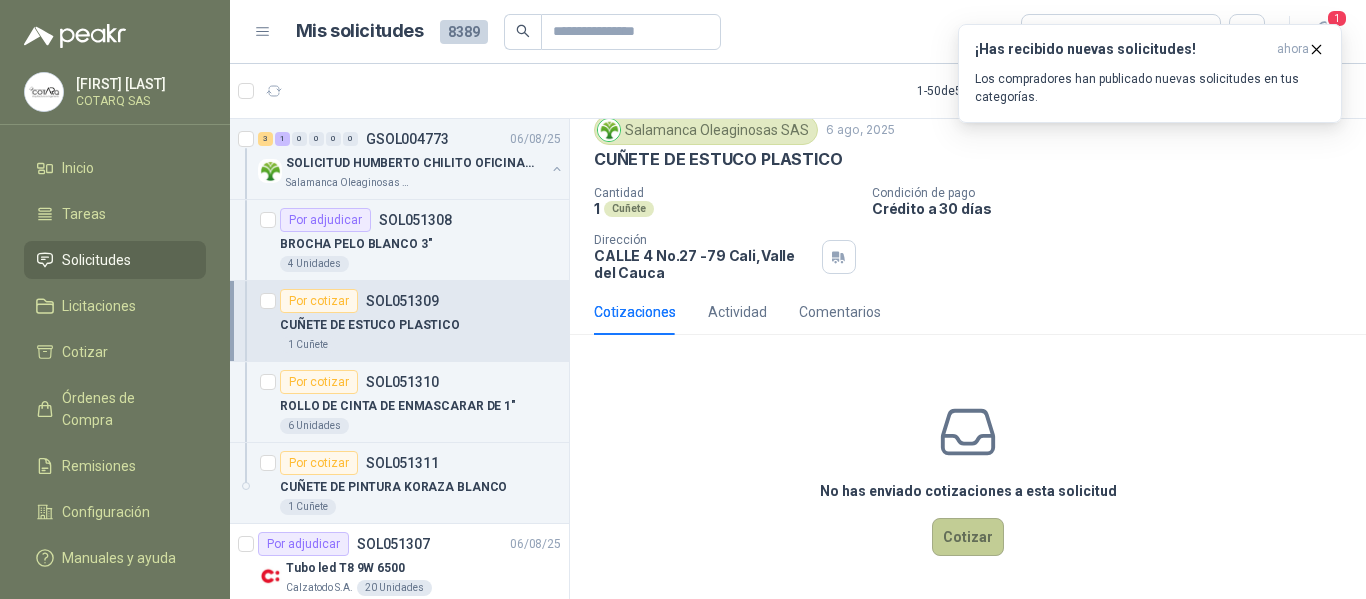 click on "Cotizar" at bounding box center (968, 537) 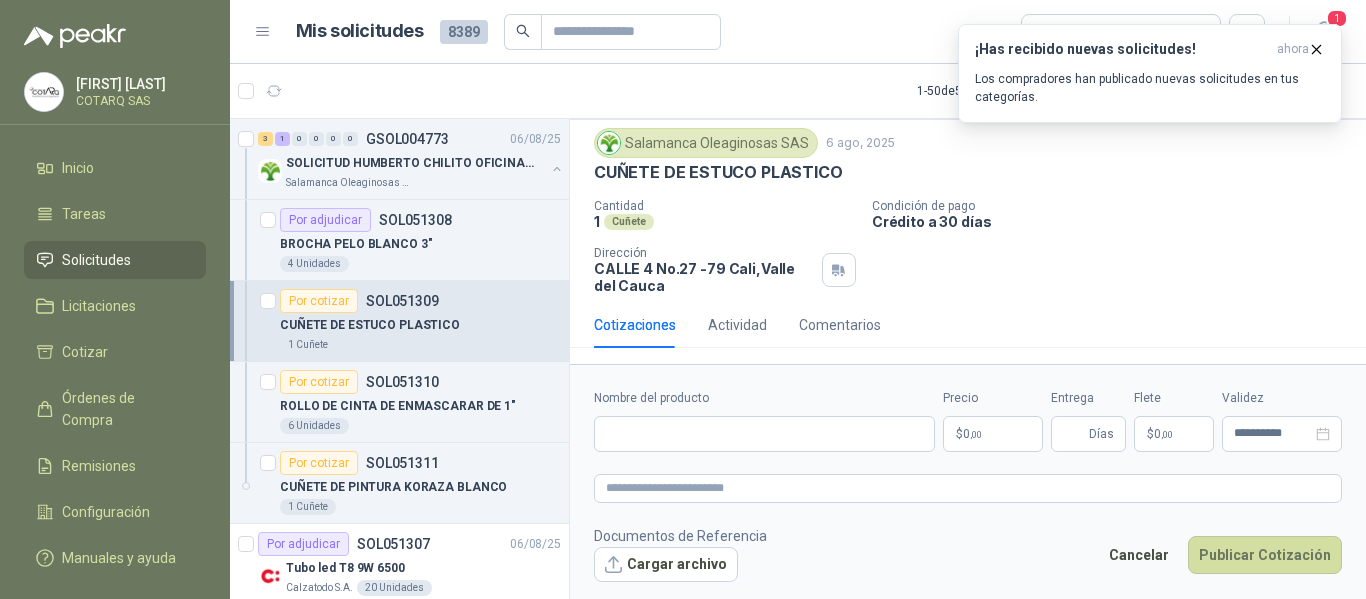 type 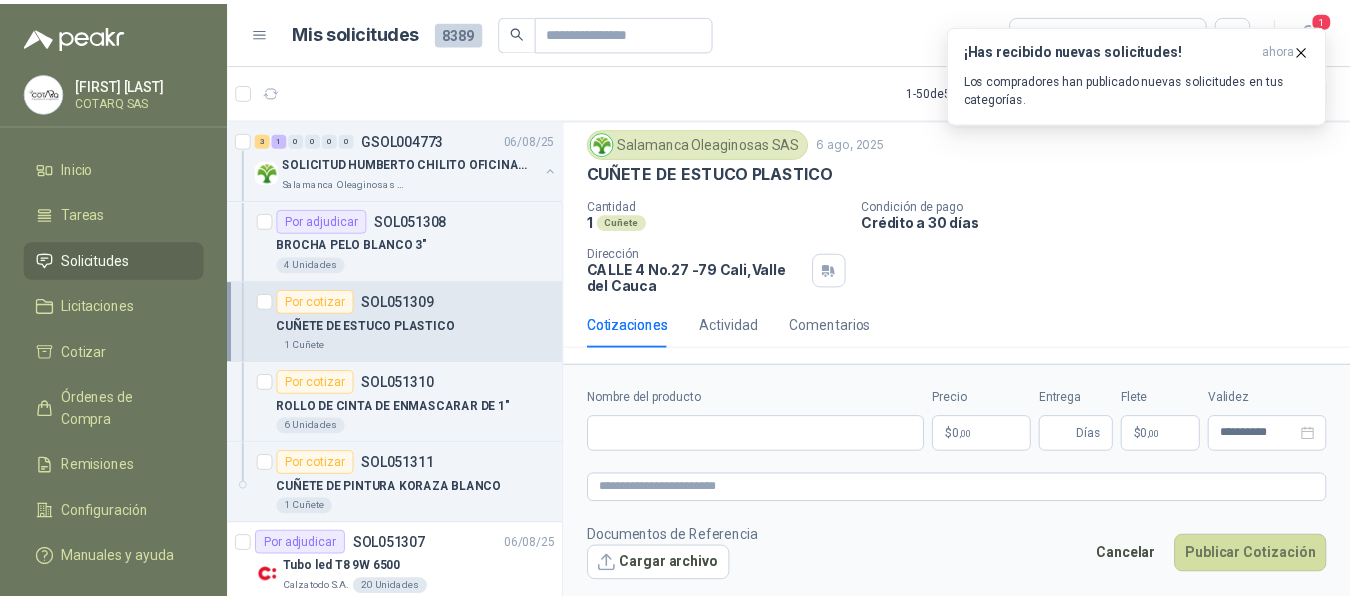 scroll, scrollTop: 56, scrollLeft: 0, axis: vertical 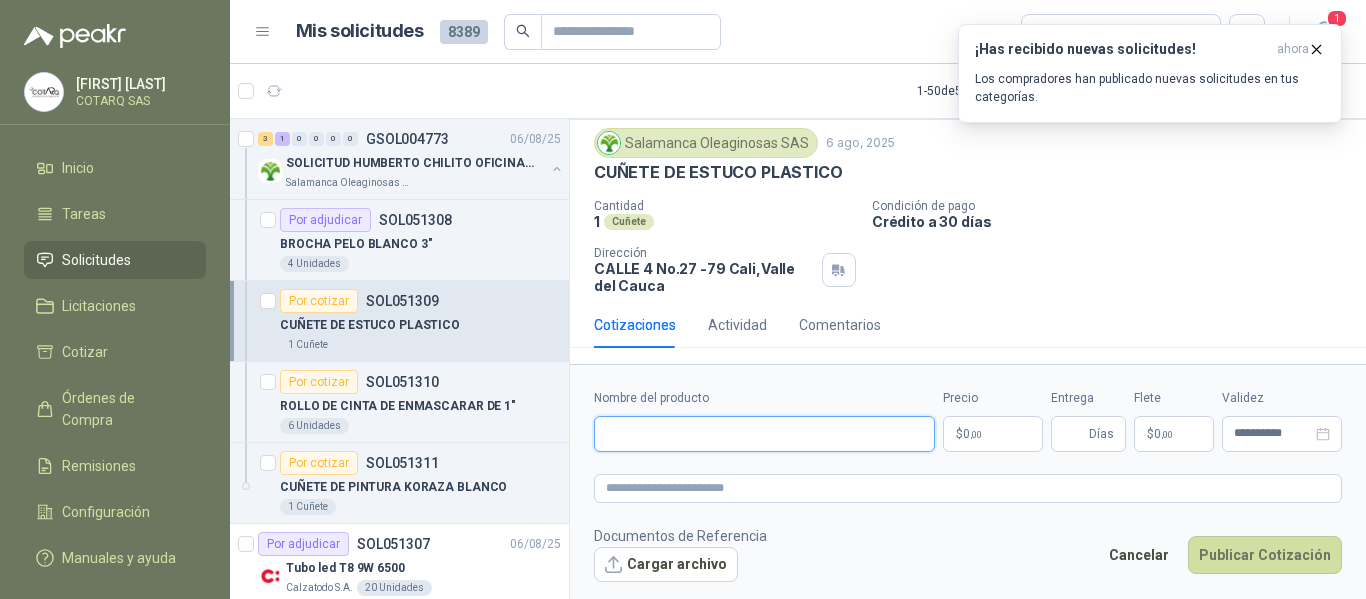 click on "Nombre del producto" at bounding box center [764, 434] 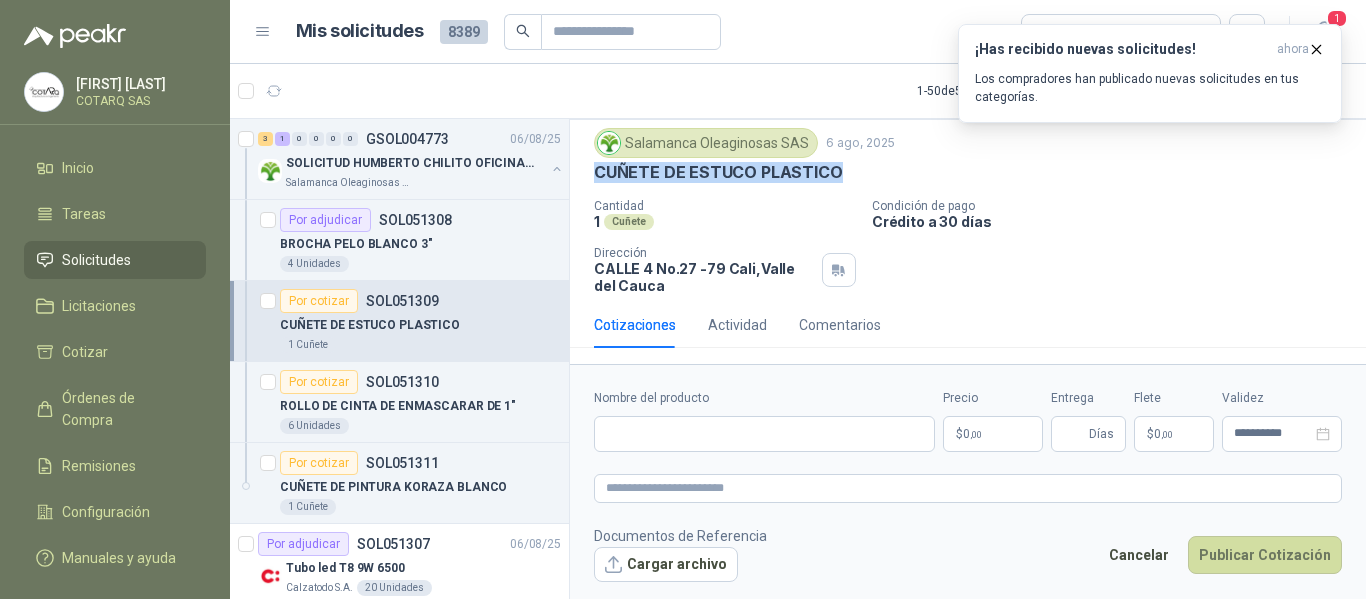 drag, startPoint x: 597, startPoint y: 175, endPoint x: 869, endPoint y: 169, distance: 272.06616 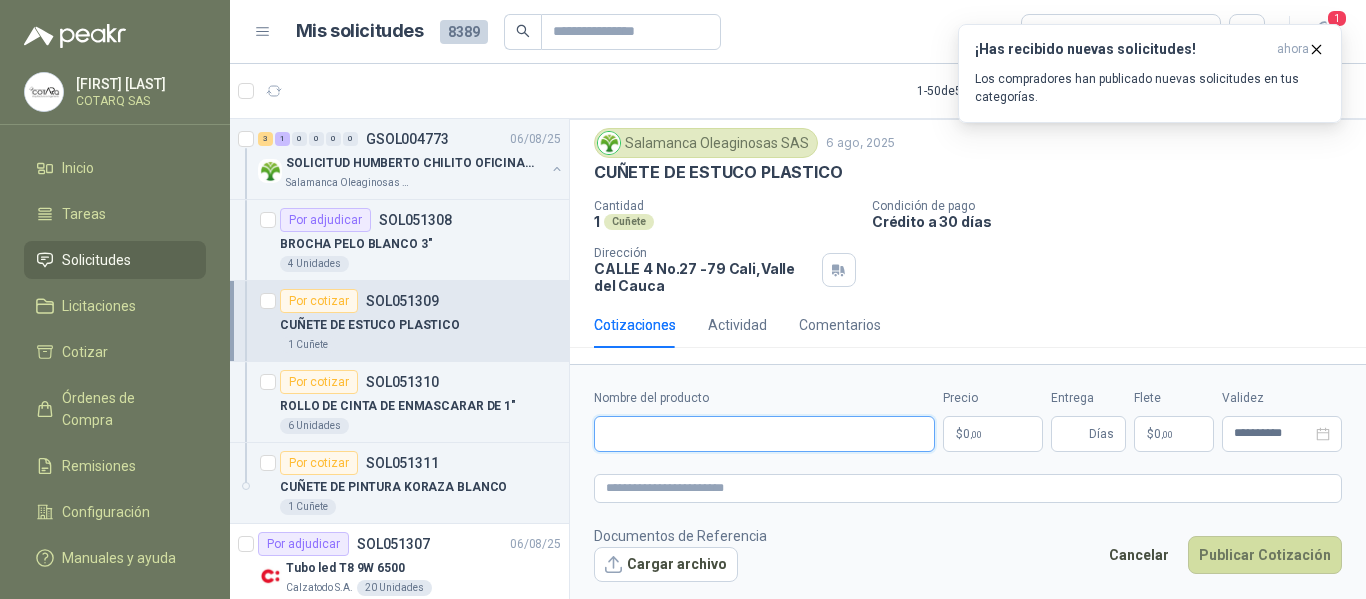 click on "Nombre del producto" at bounding box center (764, 434) 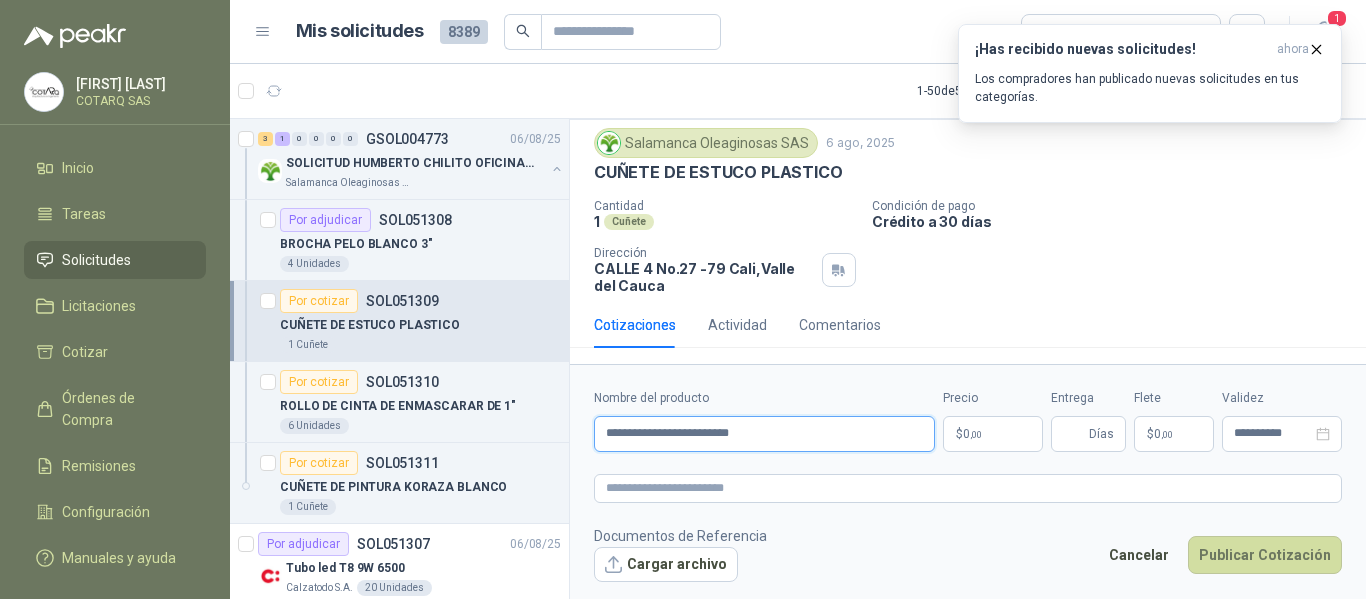 type on "**********" 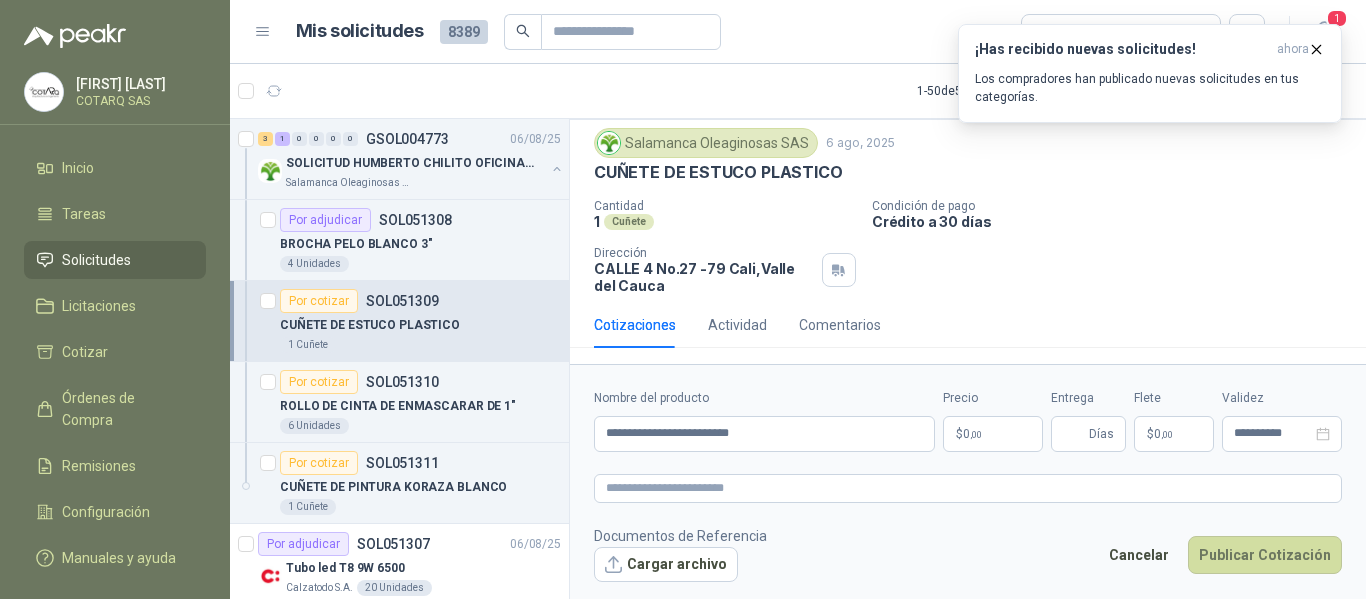 click on "[FIRST] [LAST]   COTARQ SAS   Inicio   Tareas   Solicitudes   Licitaciones   Cotizar   Órdenes de Compra   Remisiones   Configuración   Manuales y ayuda Mis solicitudes [NUMBER] Todas 1 1 - 50  de  [NUMBER] Asignado a mi No Leídos 3   1   0   0   0   0   GSOL[NUMBER] [DATE]   SOLICITUD HUMBERTO CHILITO OFICINA - CALI Salamanca Oleaginosas SAS   Por adjudicar SOL[NUMBER] BROCHA PELO BLANCO 3" 4   Unidades Por cotizar SOL[NUMBER] CUÑETE DE ESTUCO PLASTICO 1   Cuñete Por cotizar SOL[NUMBER] ROLLO DE CINTA DE ENMASCARAR DE 1" 6   Unidades Por cotizar SOL[NUMBER] CUÑETE DE PINTURA KORAZA BLANCO 1   Cuñete Por adjudicar SOL[NUMBER] [DATE]   Tubo led T8 9W 6500 Calzatodo S.A. 20   Unidades 2   0   0   0   0   0   GSOL[NUMBER] [DATE]   VARIOS - SEDES Y SERVICIOS Caracol TV   1   3   0   0   0   0   GSOL[NUMBER] [DATE]   PEDIDO ADMINISTRACIÓN Colegio Bennett   6   0   0   0   0   0   GSOL[NUMBER] [DATE]   PEDIDO BACHILLERATO 2 Colegio Bennett   4   0   0   0   0   0   GSOL[NUMBER] [DATE]   PEDIDO PARA TRANSPORTE   1   0" at bounding box center (683, 299) 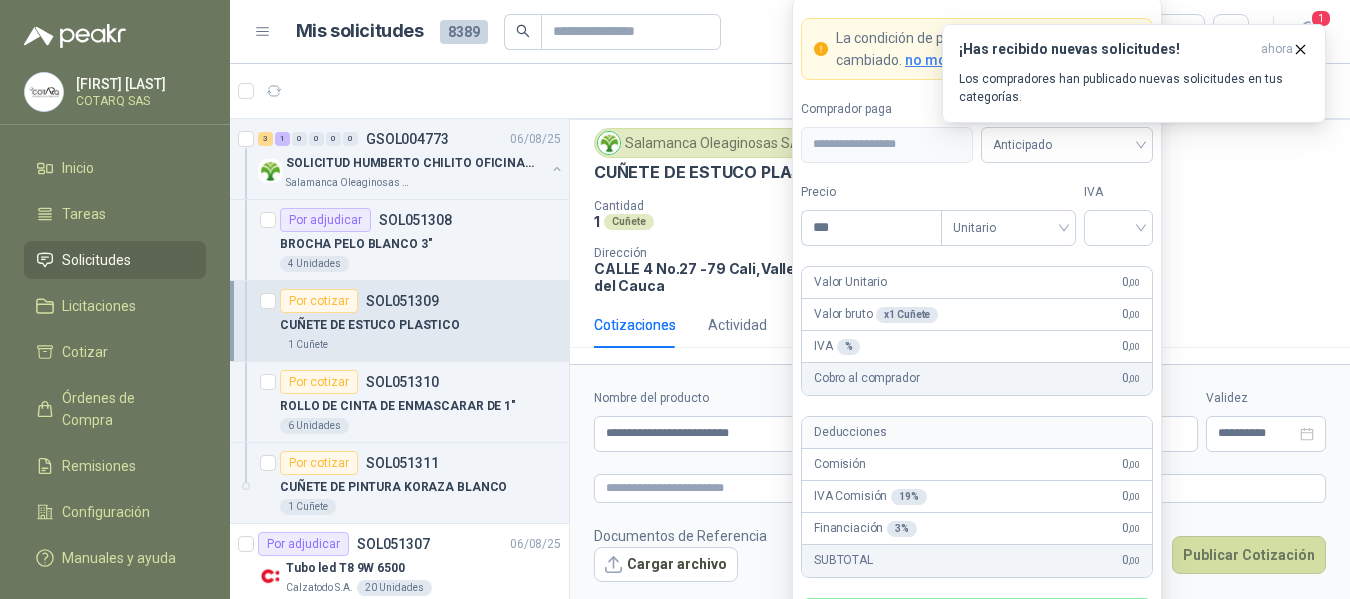 type 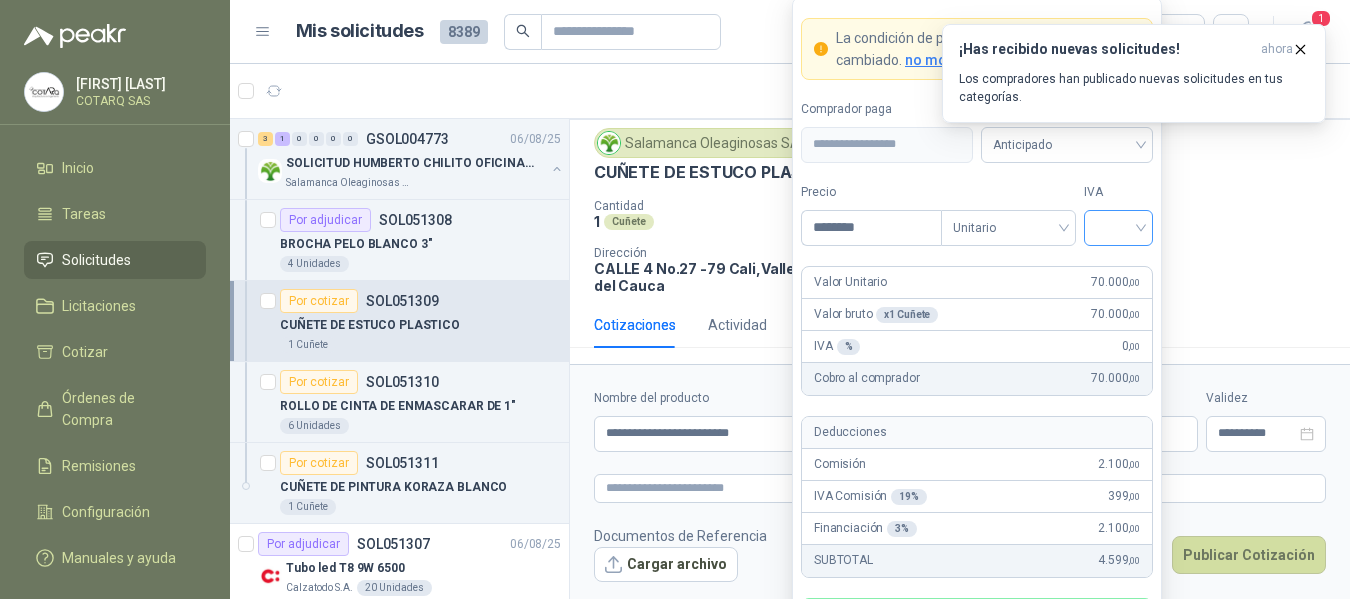 type on "********" 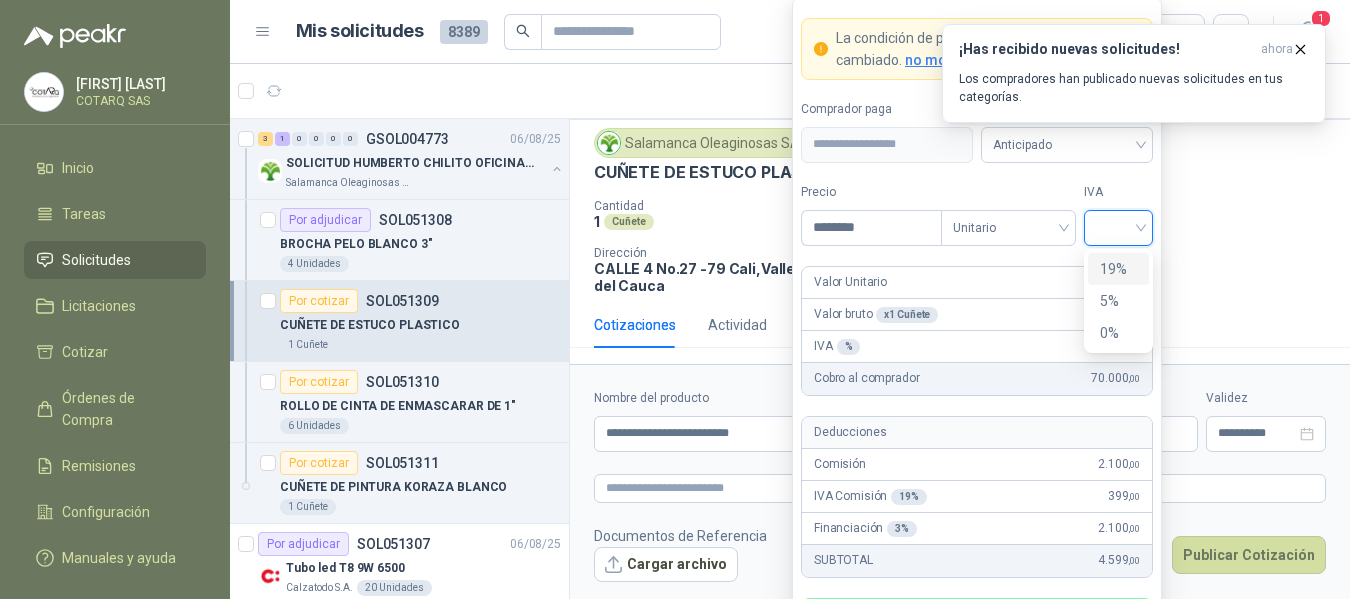 click at bounding box center (1118, 226) 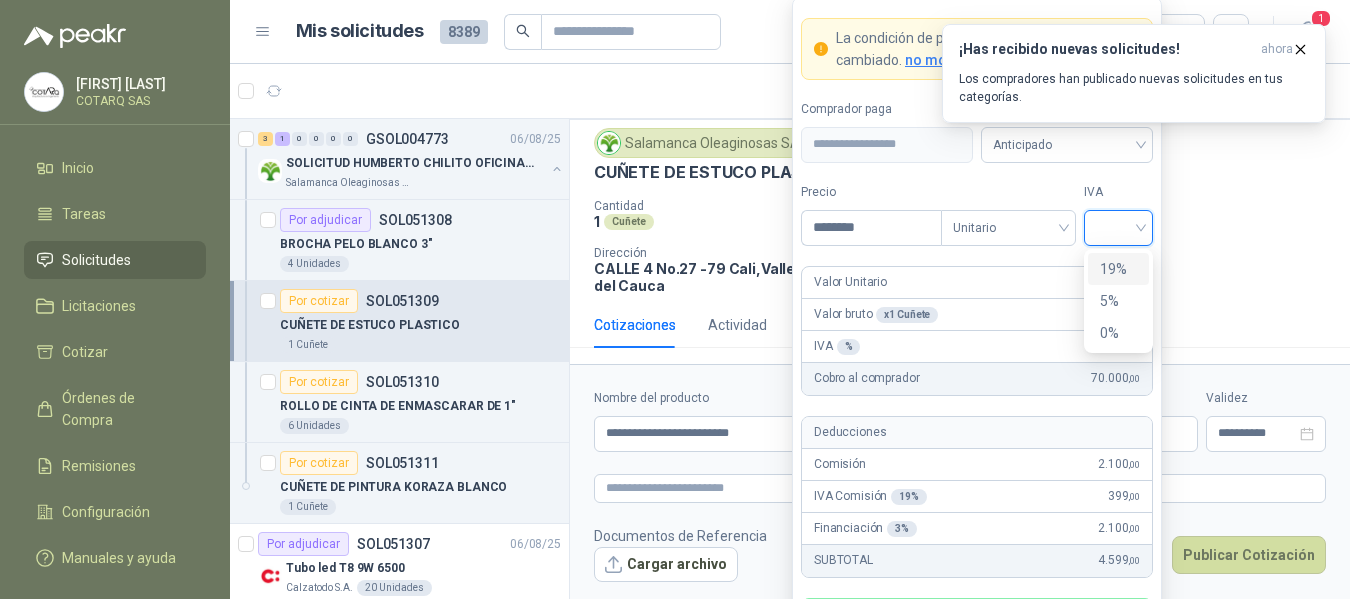 click on "19%" at bounding box center (1118, 269) 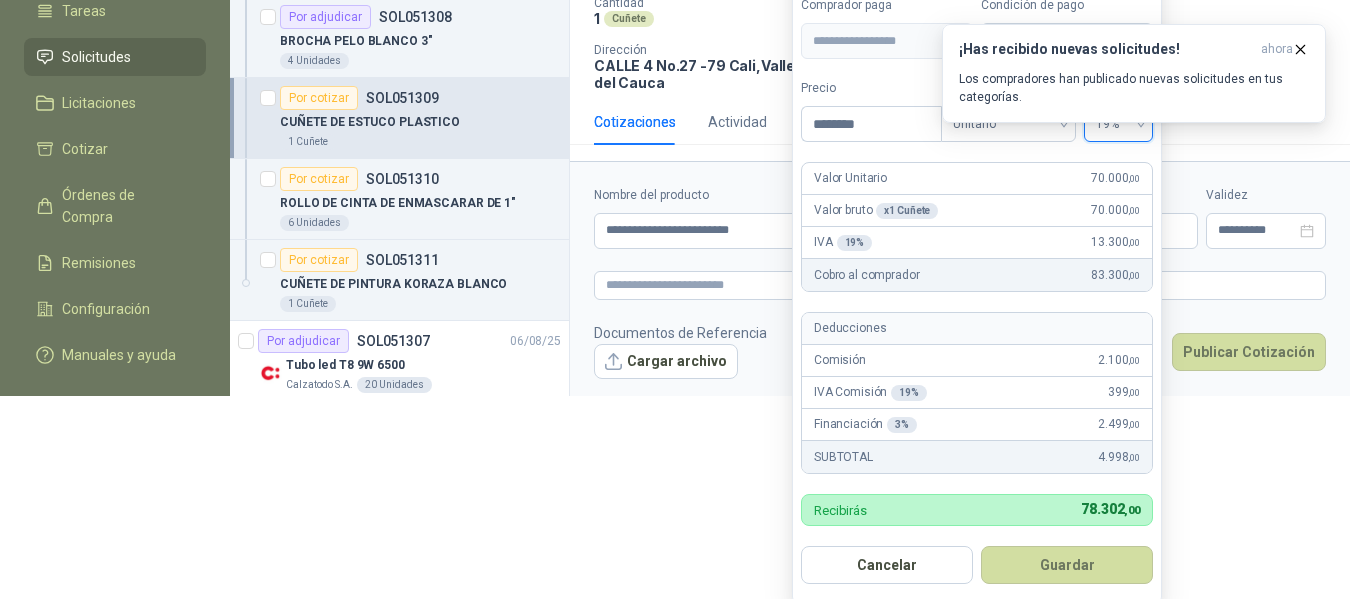 scroll, scrollTop: 206, scrollLeft: 0, axis: vertical 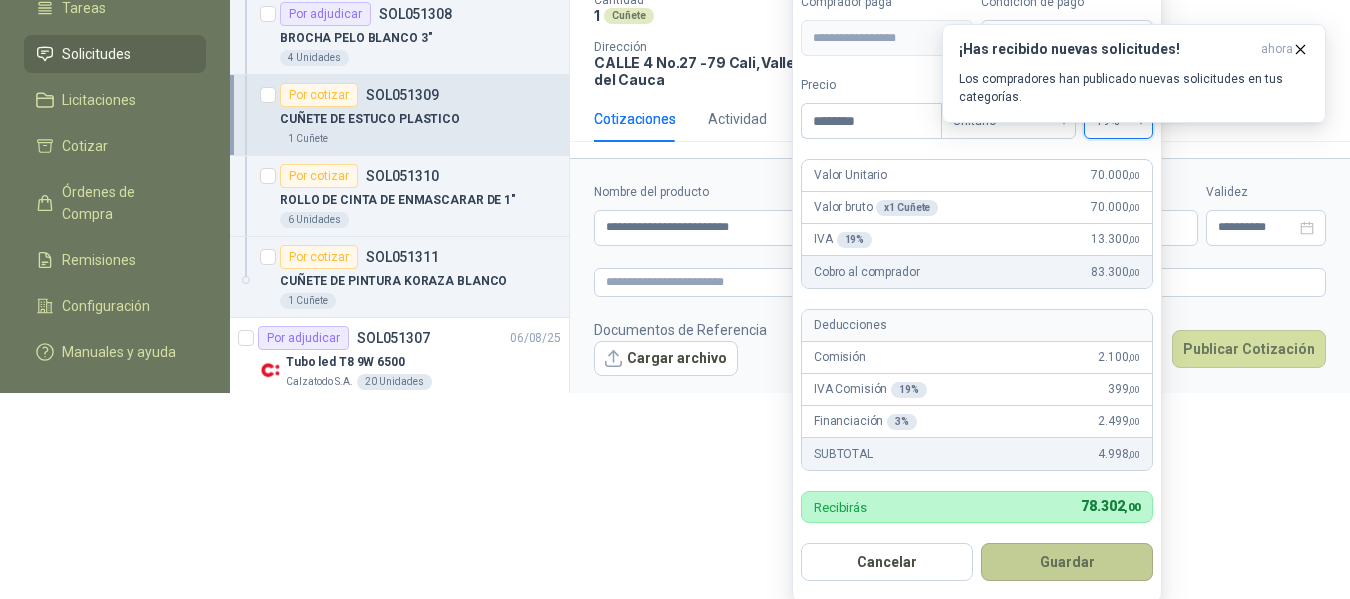 click on "Guardar" at bounding box center (1067, 562) 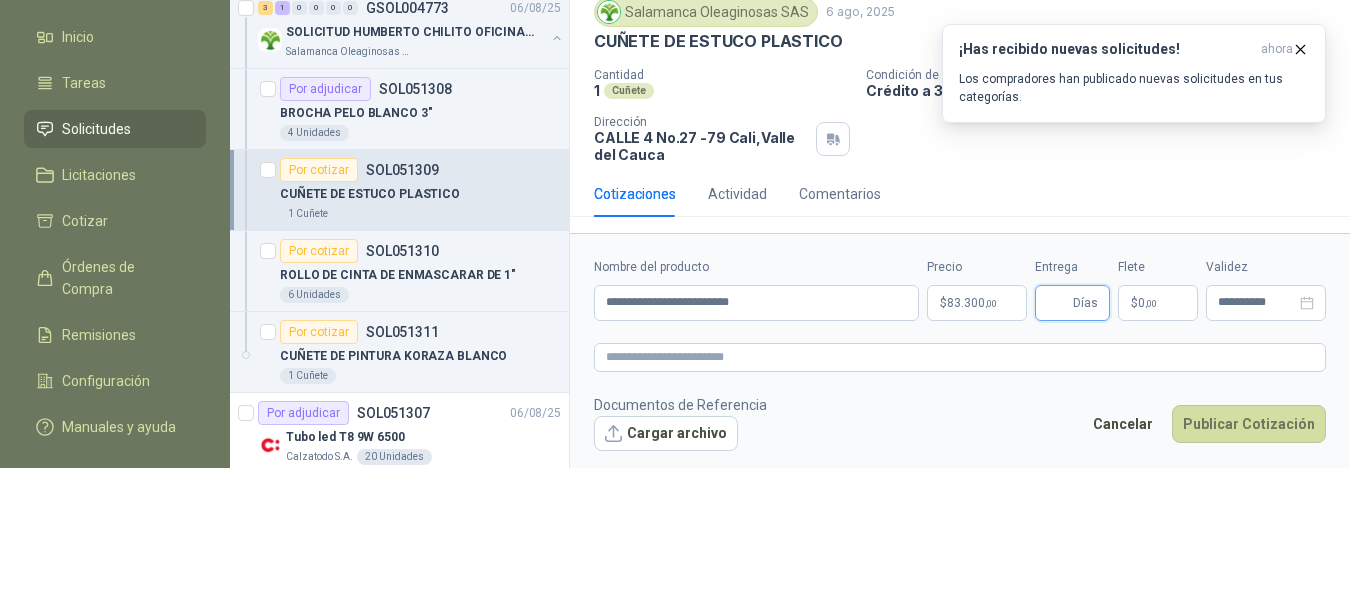scroll, scrollTop: 135, scrollLeft: 0, axis: vertical 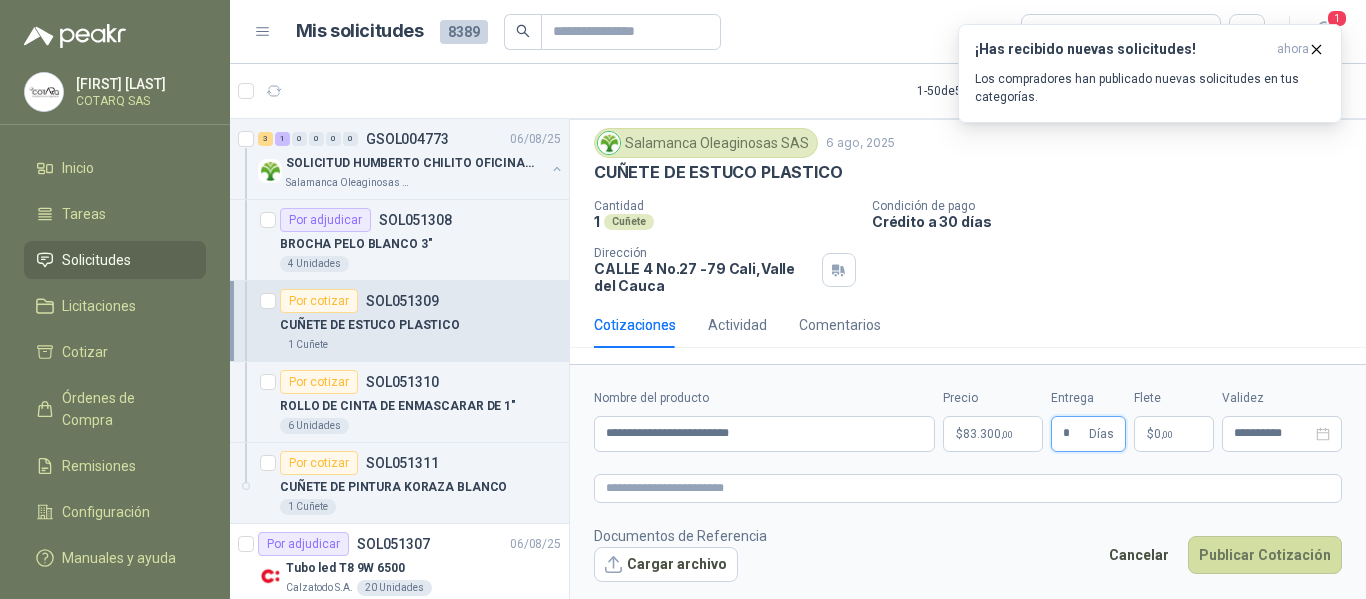 type on "*" 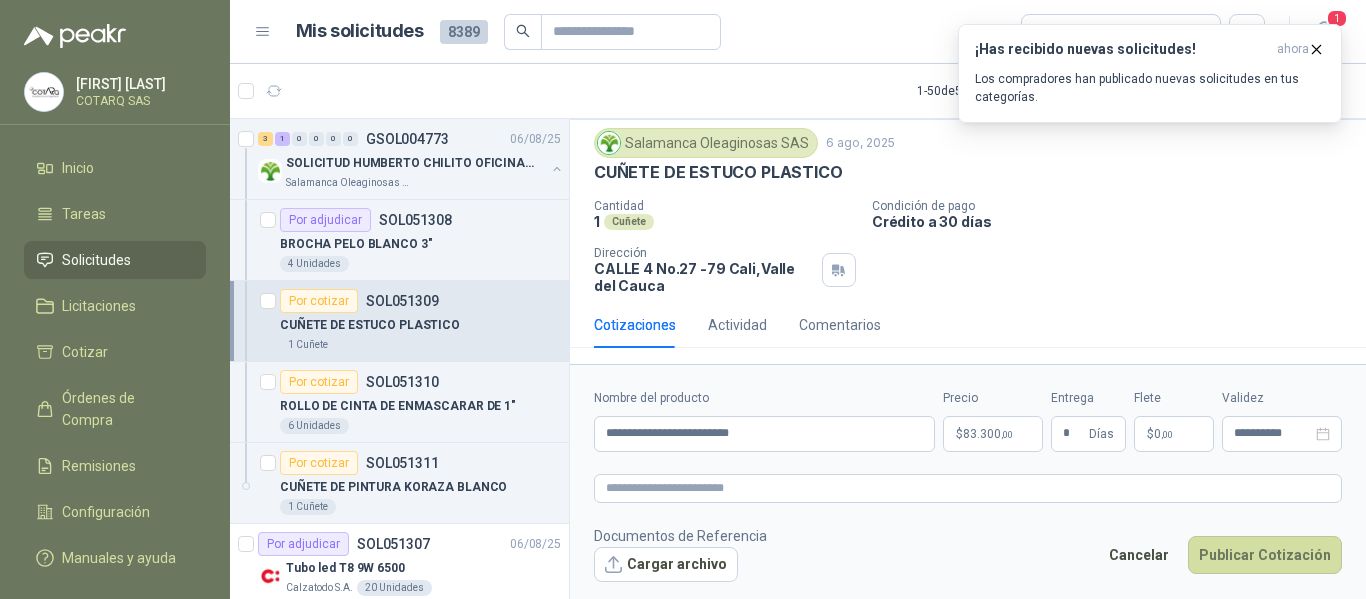 click on "$    0 ,00" at bounding box center (1174, 434) 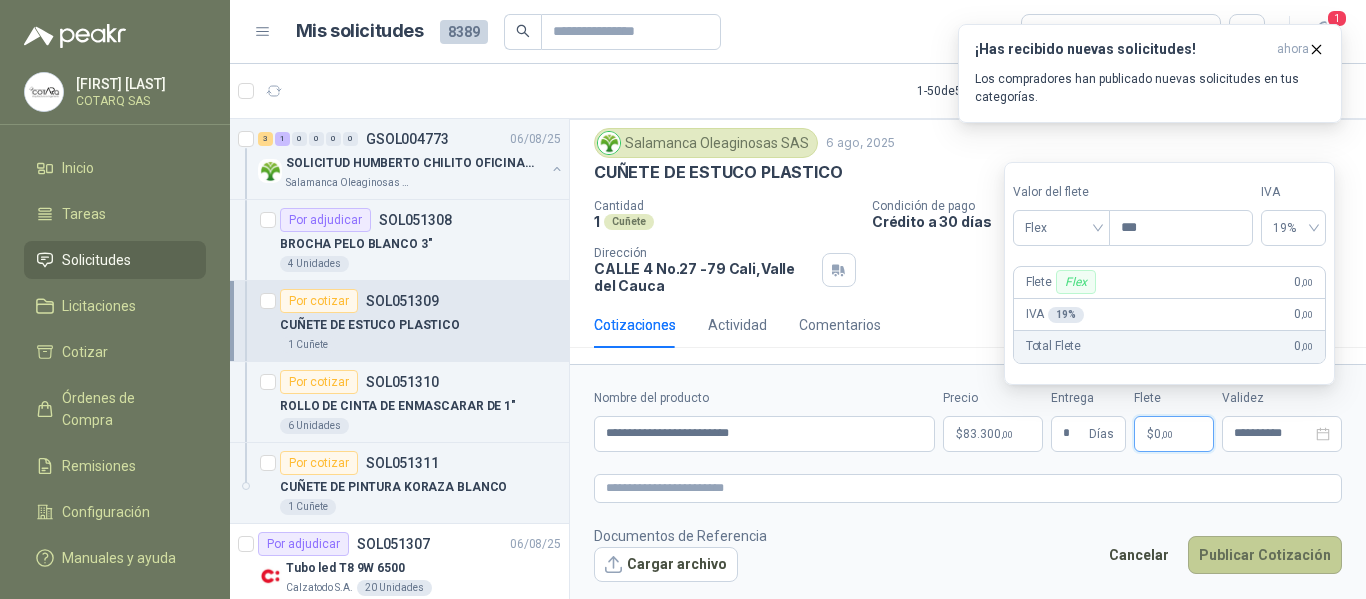 click on "Publicar Cotización" at bounding box center [1265, 555] 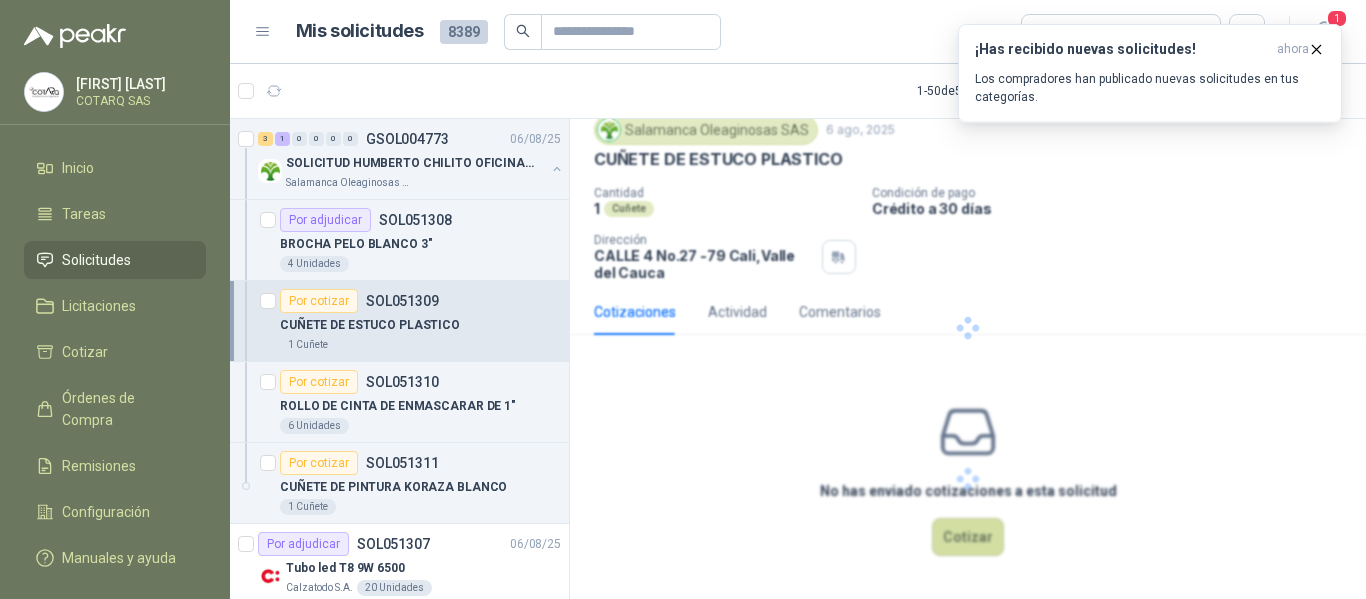 scroll, scrollTop: 0, scrollLeft: 0, axis: both 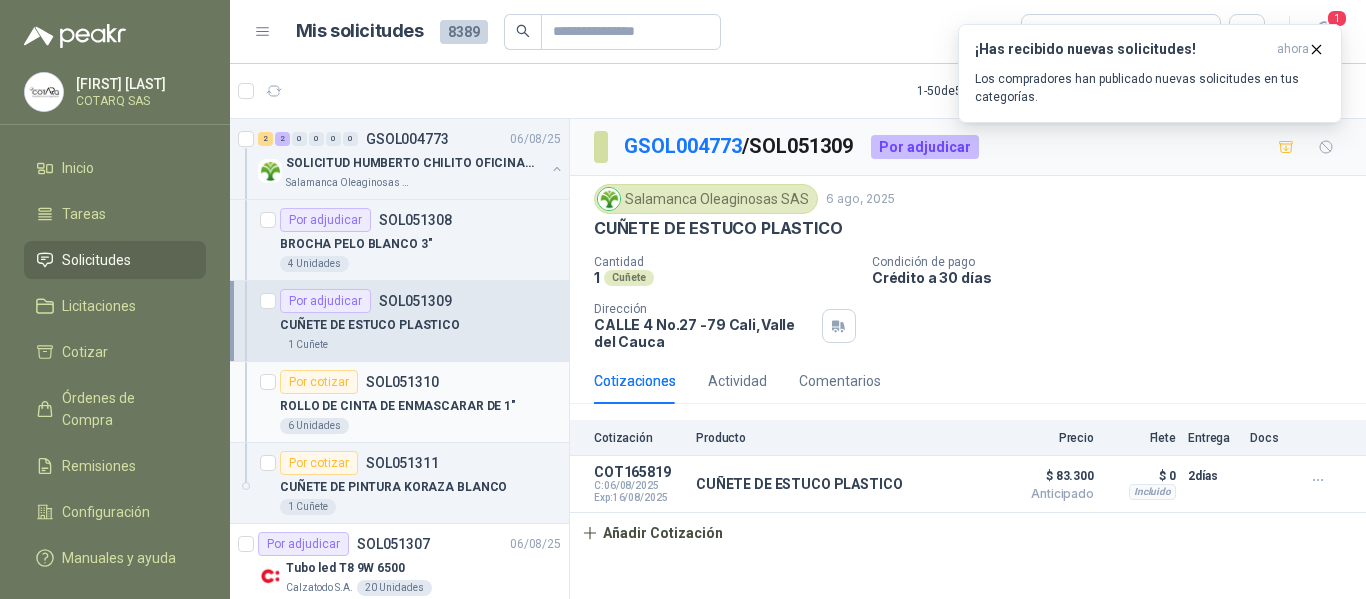 click on "Por cotizar SOL[NUMBER]" at bounding box center [420, 382] 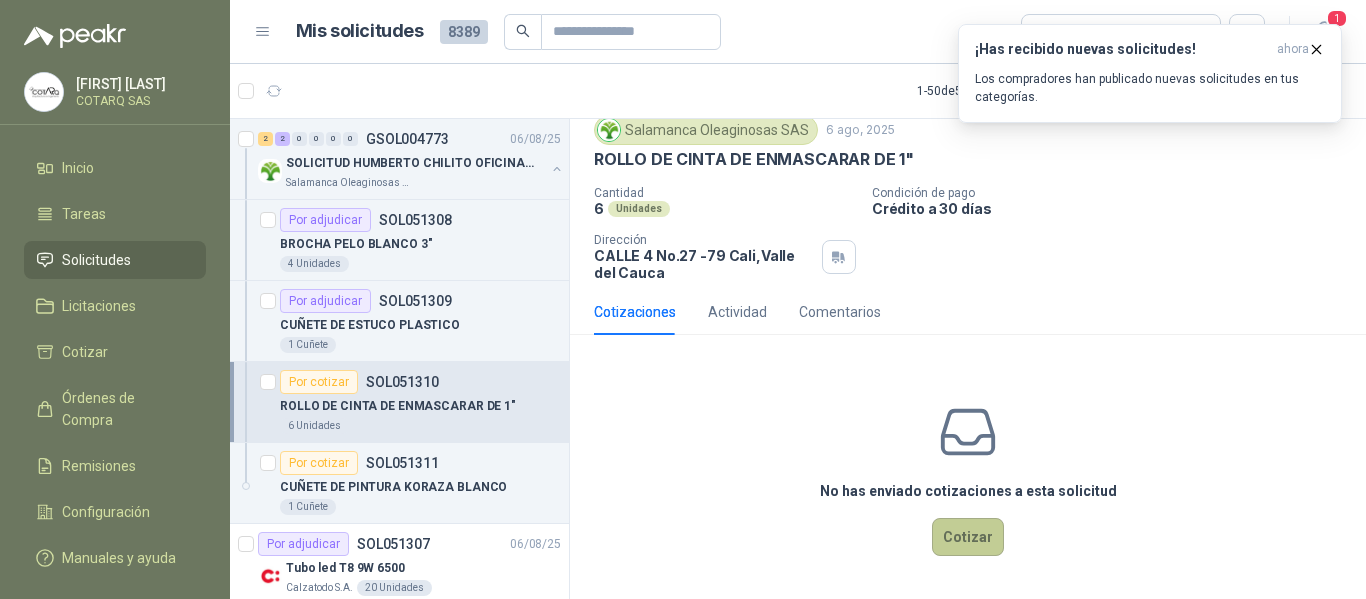 click on "Cotizar" at bounding box center (968, 537) 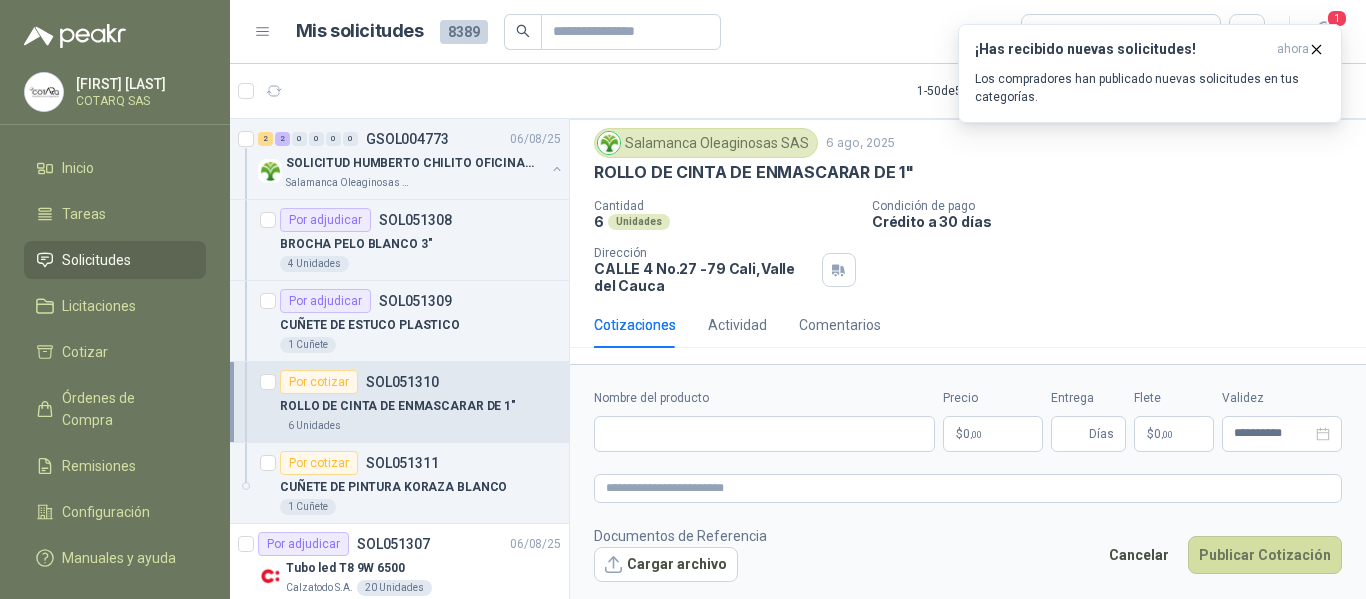 type 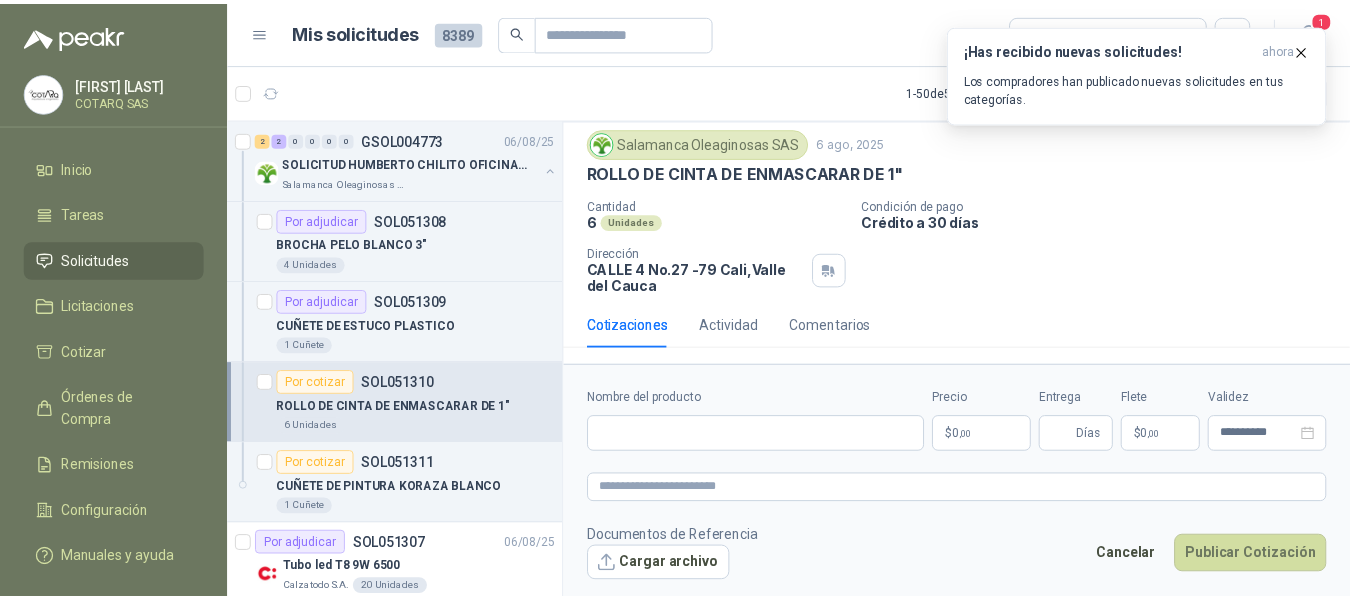 scroll, scrollTop: 56, scrollLeft: 0, axis: vertical 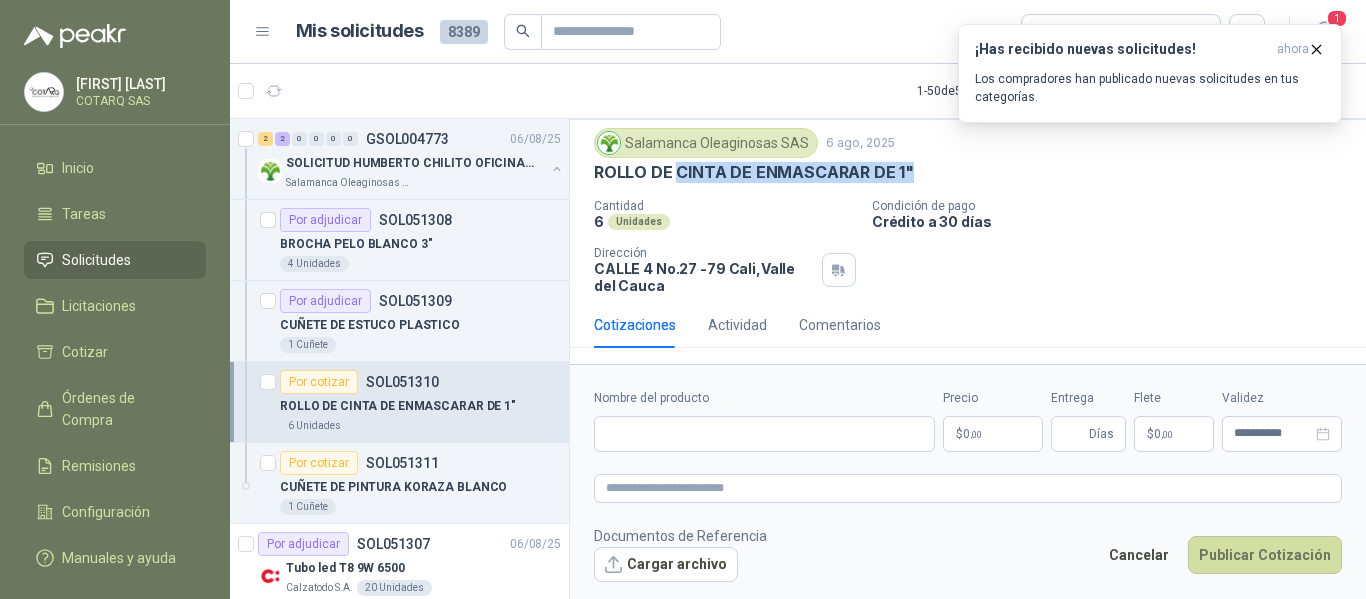 drag, startPoint x: 676, startPoint y: 171, endPoint x: 978, endPoint y: 178, distance: 302.08112 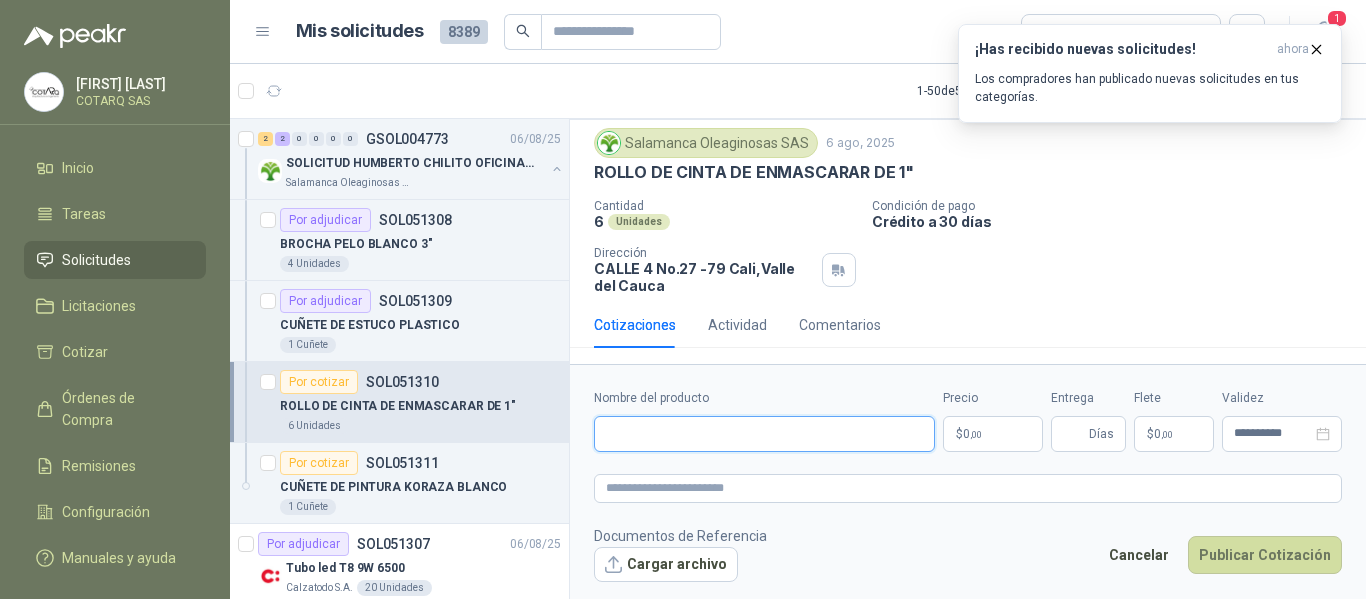click on "Nombre del producto" at bounding box center (764, 434) 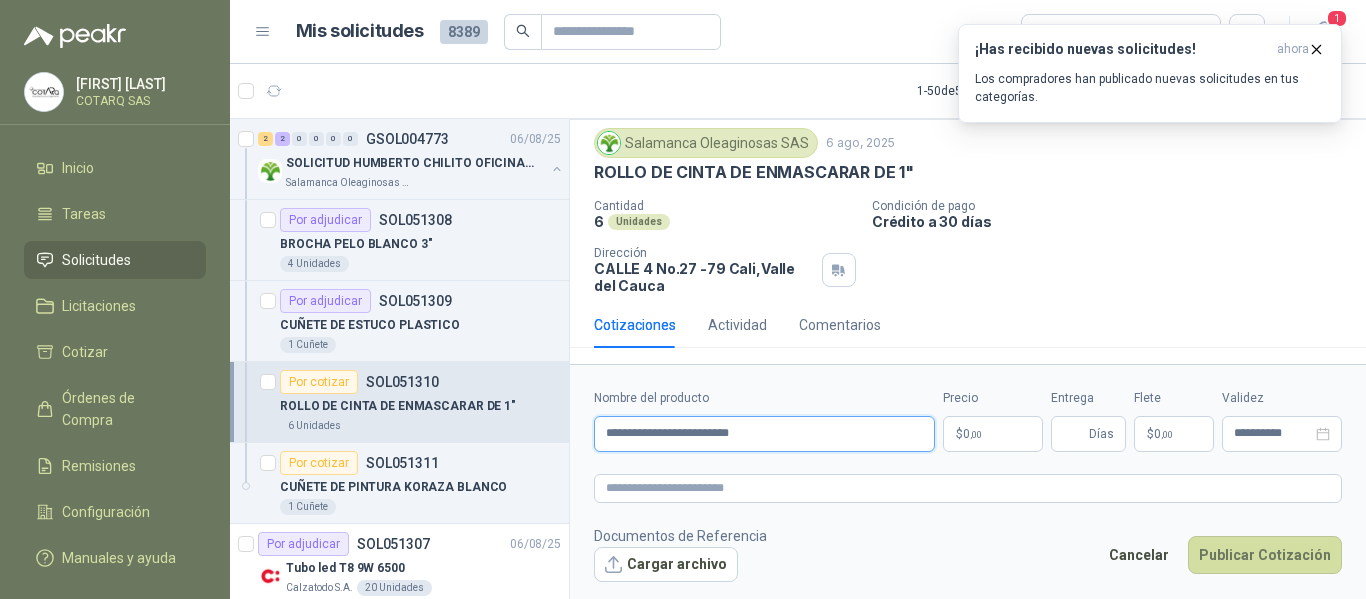 type on "**********" 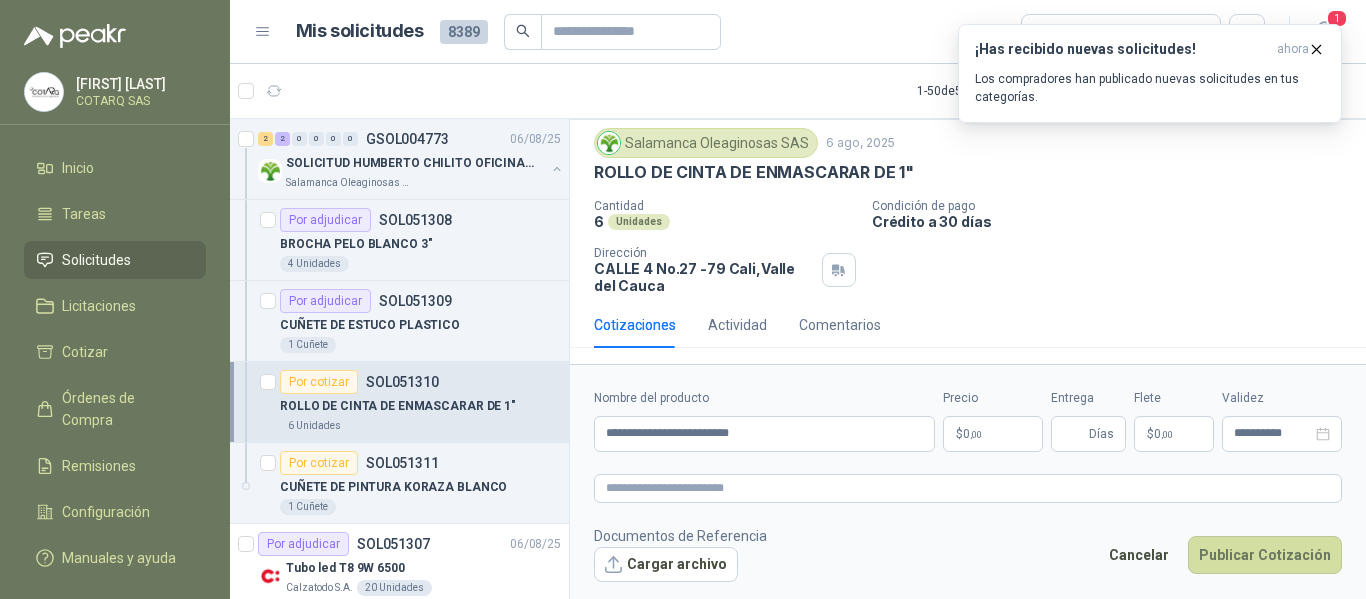 click on "[FIRST] [LAST]   COTARQ SAS   Inicio   Tareas   Solicitudes   Licitaciones   Cotizar   Órdenes de Compra   Remisiones   Configuración   Manuales y ayuda Mis solicitudes [NUMBER] Todas 1 1 - 50  de  [NUMBER] Asignado a mi No Leídos 2   2   0   0   0   0   GSOL[NUMBER] [DATE]   SOLICITUD HUMBERTO CHILITO OFICINA - CALI Salamanca Oleaginosas SAS   Por adjudicar SOL[NUMBER] BROCHA PELO BLANCO 3" 4   Unidades Por adjudicar SOL[NUMBER] CUÑETE DE ESTUCO PLASTICO 1   Cuñete Por cotizar SOL[NUMBER] ROLLO DE CINTA DE ENMASCARAR DE 1" 6   Unidades Por cotizar SOL[NUMBER] CUÑETE DE PINTURA KORAZA BLANCO 1   Cuñete Por adjudicar SOL[NUMBER] [DATE]   Tubo led T8 9W 6500 Calzatodo S.A. 20   Unidades 2   0   0   0   0   0   GSOL[NUMBER] [DATE]   VARIOS - SEDES Y SERVICIOS Caracol TV   1   3   0   0   0   0   GSOL[NUMBER] [DATE]   PEDIDO ADMINISTRACIÓN Colegio Bennett   6   0   0   0   0   0   GSOL[NUMBER] [DATE]   PEDIDO BACHILLERATO 2 Colegio Bennett   4   0   0   0   0   0   GSOL[NUMBER] [DATE]   PEDIDO PARA TRANSPORTE   1   0" at bounding box center (683, 299) 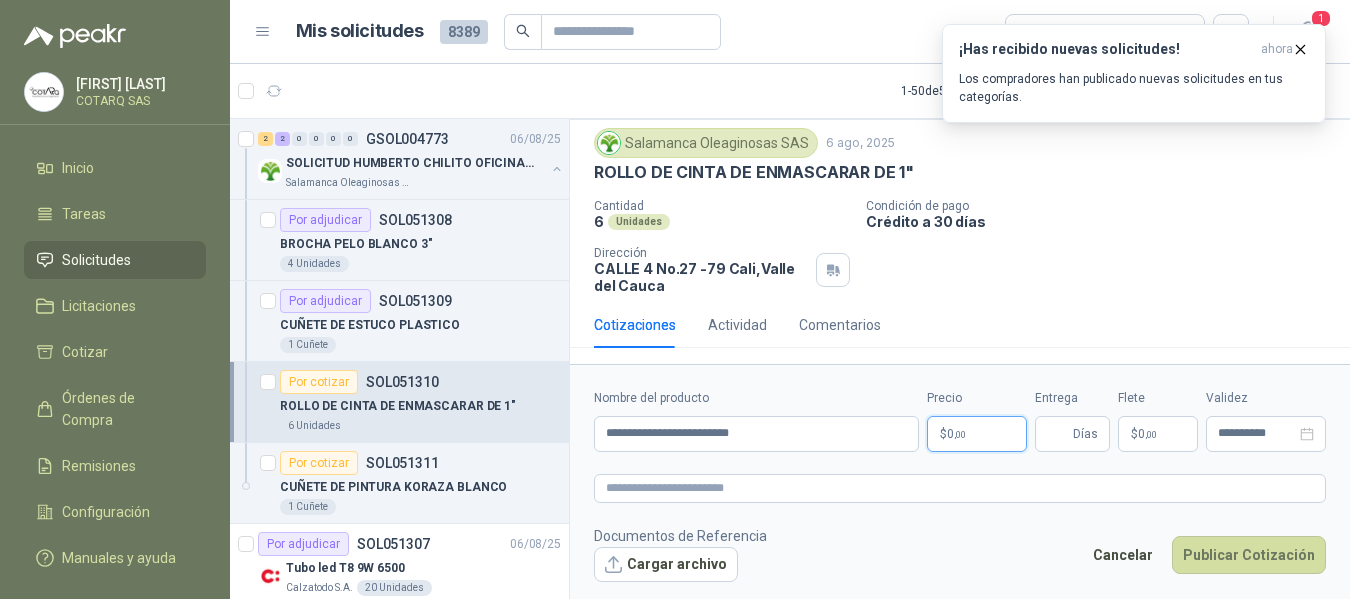 type 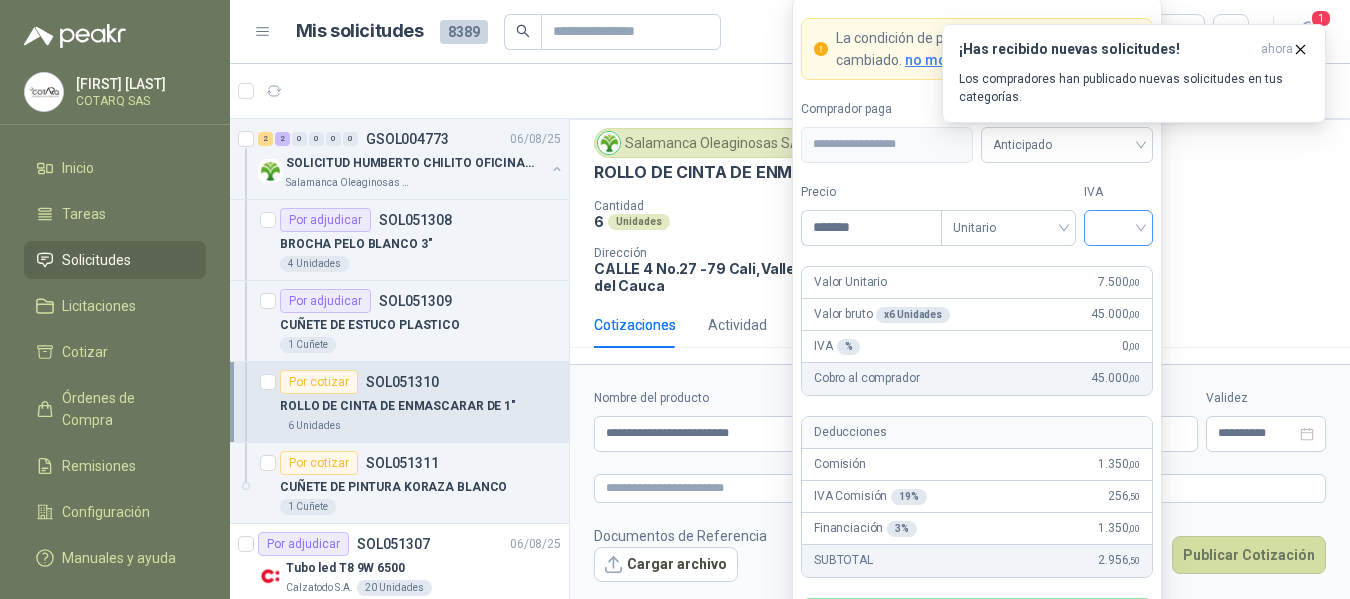 type on "*******" 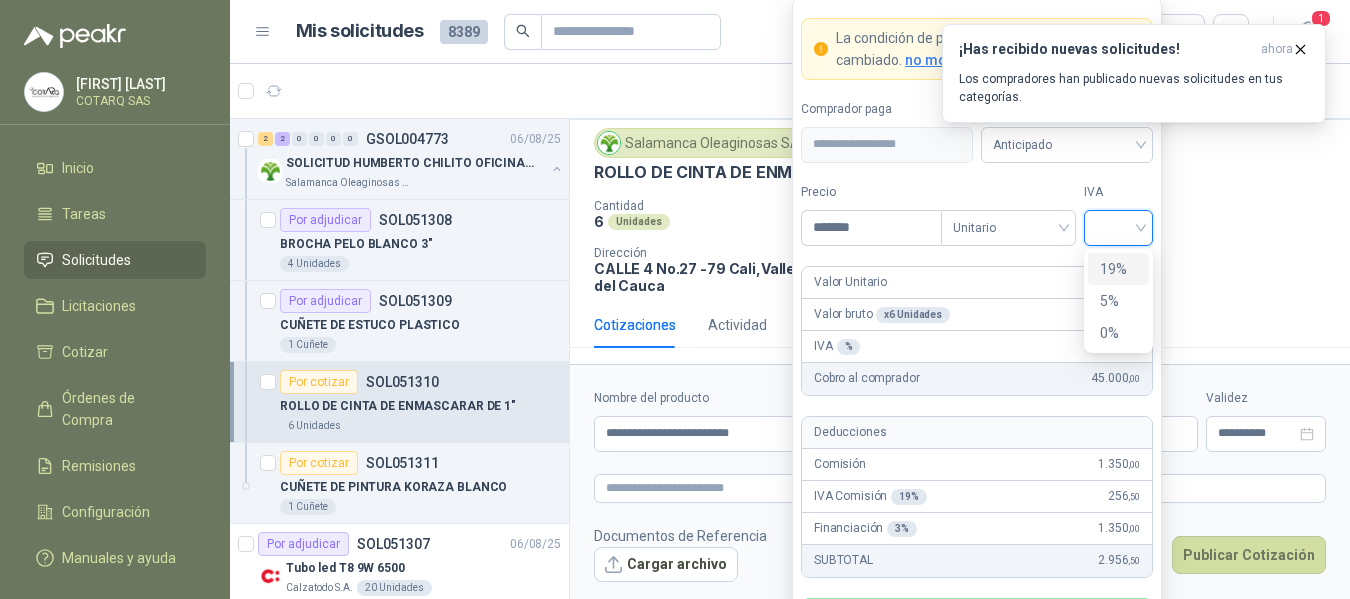 click on "19%" at bounding box center (1118, 269) 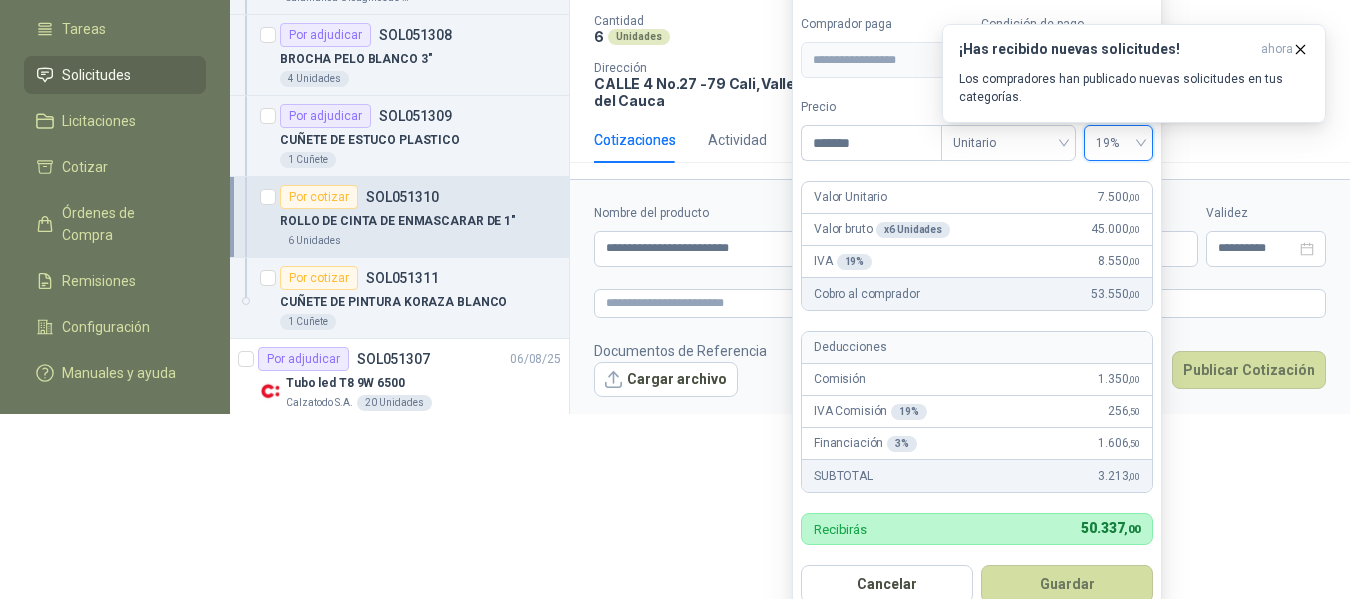 scroll, scrollTop: 207, scrollLeft: 0, axis: vertical 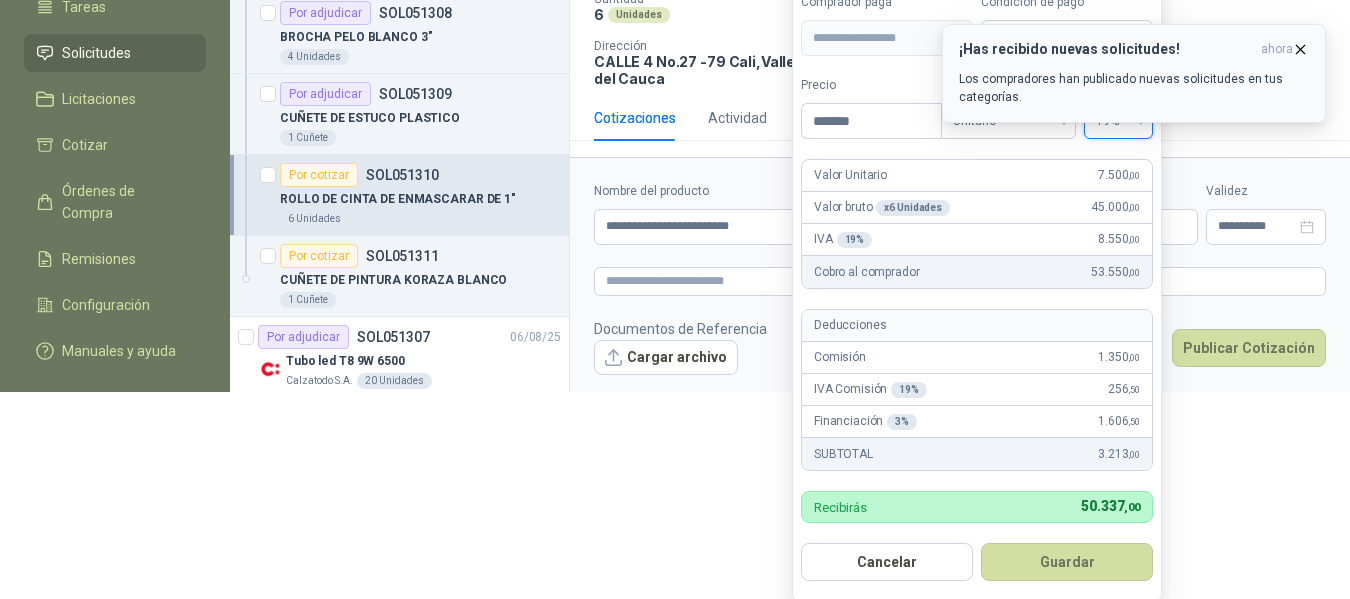 click 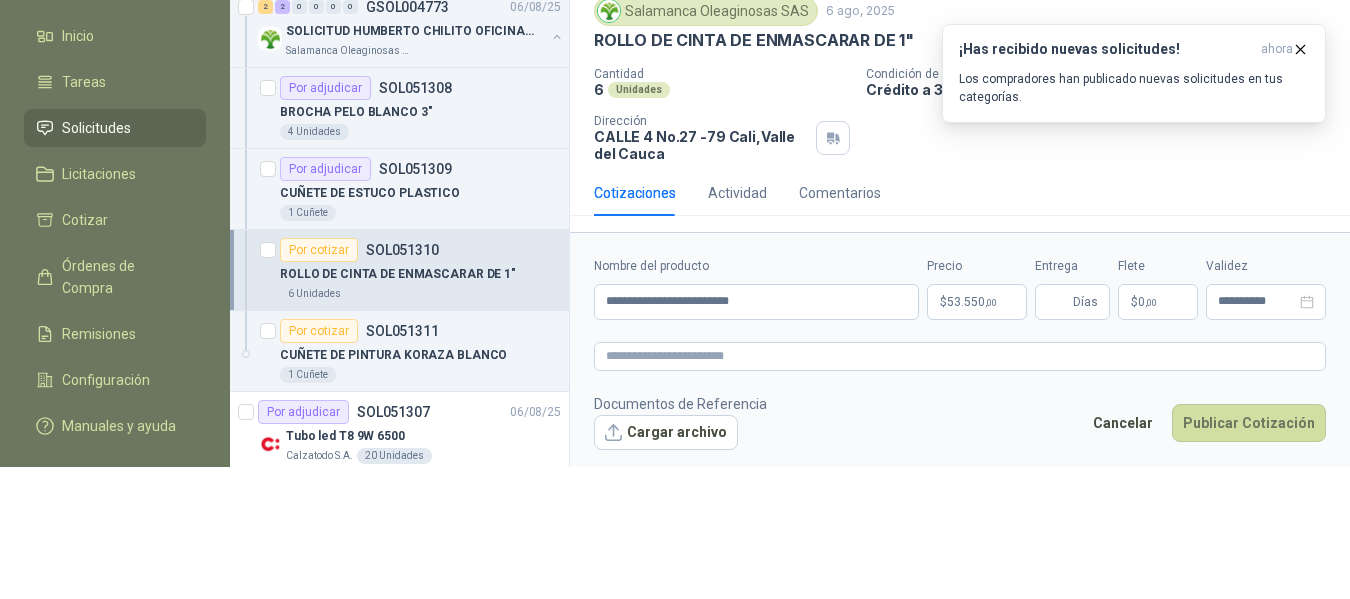 scroll, scrollTop: 0, scrollLeft: 0, axis: both 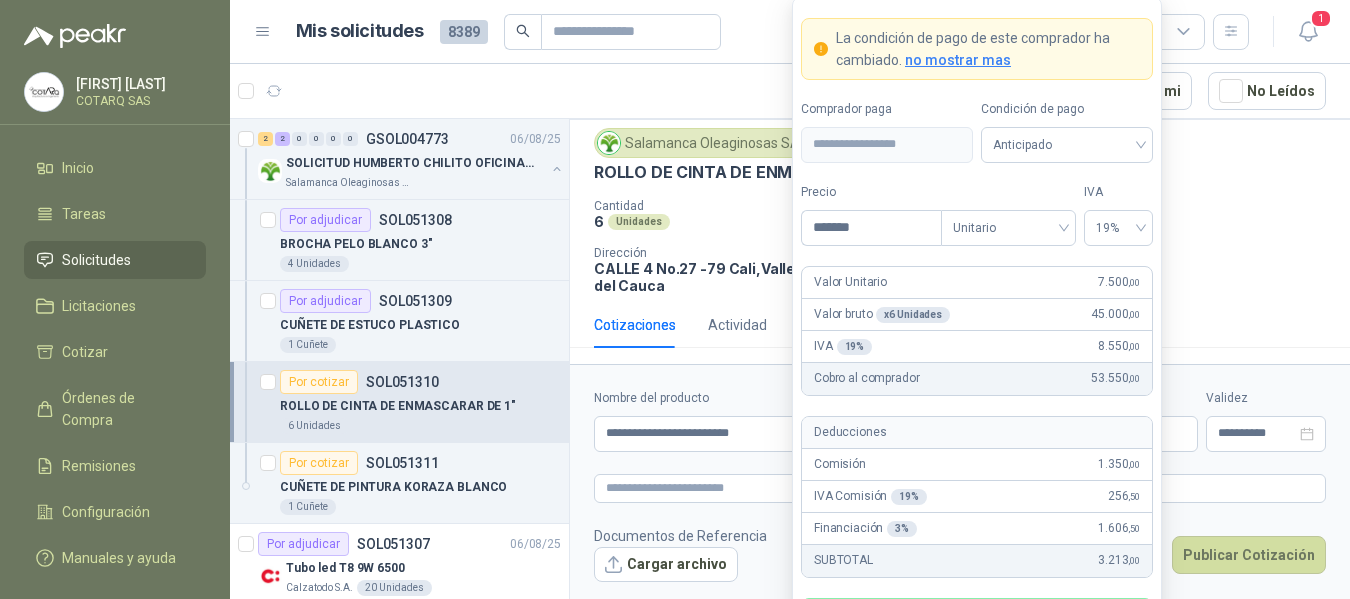 click on "[FIRST] [LAST]   COTARQ SAS   Inicio   Tareas   Solicitudes   Licitaciones   Cotizar   Órdenes de Compra   Remisiones   Configuración   Manuales y ayuda Mis solicitudes [NUMBER] Todas 1 1 - 50  de  [NUMBER] Asignado a mi No Leídos 2   2   0   0   0   0   GSOL[NUMBER] [DATE]   SOLICITUD HUMBERTO CHILITO OFICINA - CALI Salamanca Oleaginosas SAS   Por adjudicar SOL[NUMBER] BROCHA PELO BLANCO 3" 4   Unidades Por adjudicar SOL[NUMBER] CUÑETE DE ESTUCO PLASTICO 1   Cuñete Por cotizar SOL[NUMBER] ROLLO DE CINTA DE ENMASCARAR DE 1" 6   Unidades Por cotizar SOL[NUMBER] CUÑETE DE PINTURA KORAZA BLANCO 1   Cuñete Por adjudicar SOL[NUMBER] [DATE]   Tubo led T8 9W 6500 Calzatodo S.A. 20   Unidades 2   0   0   0   0   0   GSOL[NUMBER] [DATE]   VARIOS - SEDES Y SERVICIOS Caracol TV   1   3   0   0   0   0   GSOL[NUMBER] [DATE]   PEDIDO ADMINISTRACIÓN Colegio Bennett   6   0   0   0   0   0   GSOL[NUMBER] [DATE]   PEDIDO BACHILLERATO 2 Colegio Bennett   4   0   0   0   0   0   GSOL[NUMBER] [DATE]   PEDIDO PARA TRANSPORTE   1   0" at bounding box center [675, 299] 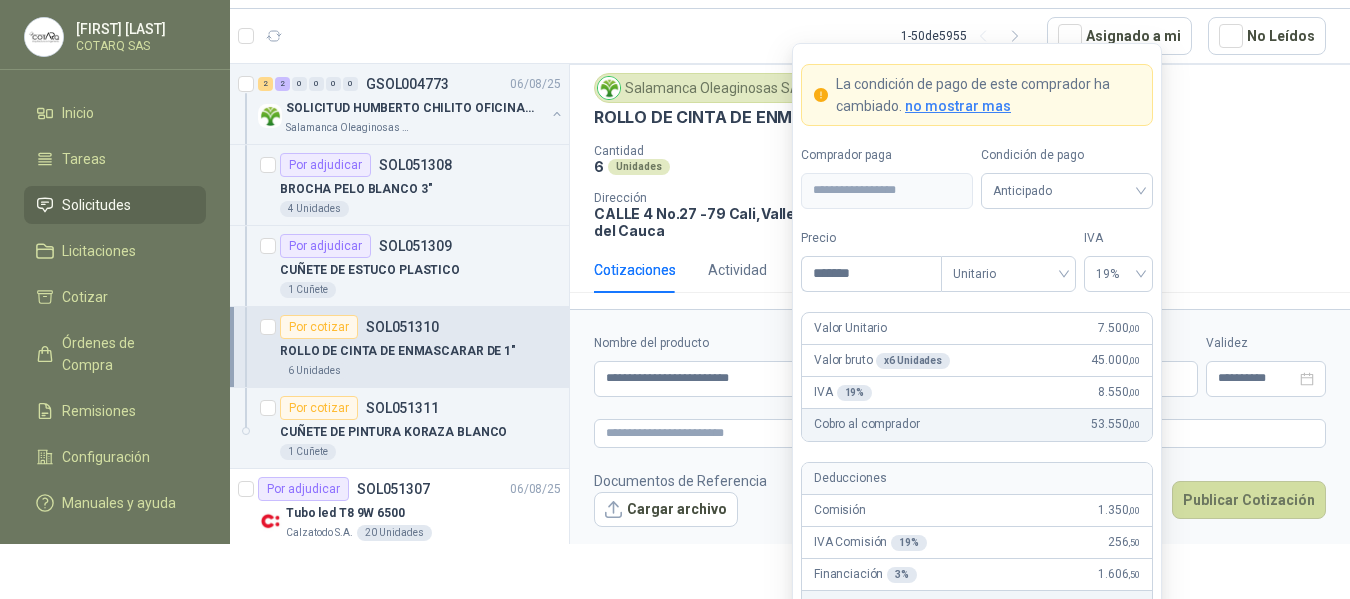 scroll, scrollTop: 132, scrollLeft: 0, axis: vertical 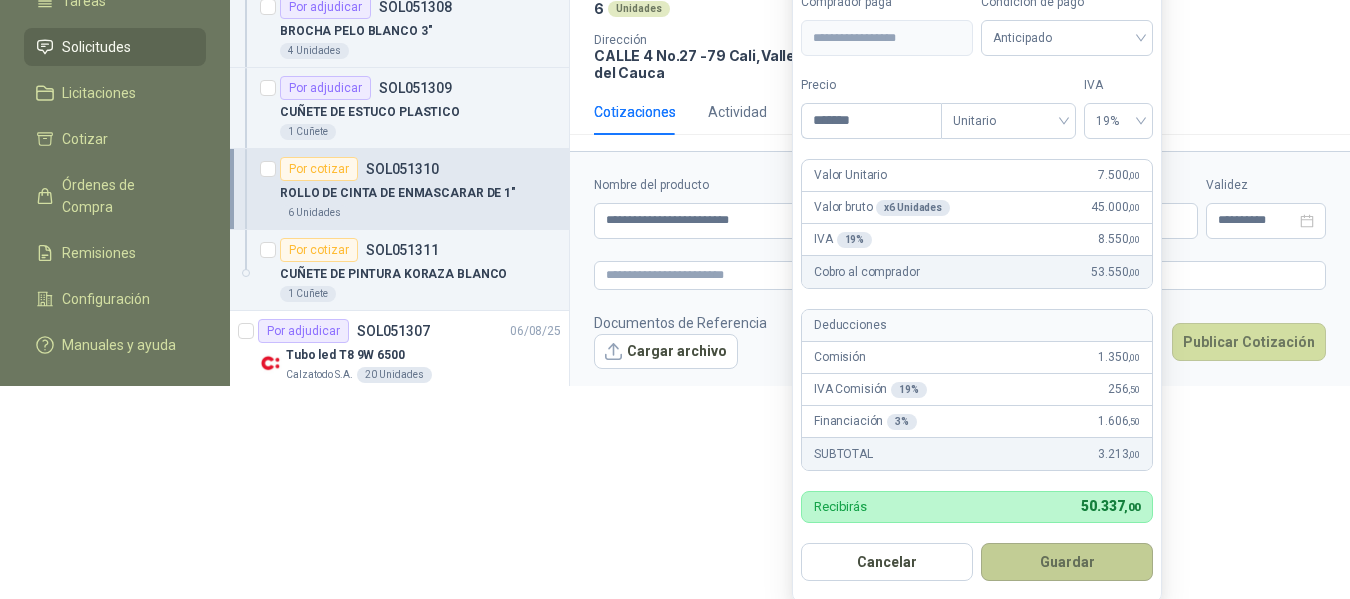 click on "Guardar" at bounding box center [1067, 562] 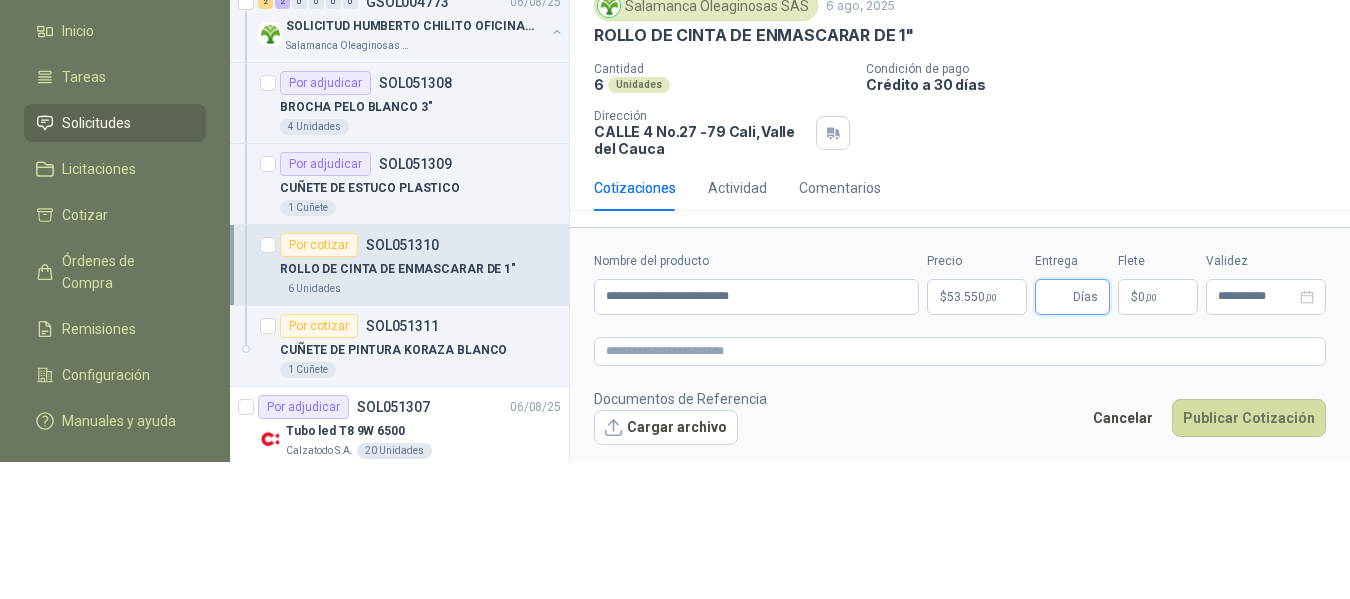 scroll, scrollTop: 141, scrollLeft: 0, axis: vertical 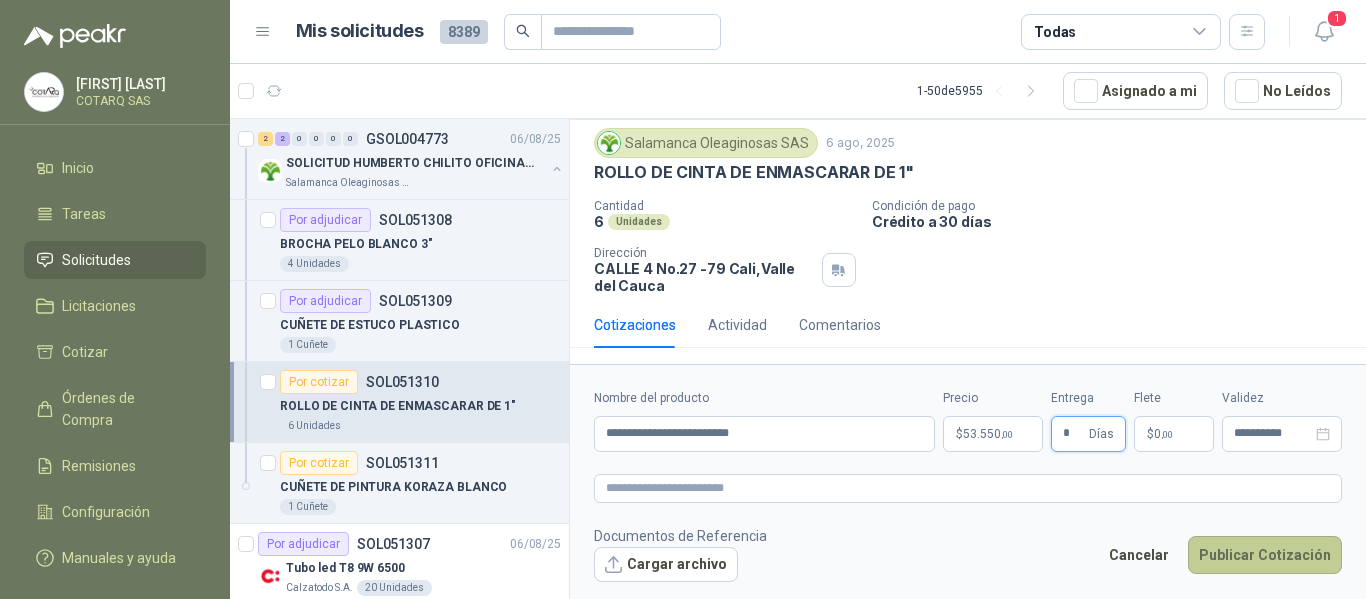 type on "*" 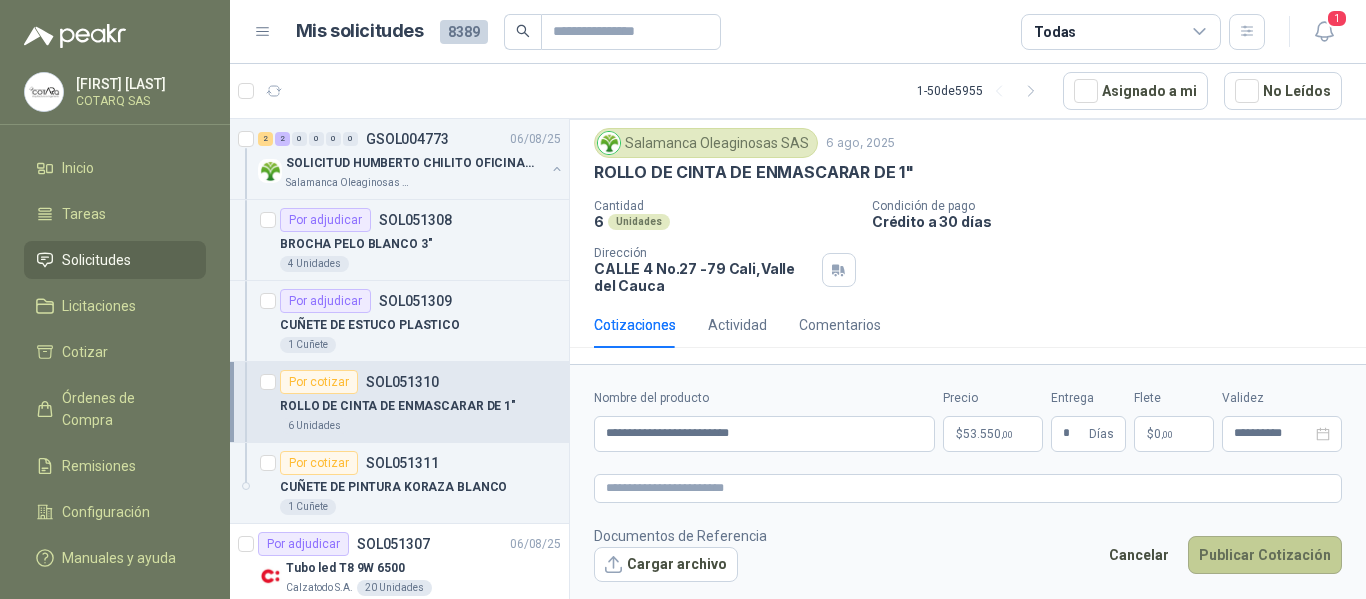 click on "Publicar Cotización" at bounding box center [1265, 555] 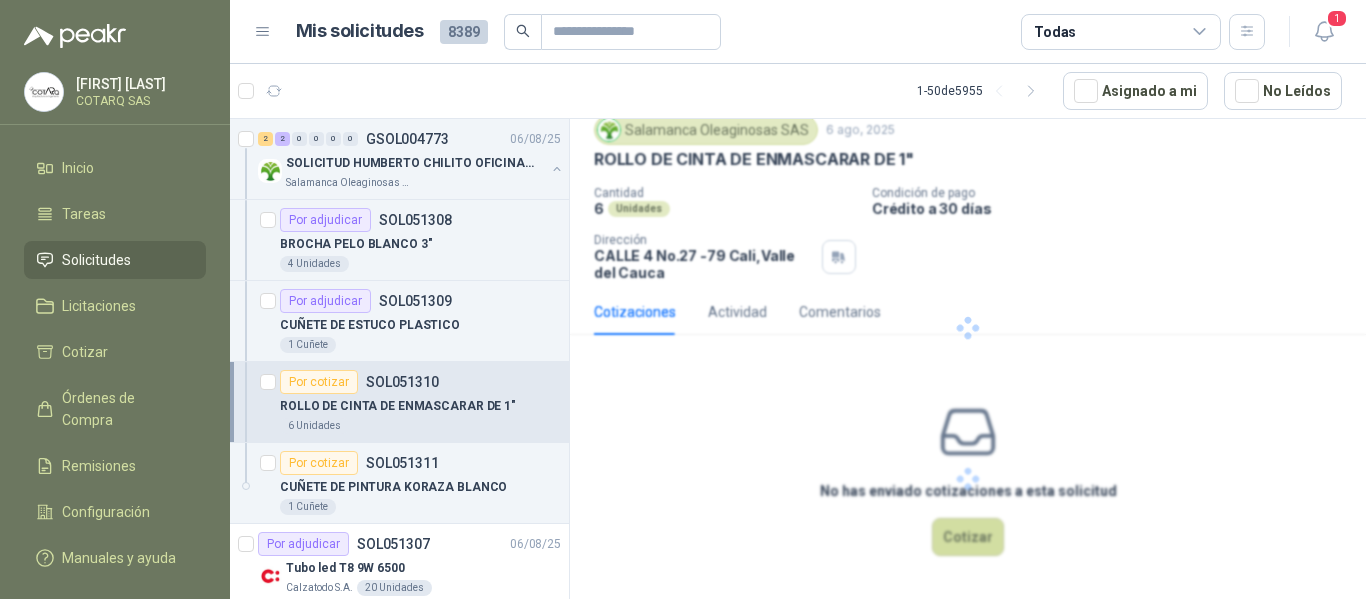 scroll, scrollTop: 0, scrollLeft: 0, axis: both 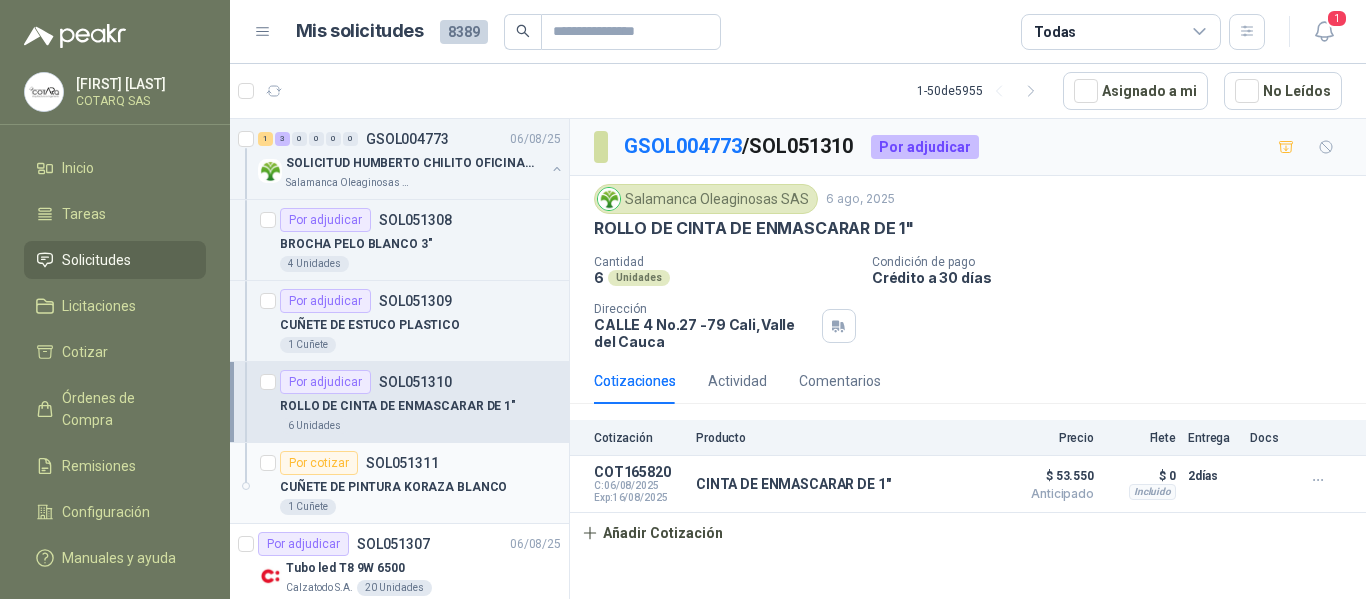 click on "CUÑETE DE PINTURA KORAZA BLANCO" at bounding box center [393, 487] 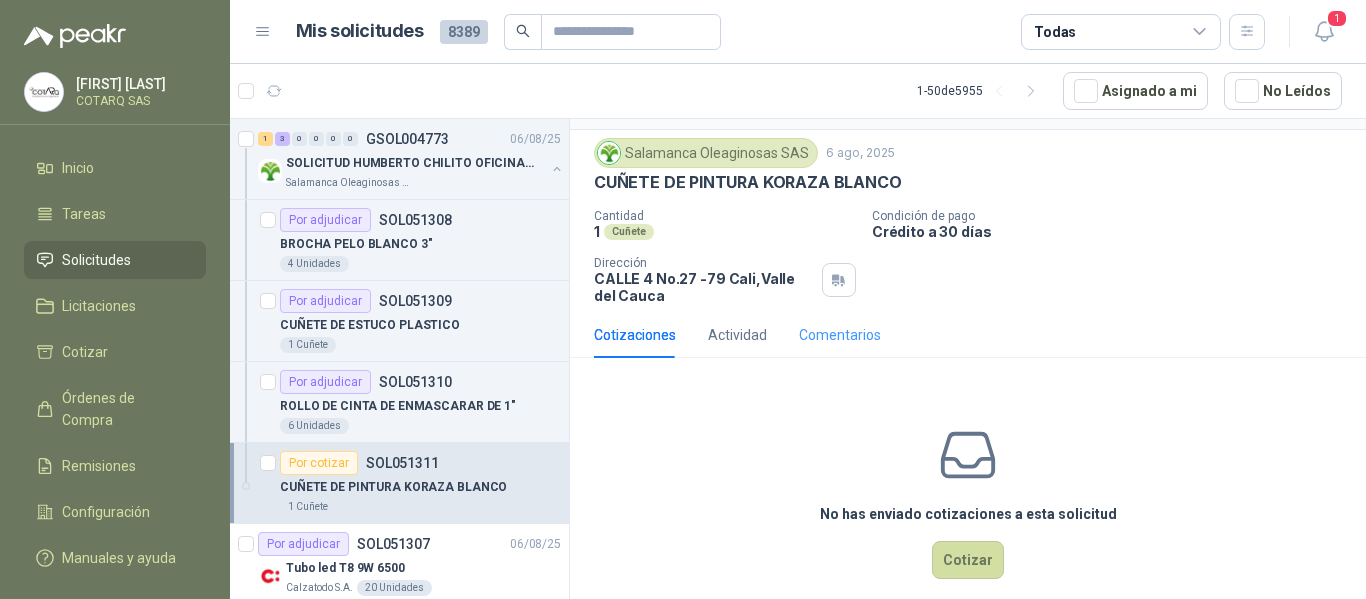 scroll, scrollTop: 70, scrollLeft: 0, axis: vertical 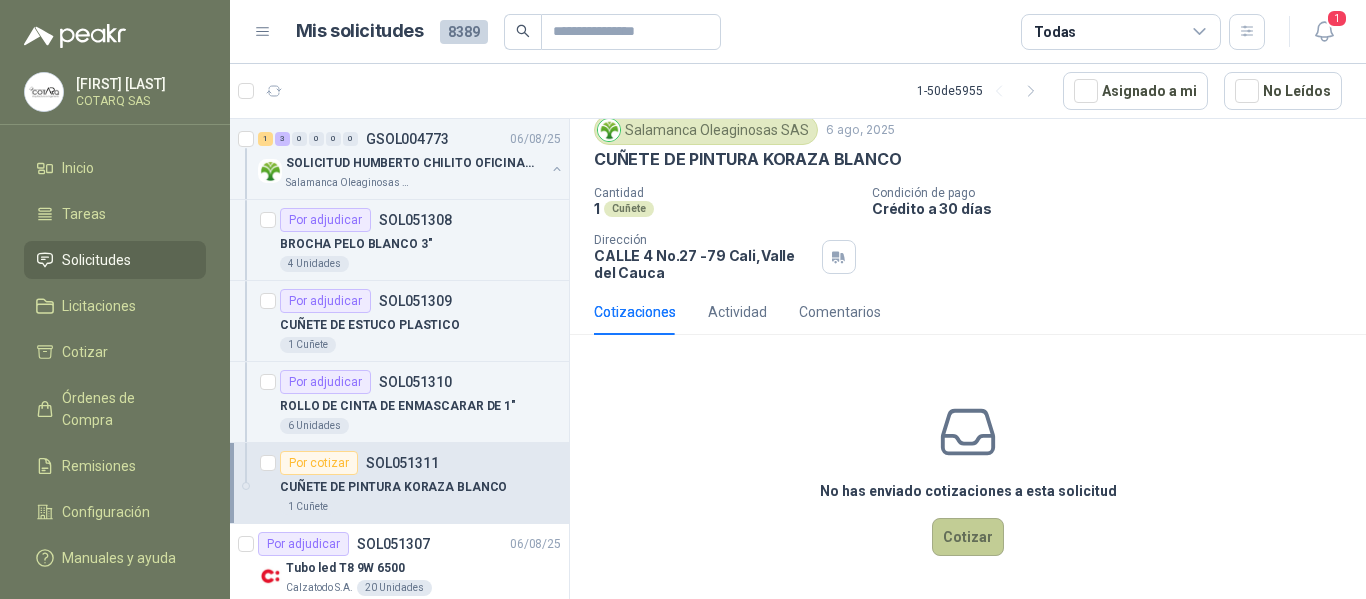 click on "Cotizar" at bounding box center [968, 537] 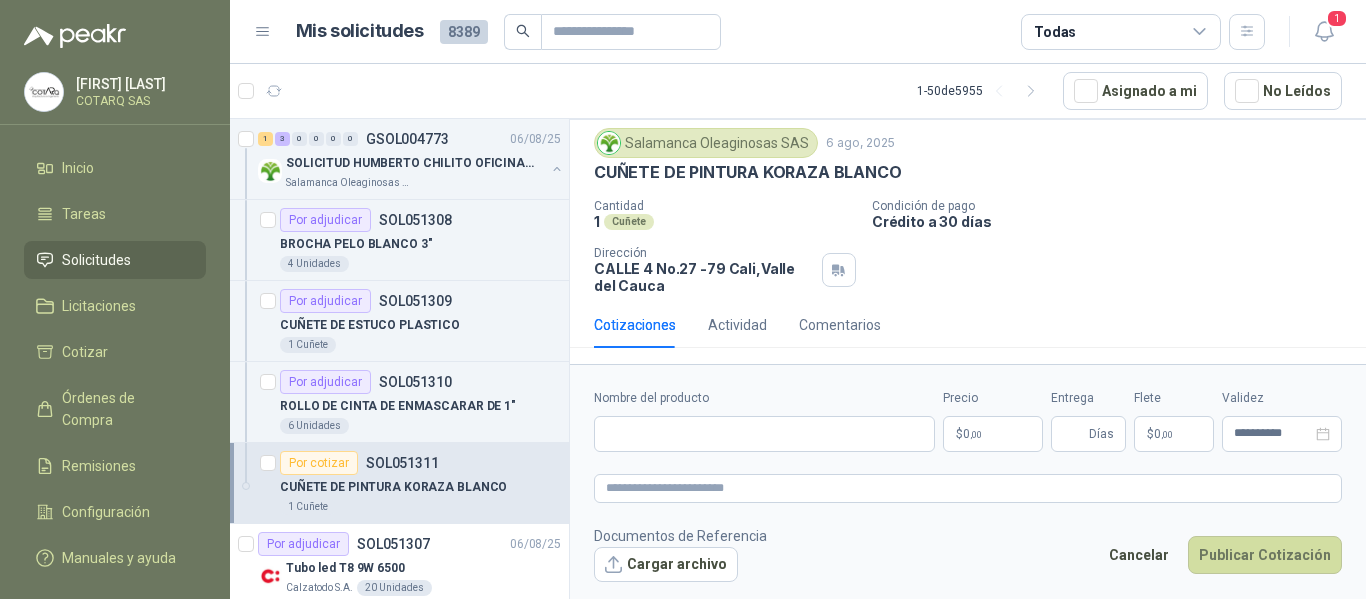type 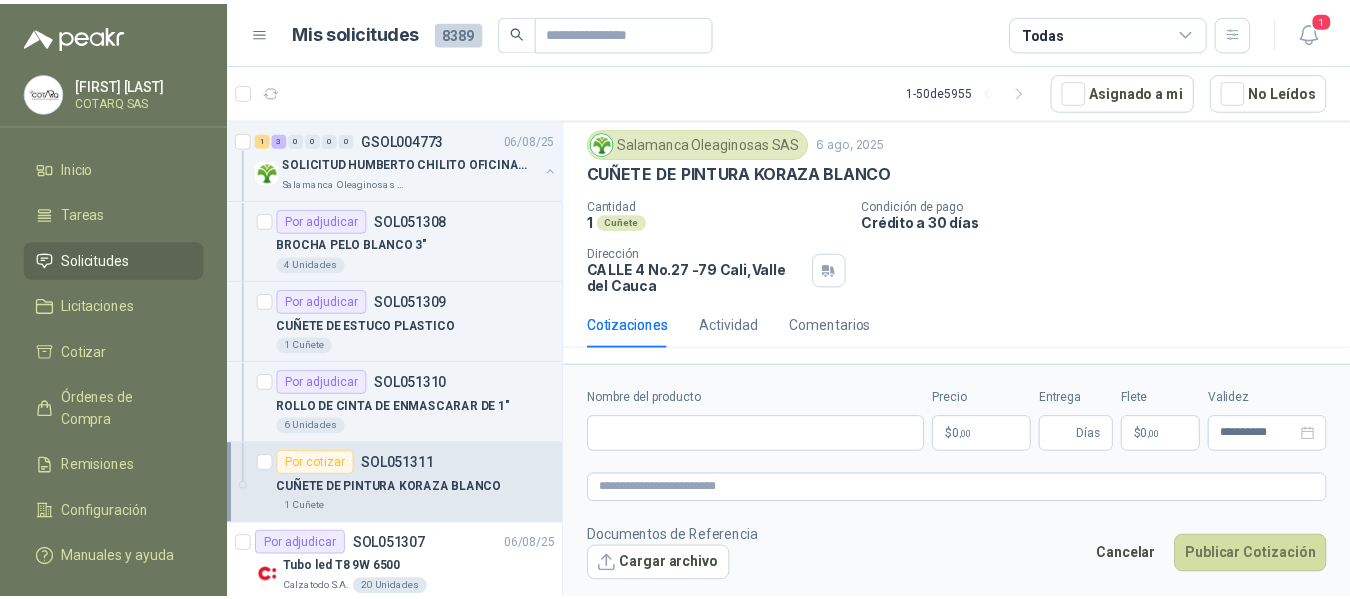 scroll, scrollTop: 56, scrollLeft: 0, axis: vertical 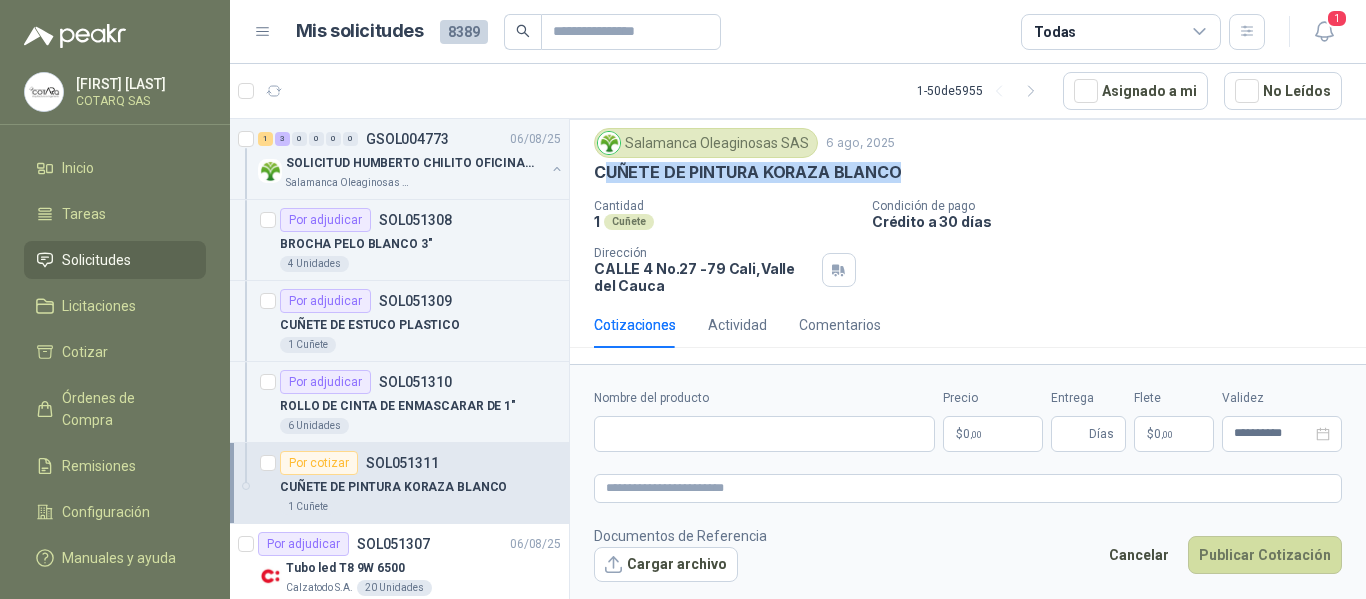 drag, startPoint x: 601, startPoint y: 176, endPoint x: 917, endPoint y: 180, distance: 316.02533 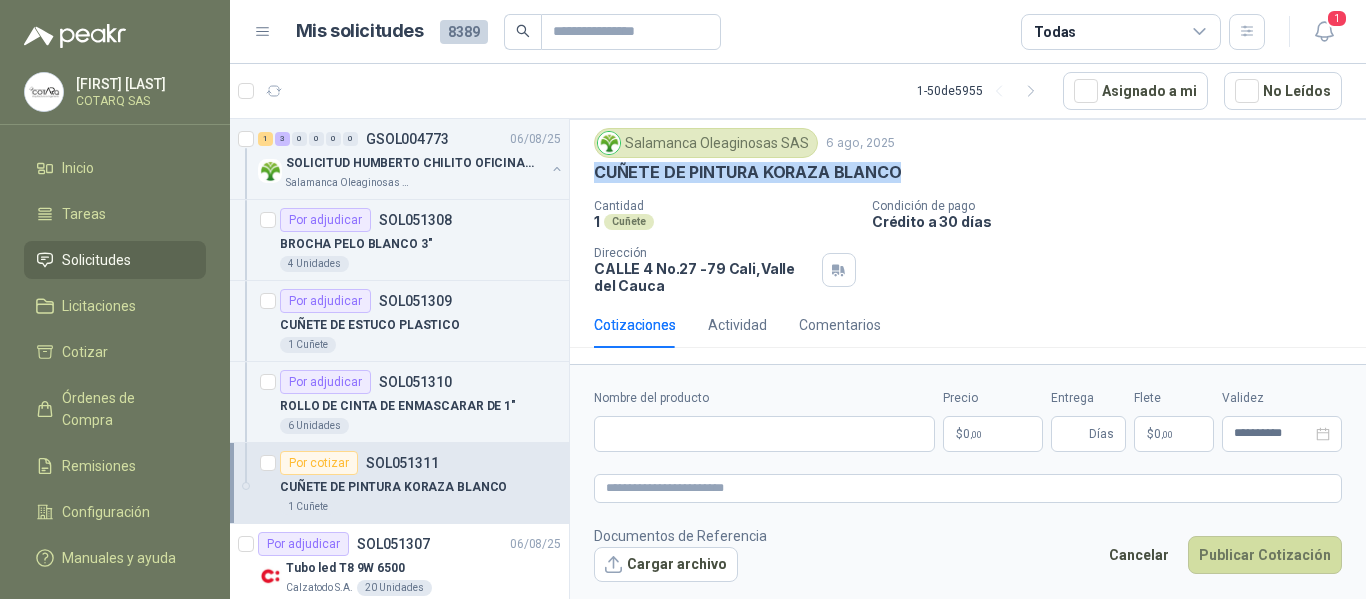 drag, startPoint x: 599, startPoint y: 176, endPoint x: 917, endPoint y: 181, distance: 318.0393 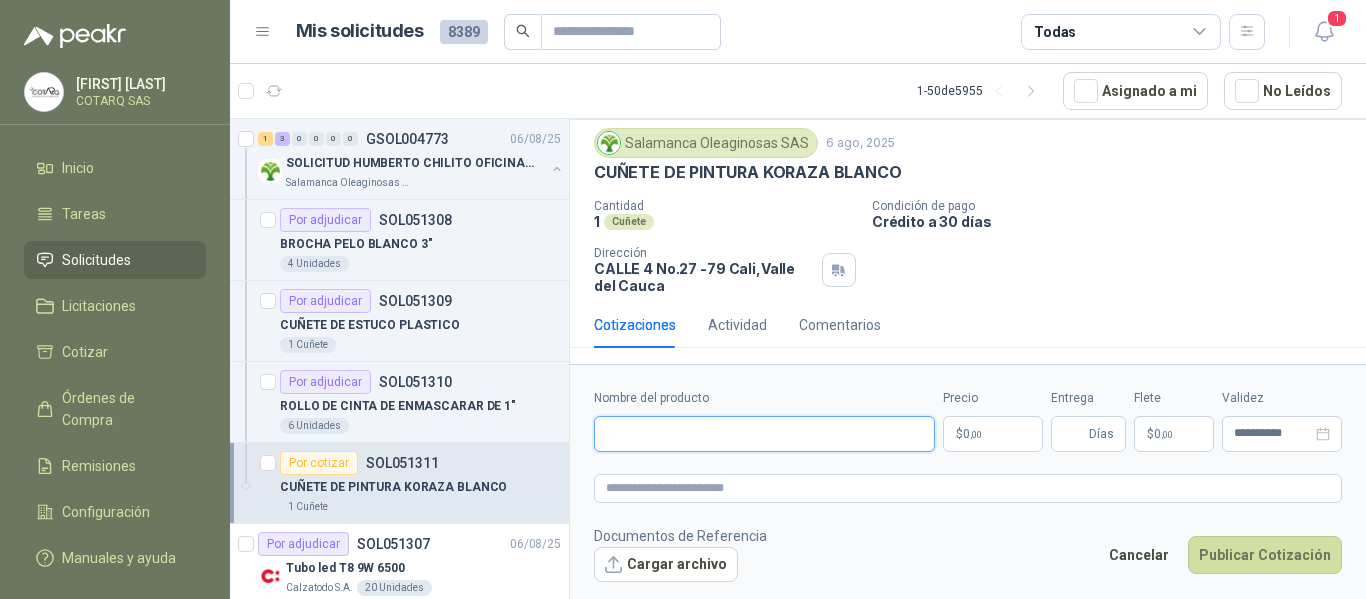 click on "Nombre del producto" at bounding box center (764, 434) 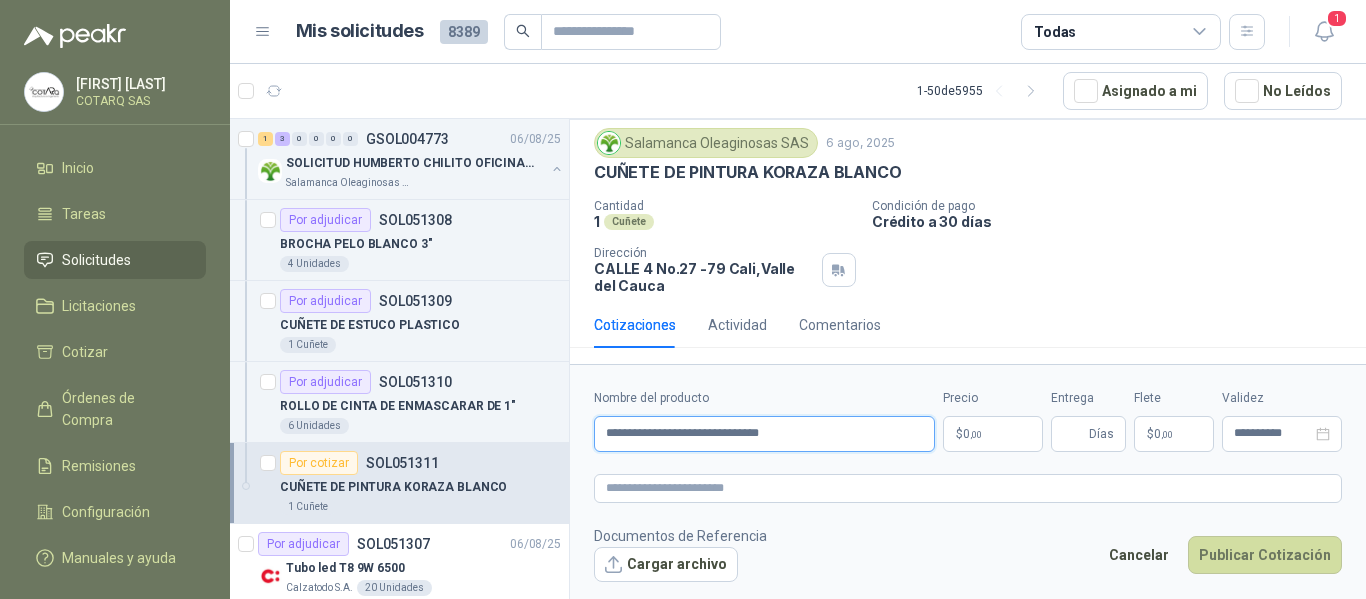 type on "**********" 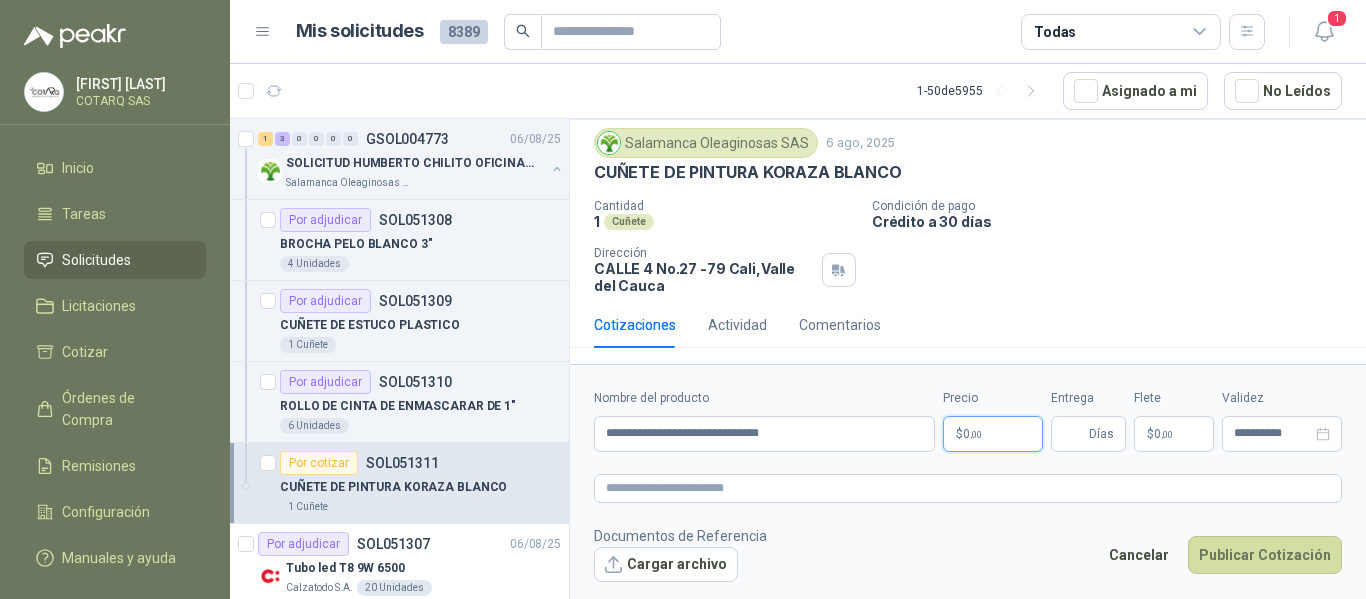 click on "$  0 ,00" at bounding box center [993, 434] 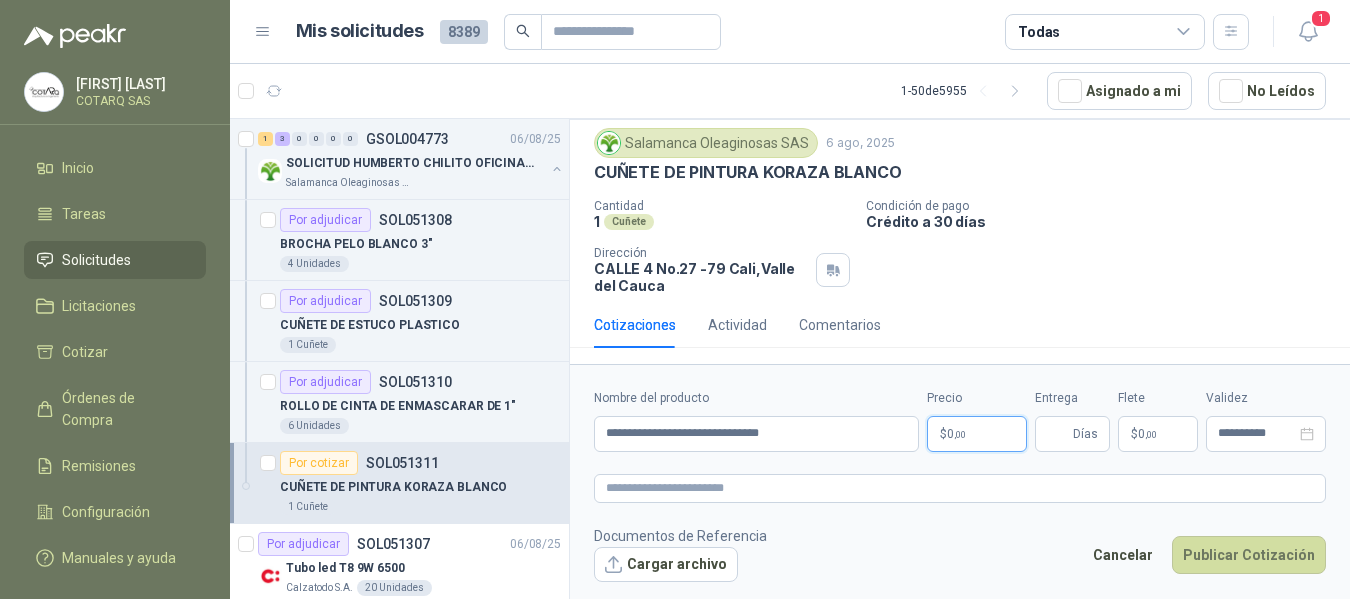 type 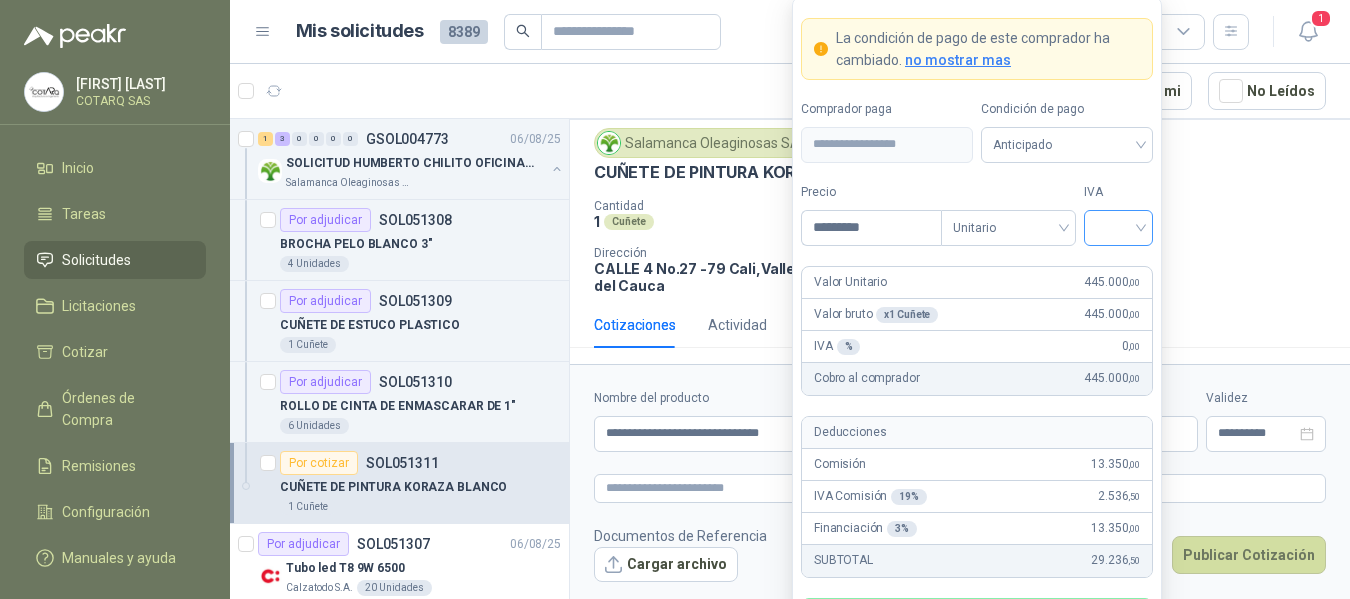 type on "*********" 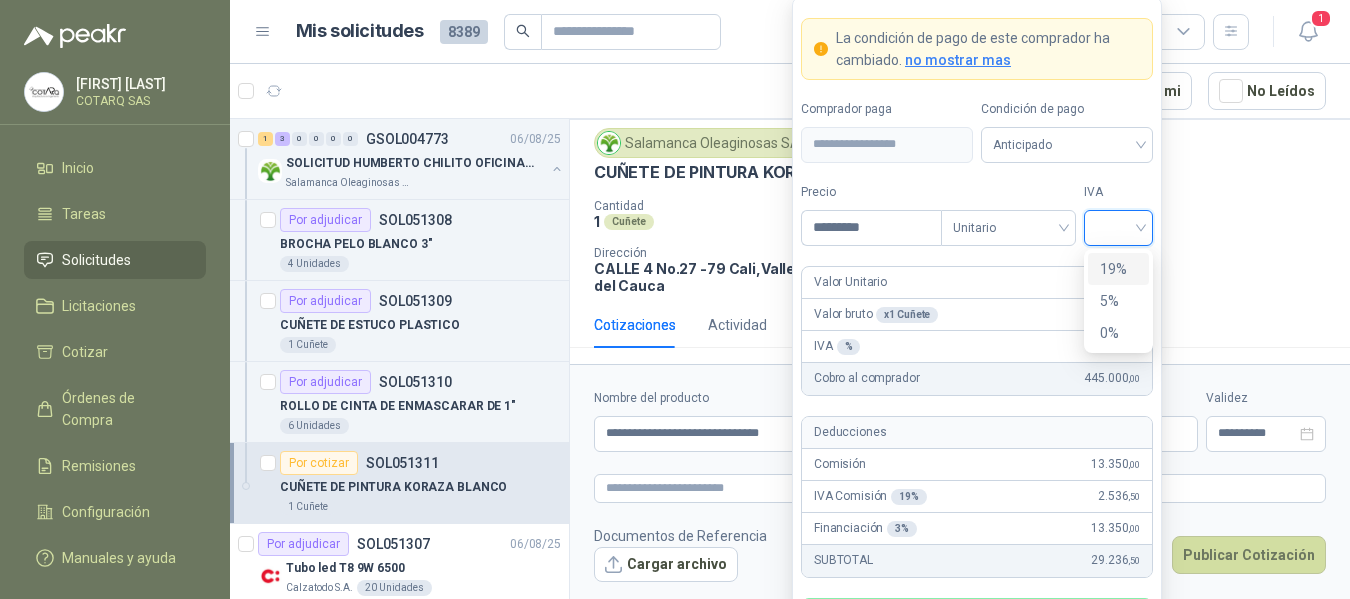 click on "19%" at bounding box center [1118, 269] 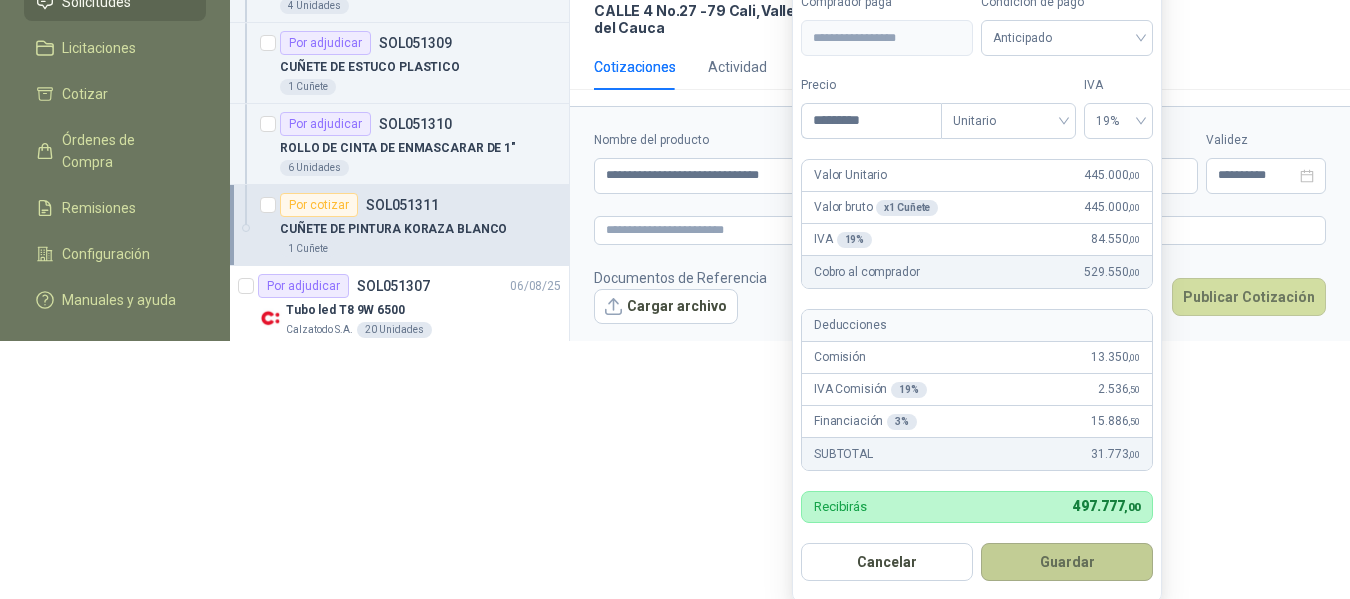 click on "Guardar" at bounding box center (1067, 562) 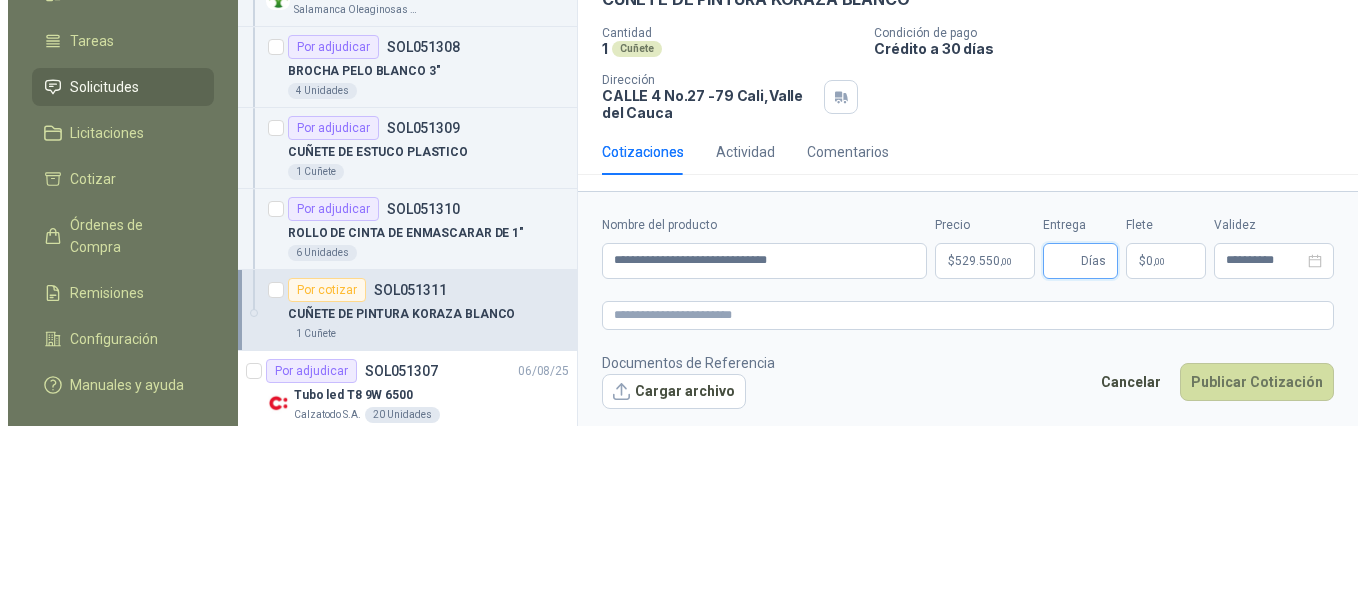 scroll, scrollTop: 0, scrollLeft: 0, axis: both 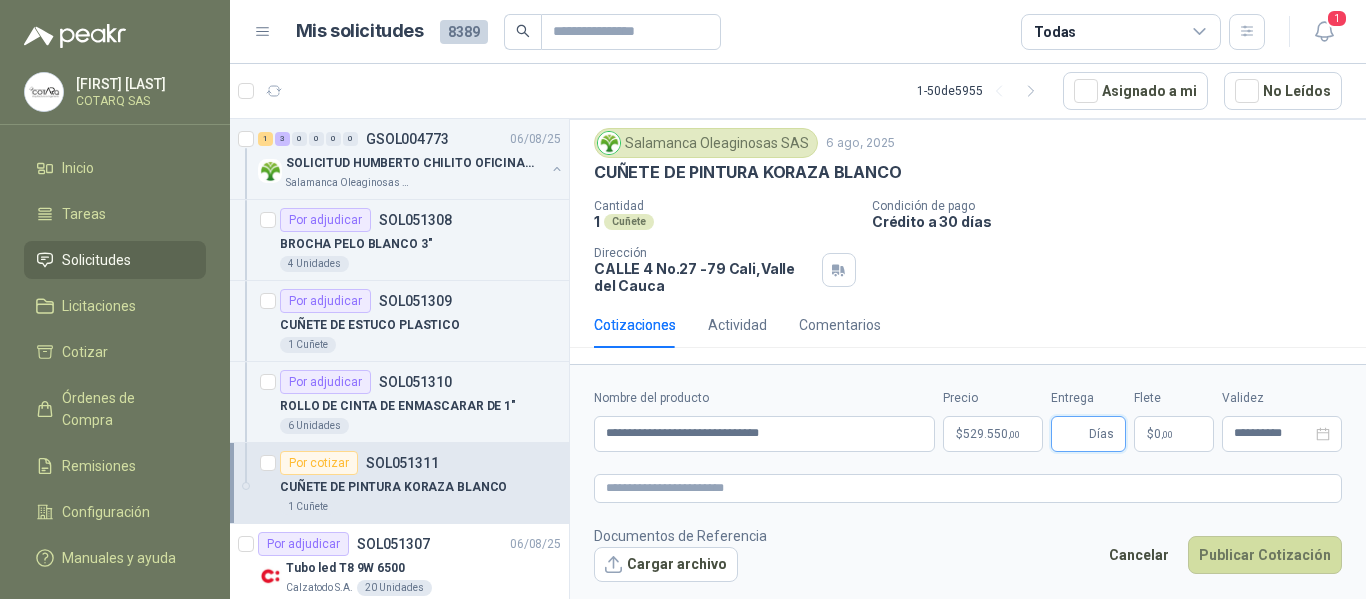 type 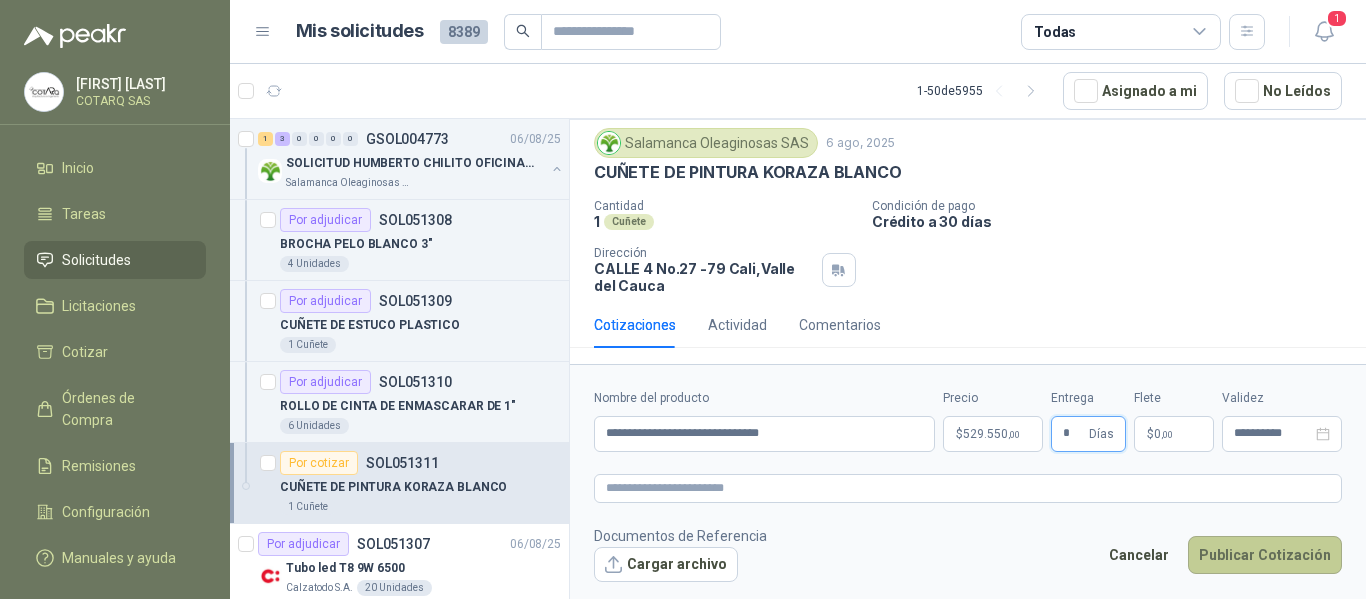 type on "*" 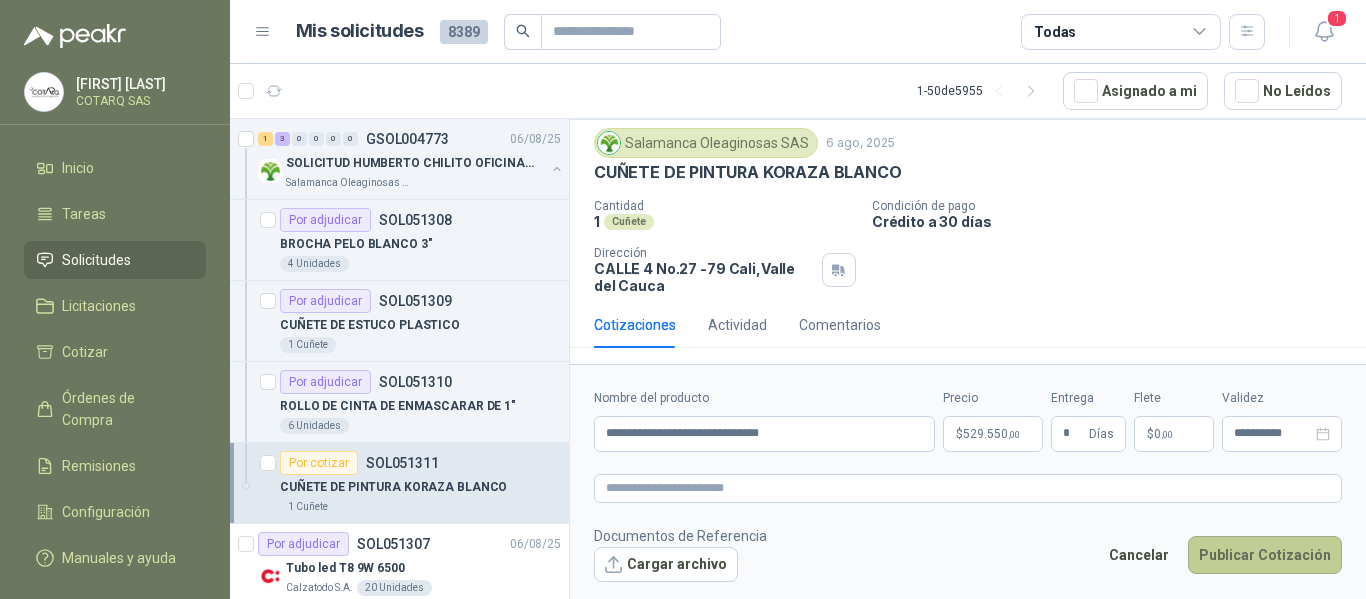 click on "Publicar Cotización" at bounding box center [1265, 555] 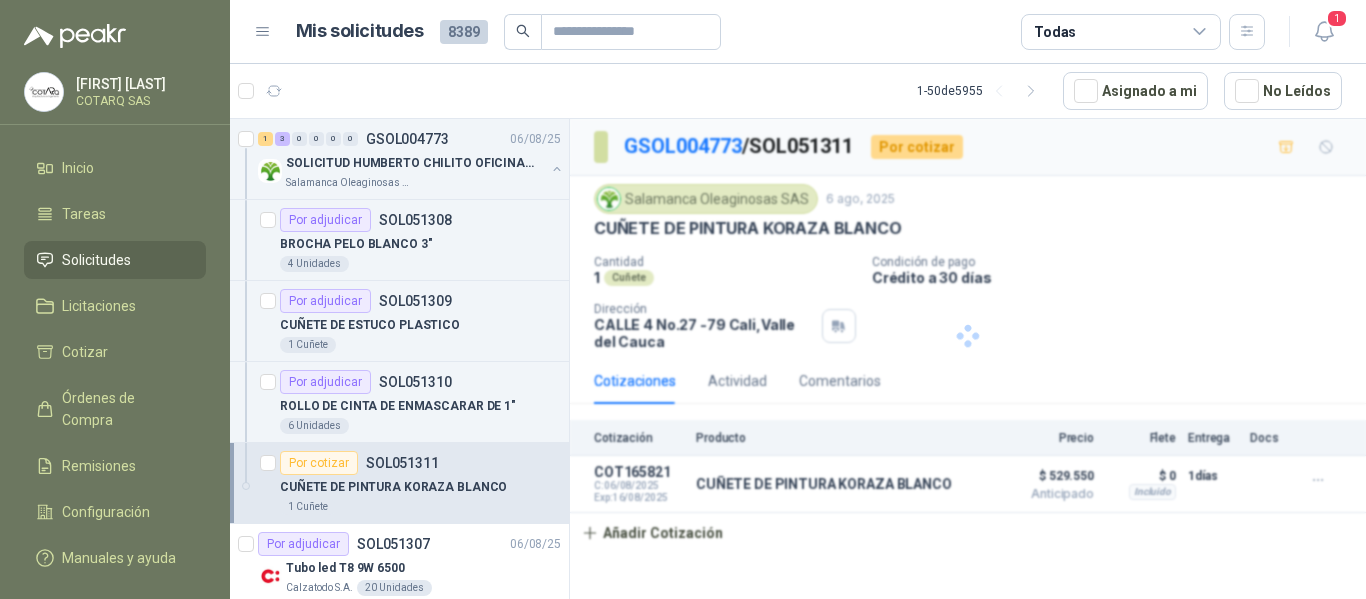 scroll, scrollTop: 0, scrollLeft: 0, axis: both 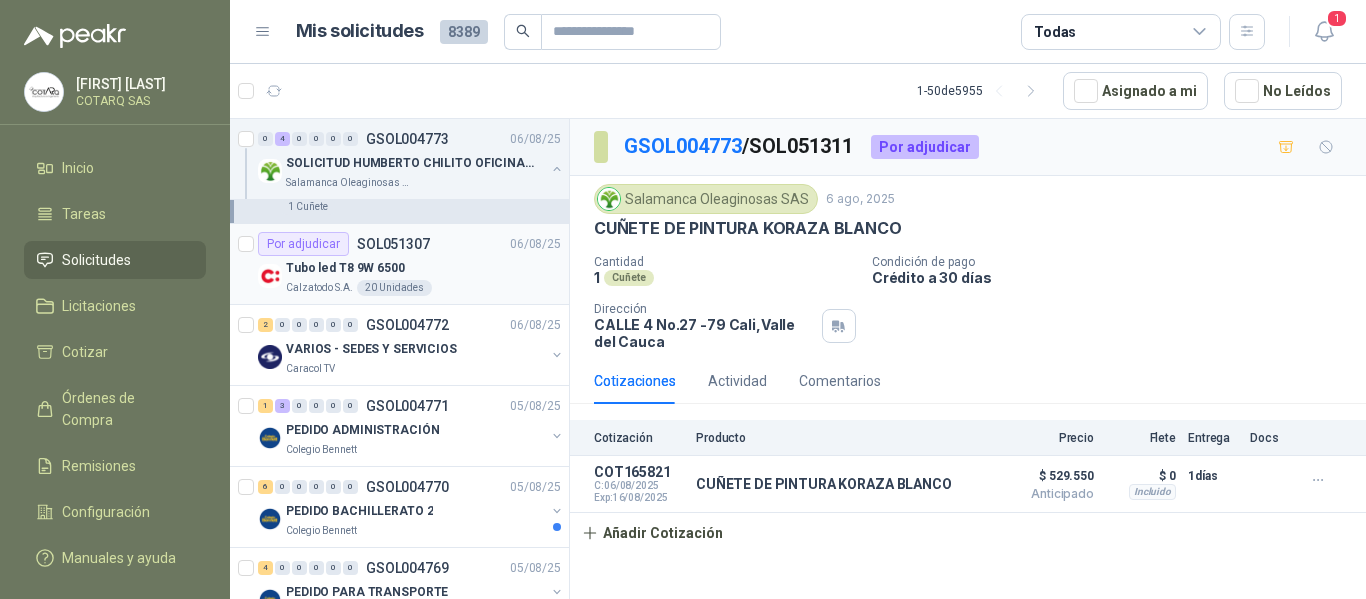 click on "Tubo led T8 9W 6500" at bounding box center (423, 268) 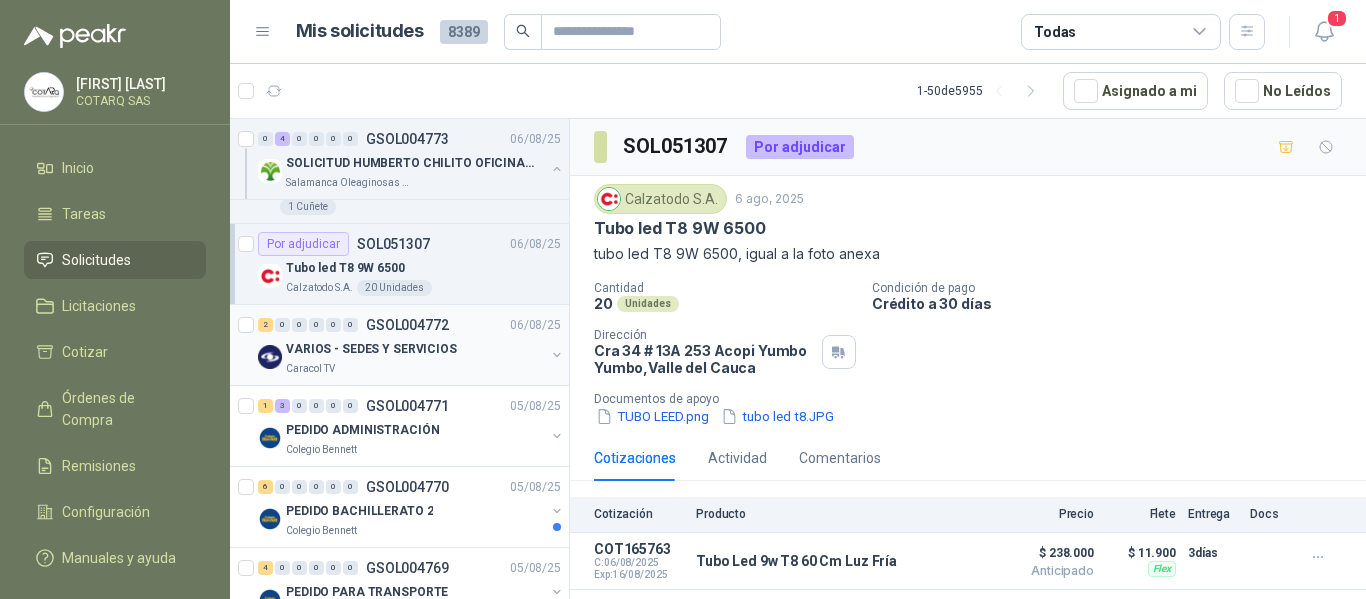 click on "Caracol TV" at bounding box center [415, 369] 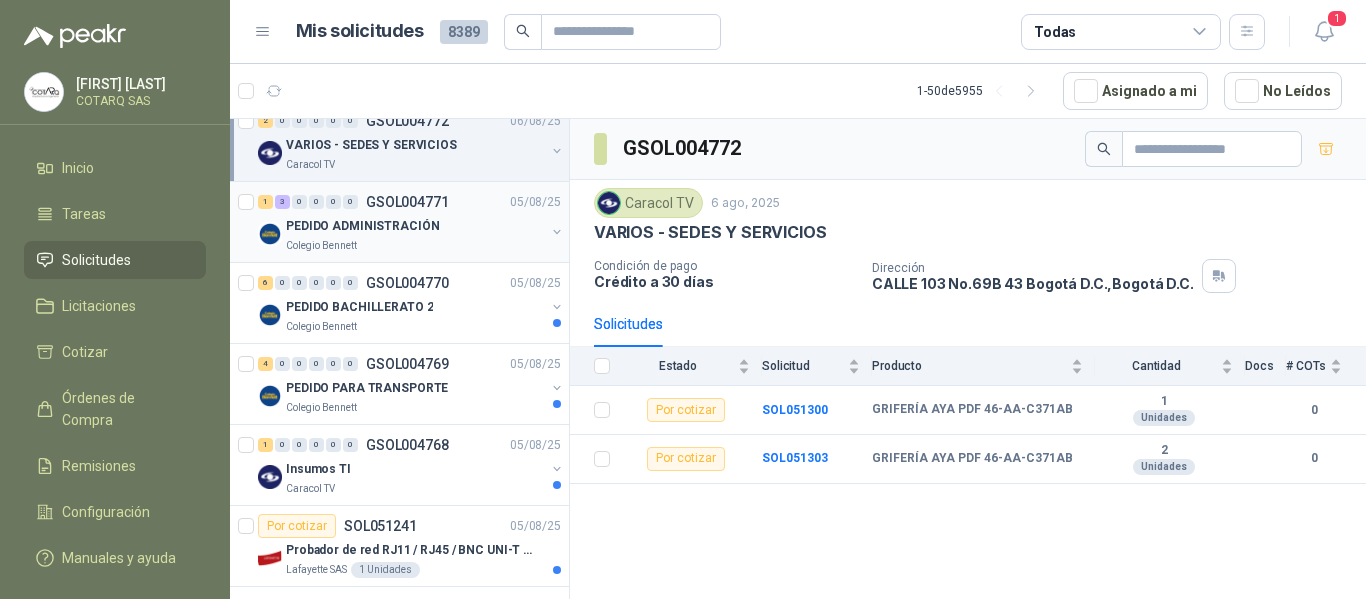 scroll, scrollTop: 600, scrollLeft: 0, axis: vertical 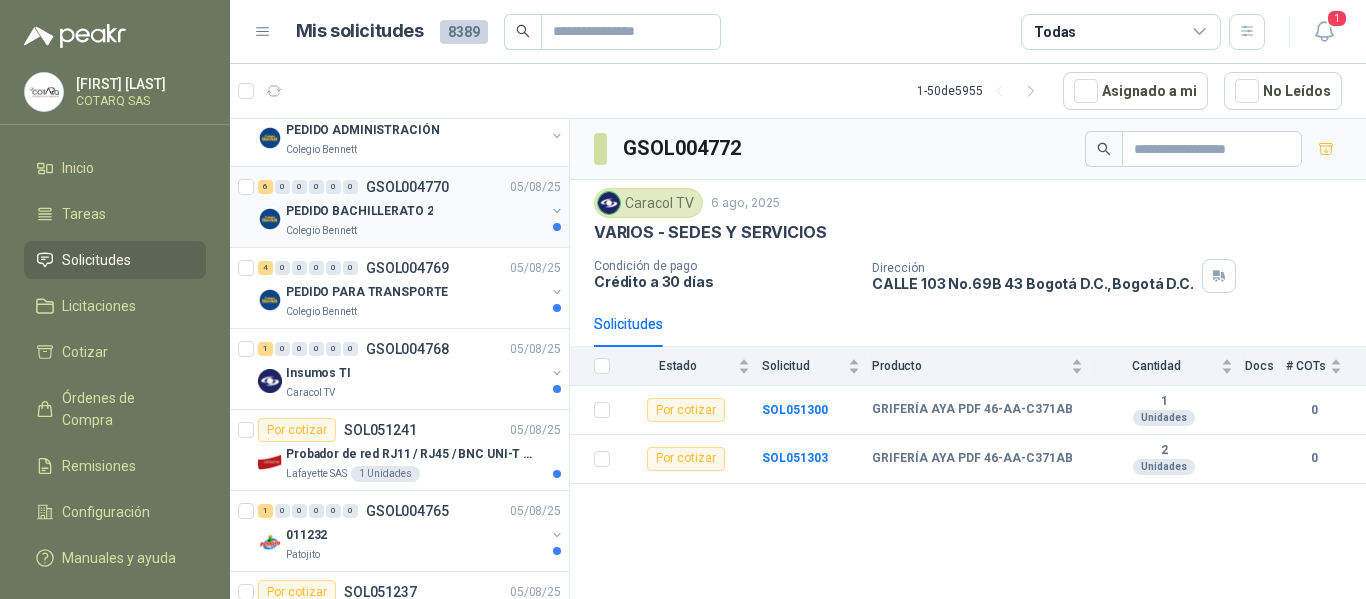 click on "PEDIDO BACHILLERATO 2" at bounding box center [415, 211] 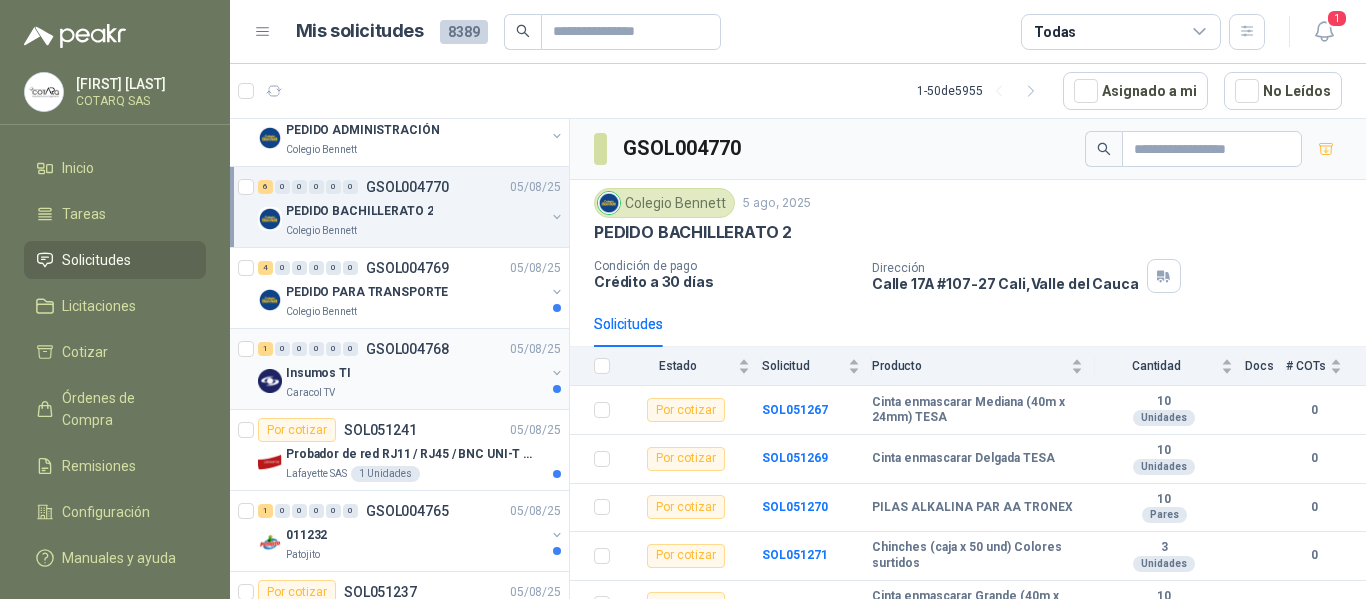 scroll, scrollTop: 72, scrollLeft: 0, axis: vertical 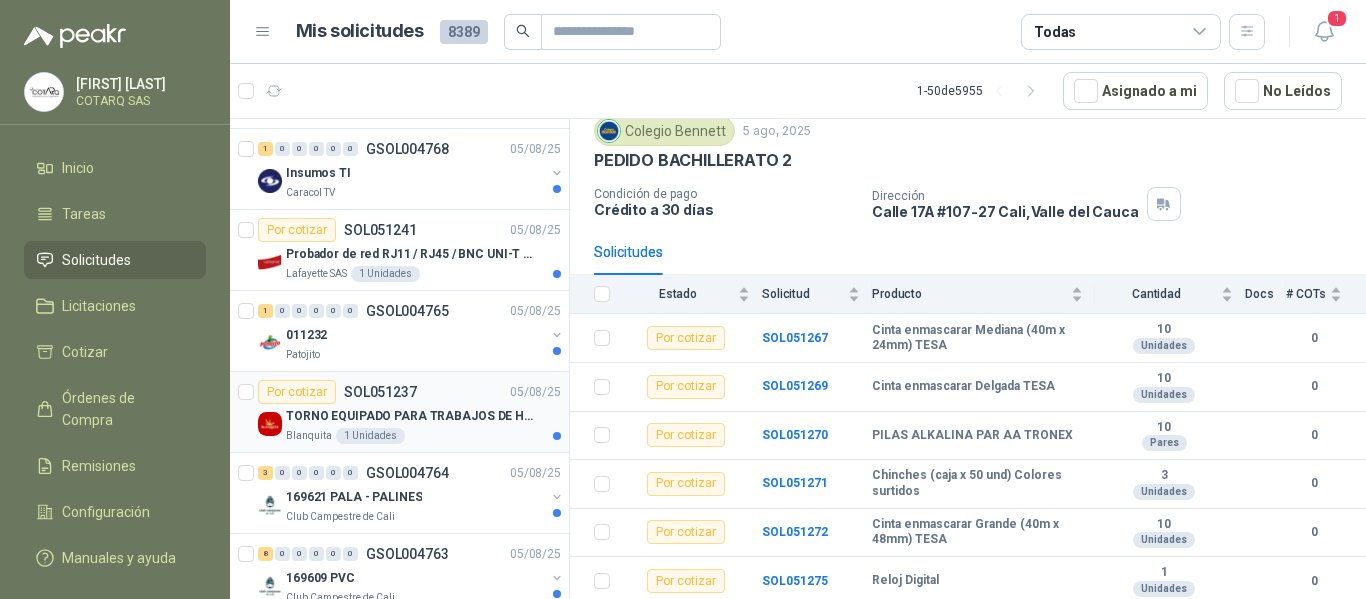 click on "TORNO EQUIPADO PARA TRABAJOS DE HASTA 1 METRO DE PRIMER O SEGUNDA MANO" at bounding box center [410, 416] 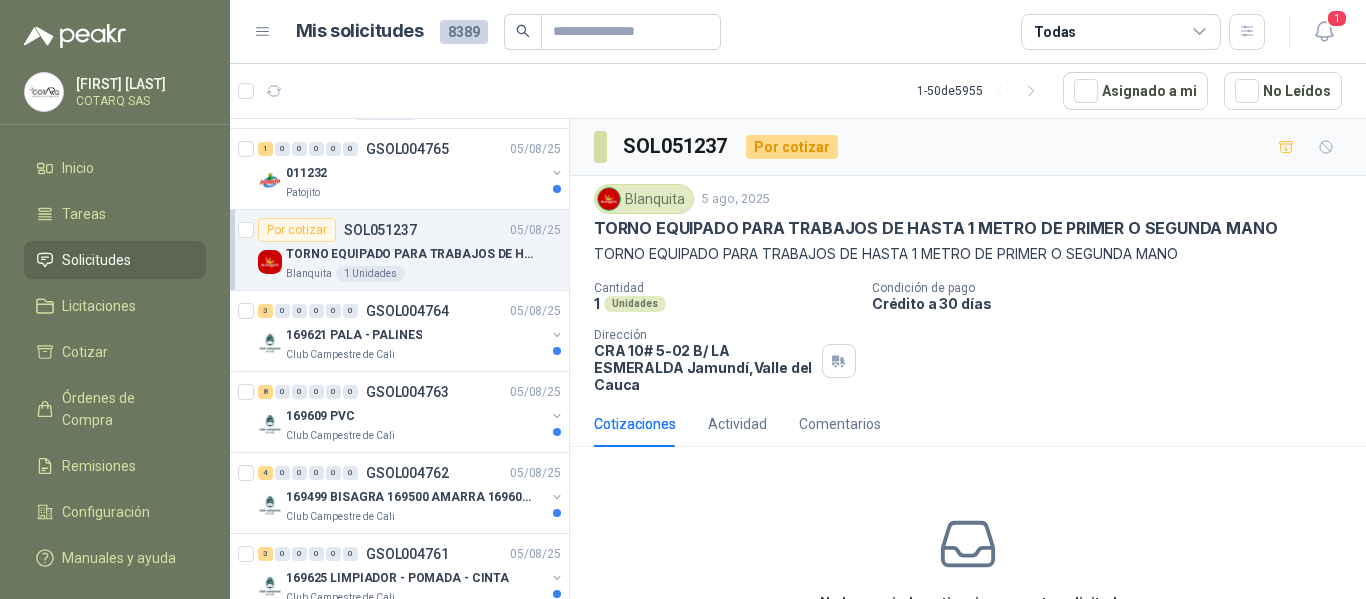 scroll, scrollTop: 1000, scrollLeft: 0, axis: vertical 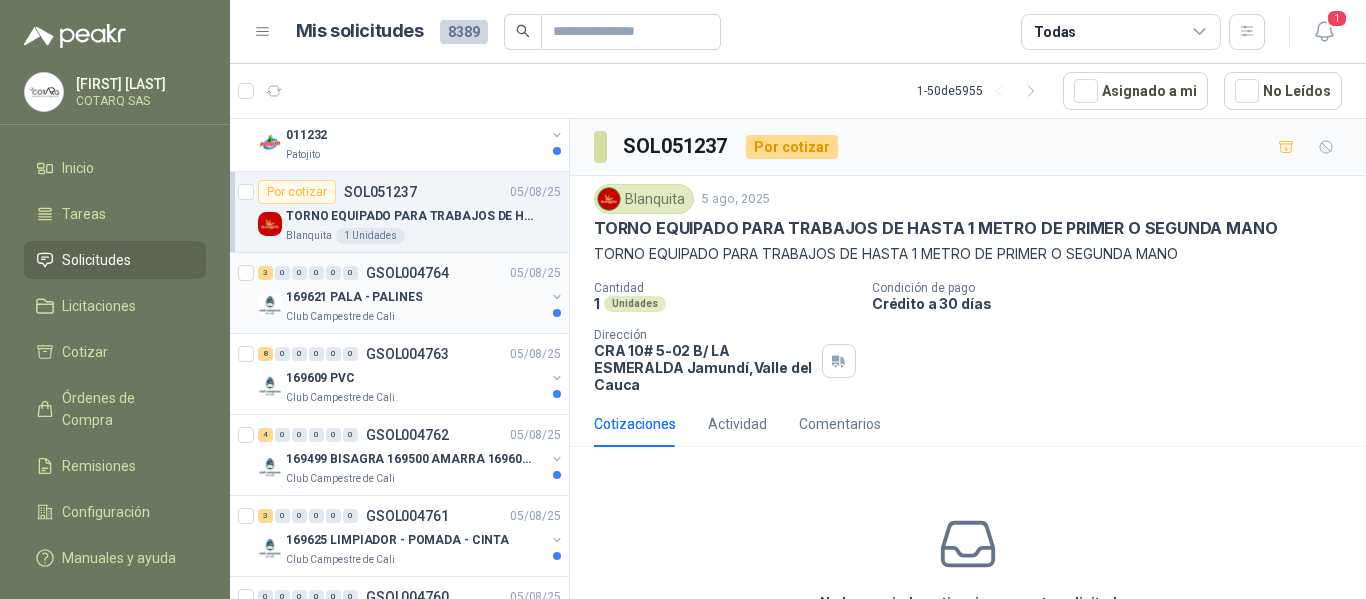 click on "169621 PALA - PALINES" at bounding box center [354, 297] 